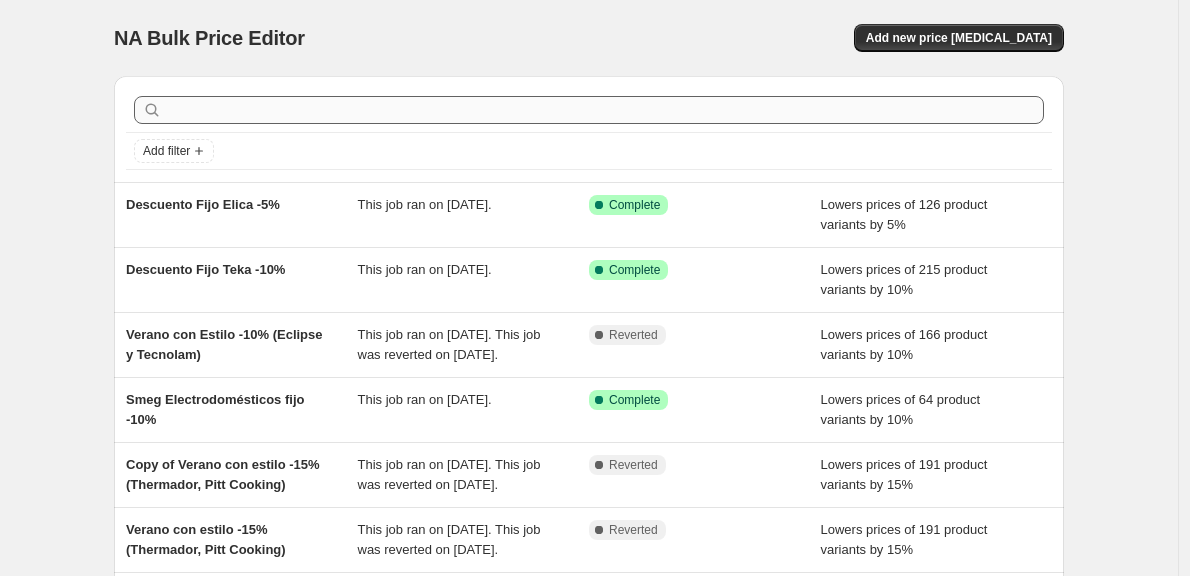 scroll, scrollTop: 0, scrollLeft: 0, axis: both 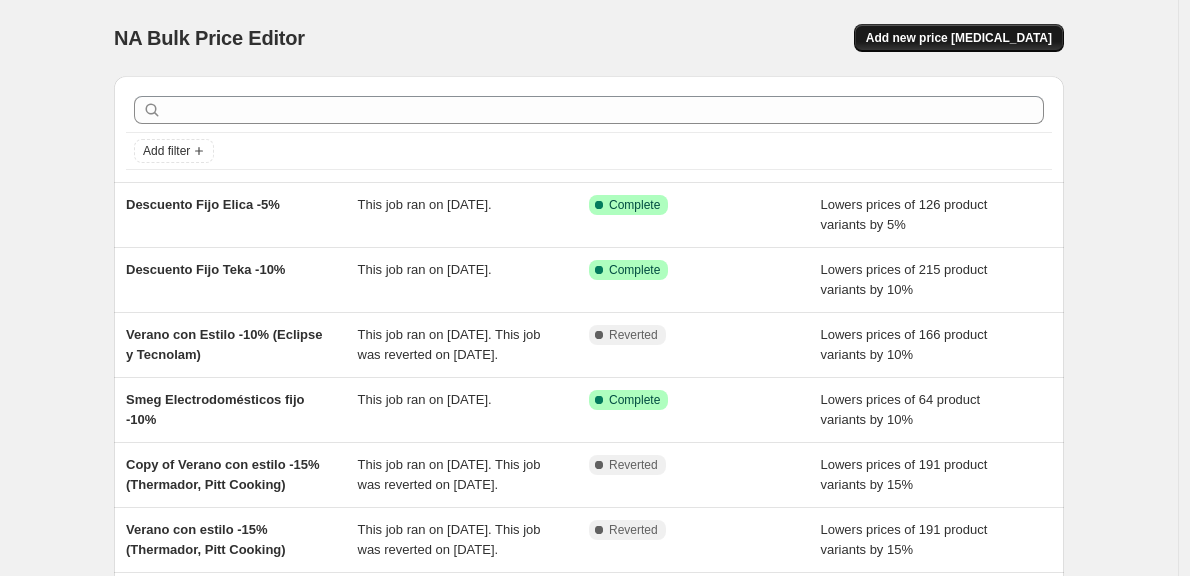 click on "Add new price [MEDICAL_DATA]" at bounding box center (959, 38) 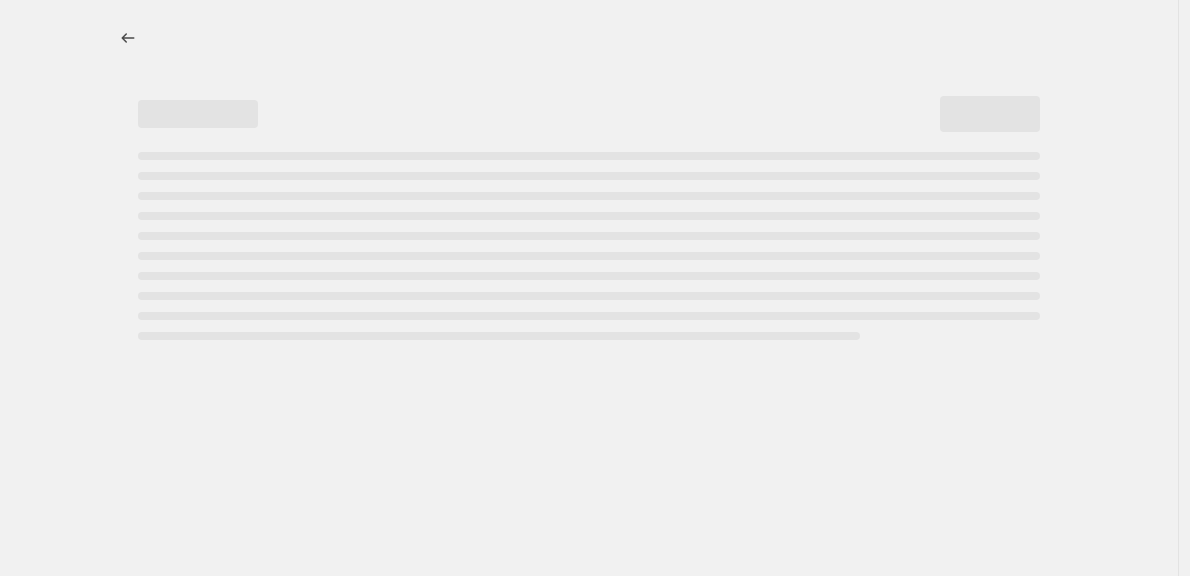 select on "percentage" 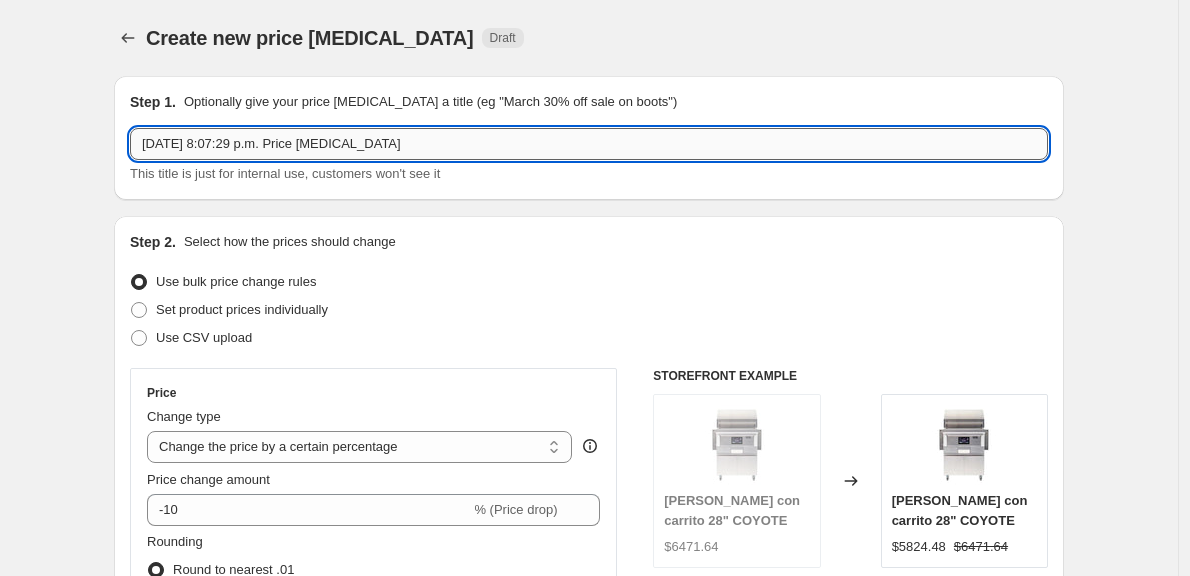 click on "[DATE] 8:07:29 p.m. Price [MEDICAL_DATA]" at bounding box center [589, 144] 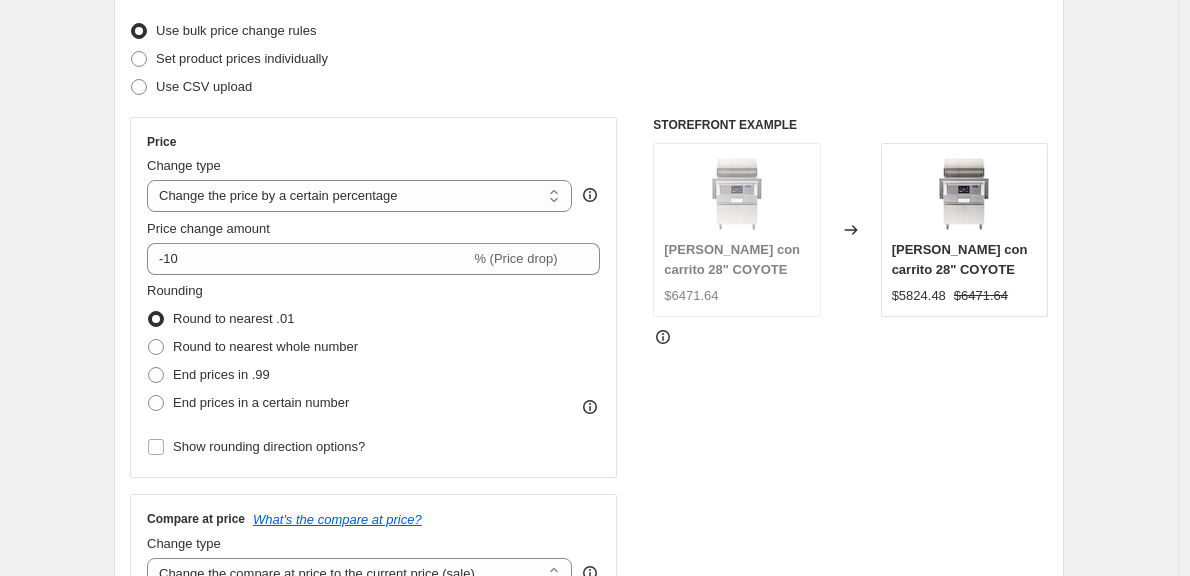 scroll, scrollTop: 268, scrollLeft: 0, axis: vertical 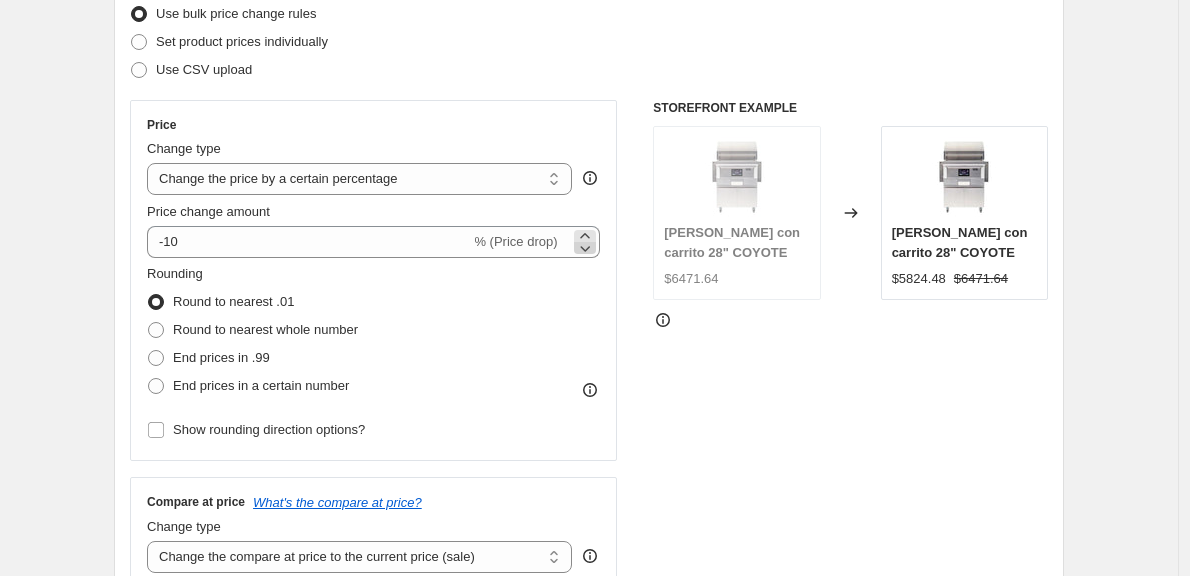 type on "Descuento Fijo Falmec -5%" 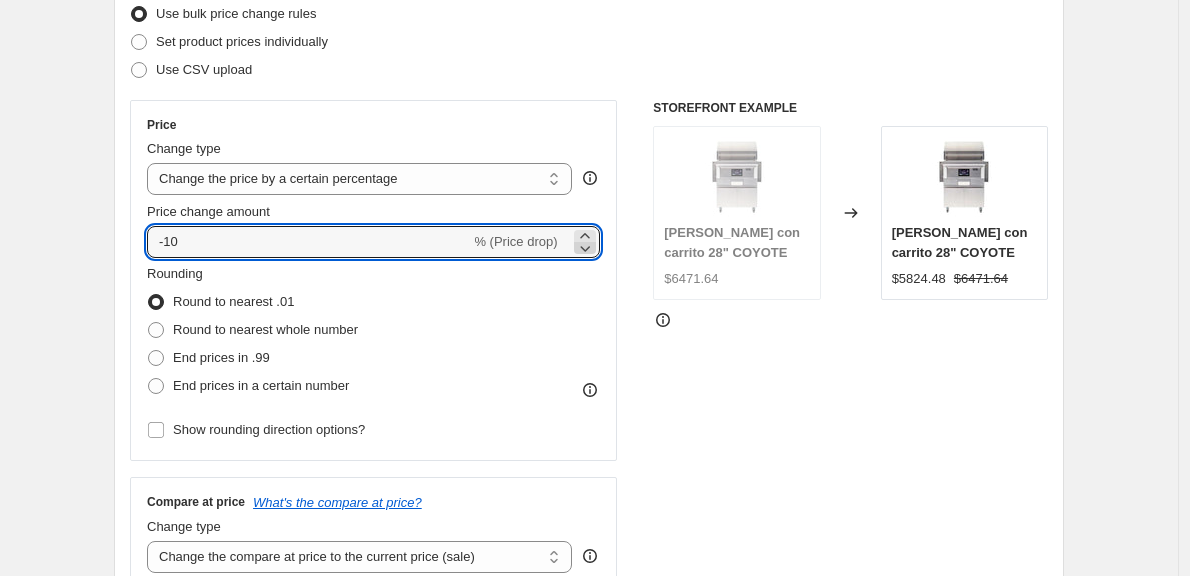 click 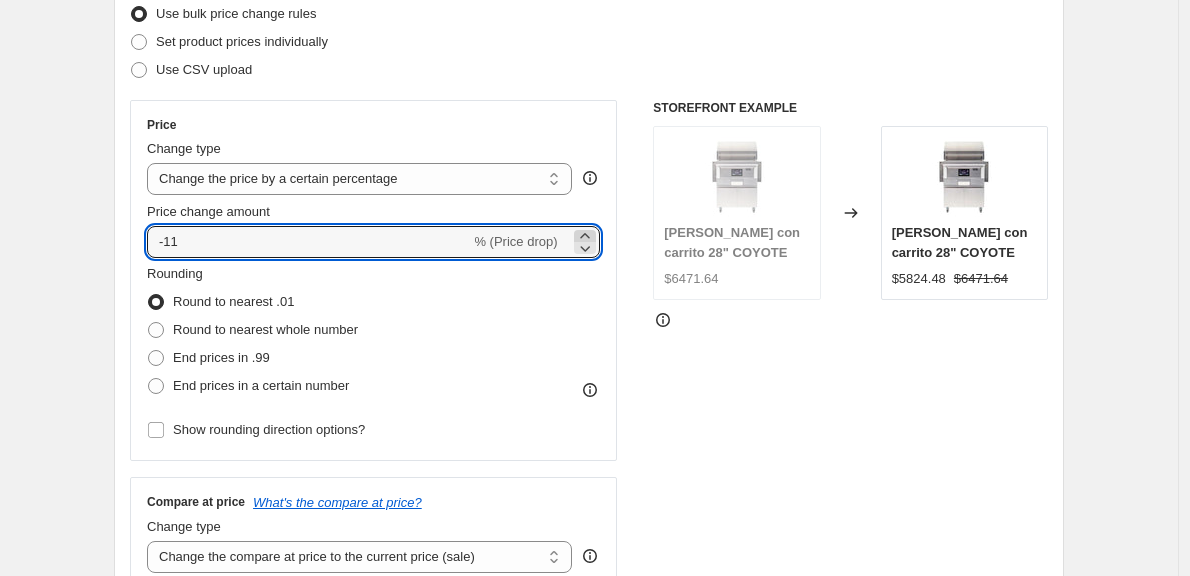 click 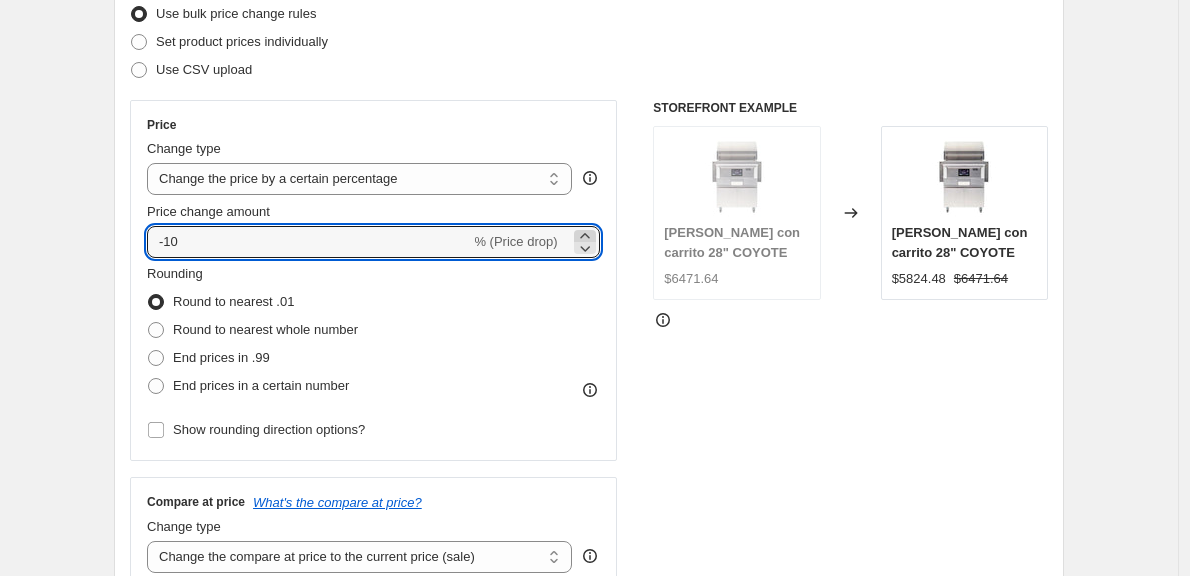 click 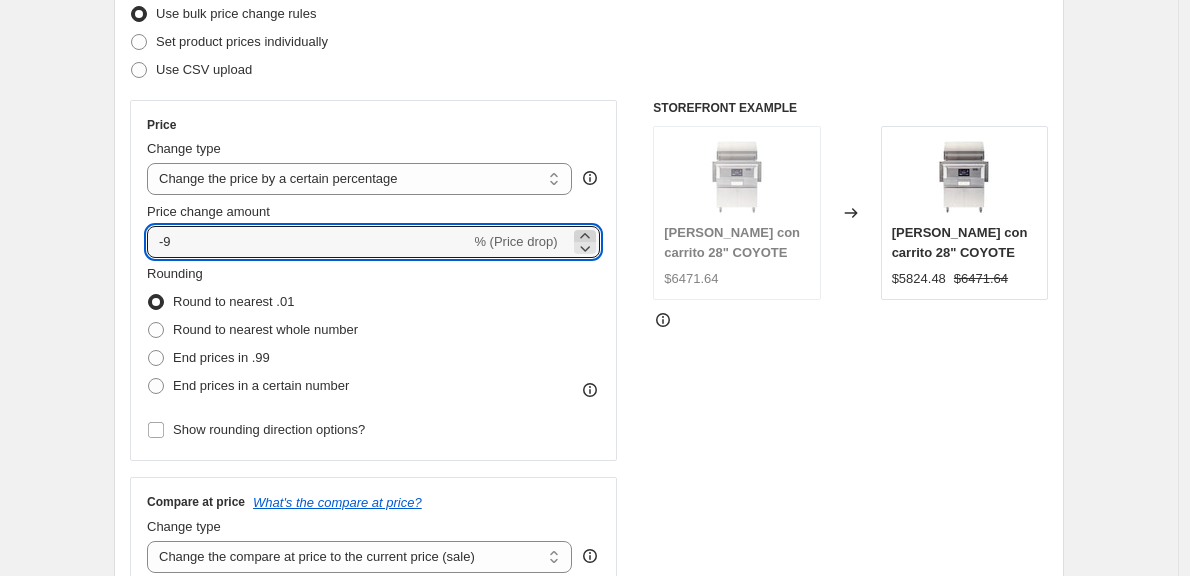 click 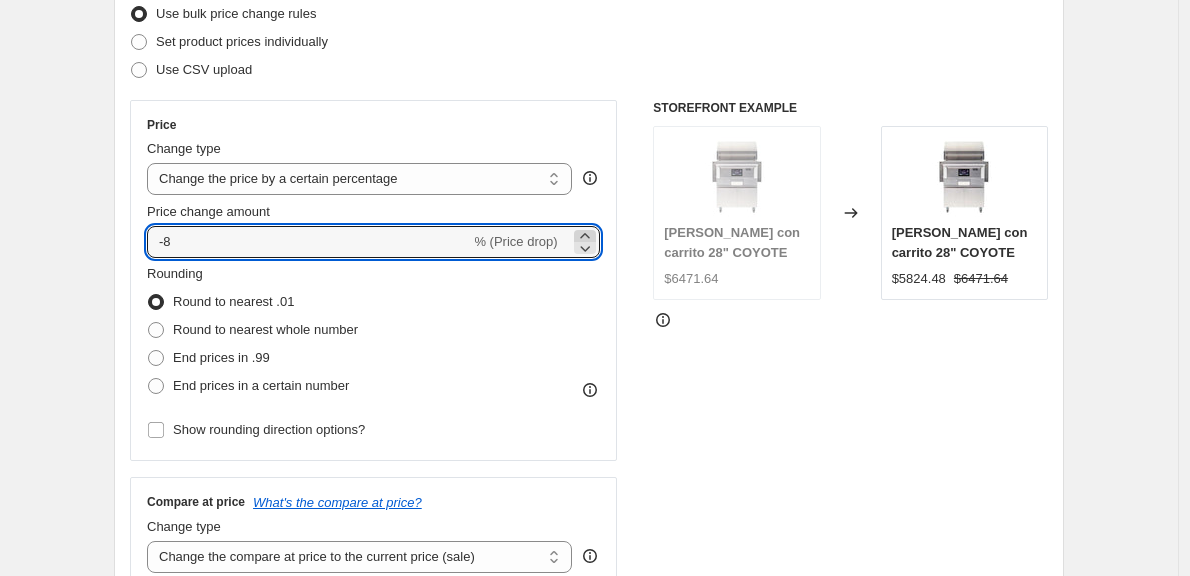 click 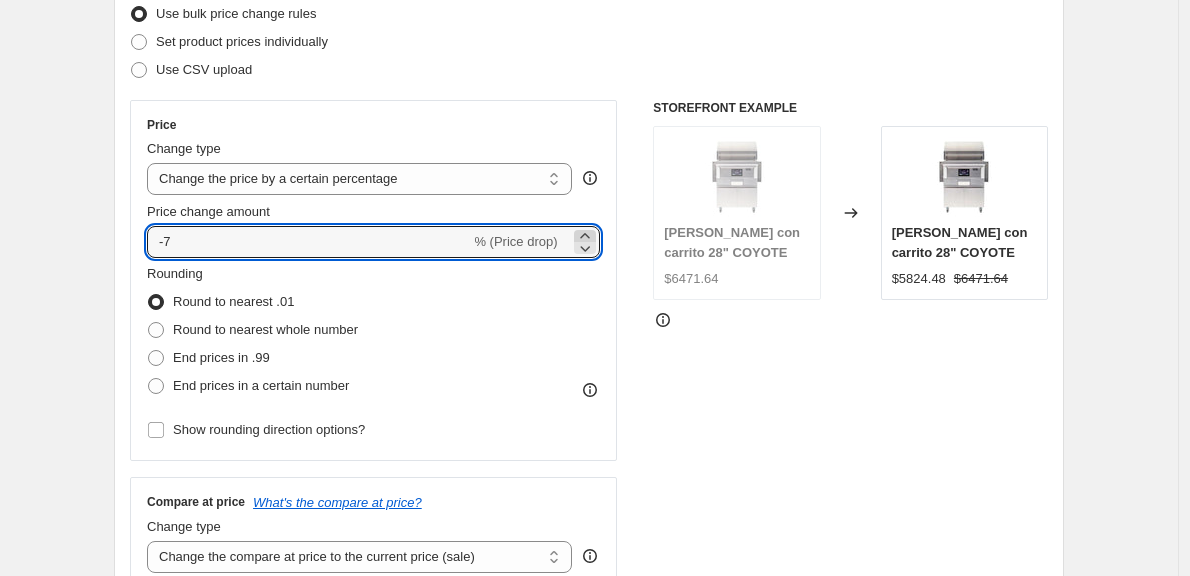 click 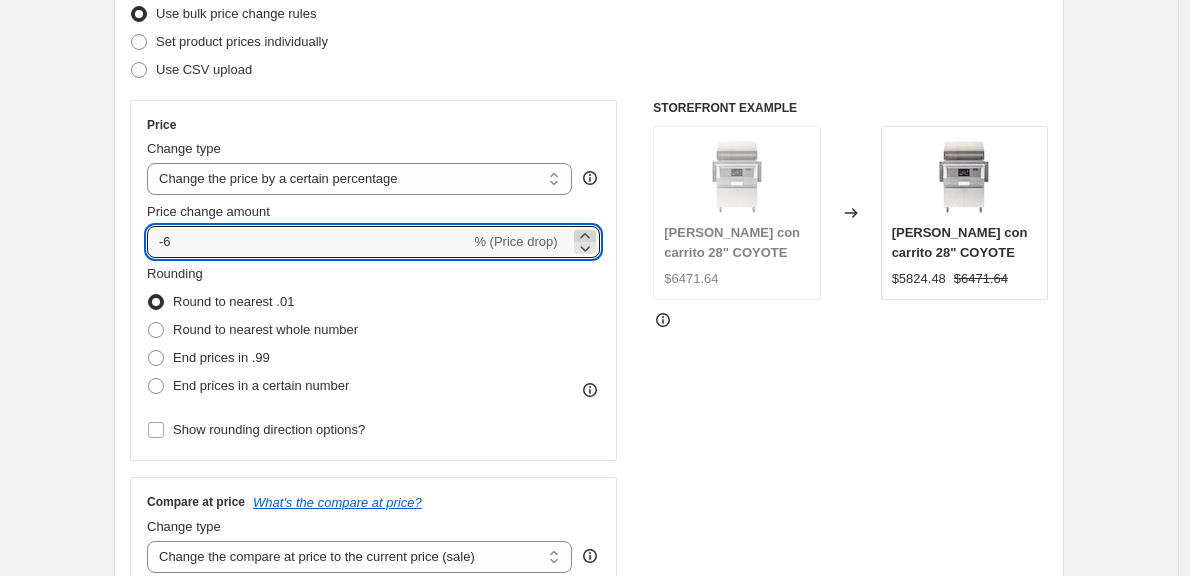 click 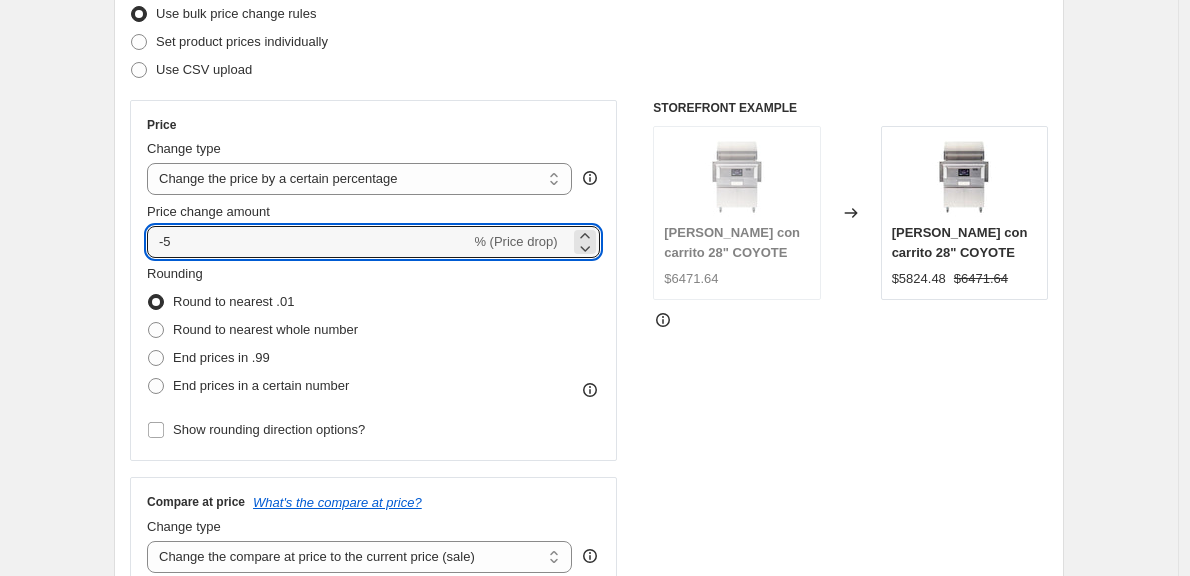 click on "Create new price [MEDICAL_DATA]. This page is ready Create new price [MEDICAL_DATA] Draft Step 1. Optionally give your price [MEDICAL_DATA] a title (eg "March 30% off sale on boots") Descuento Fijo Falmec -5% This title is just for internal use, customers won't see it Step 2. Select how the prices should change Use bulk price change rules Set product prices individually Use CSV upload Price Change type Change the price to a certain amount Change the price by a certain amount Change the price by a certain percentage Change the price to the current compare at price (price before sale) Change the price by a certain amount relative to the compare at price Change the price by a certain percentage relative to the compare at price Don't change the price Change the price by a certain percentage relative to the cost per item Change price to certain cost margin Change the price by a certain percentage Price change amount -5 % (Price drop) Rounding Round to nearest .01 Round to nearest whole number End prices in .99 Change type" at bounding box center (589, 731) 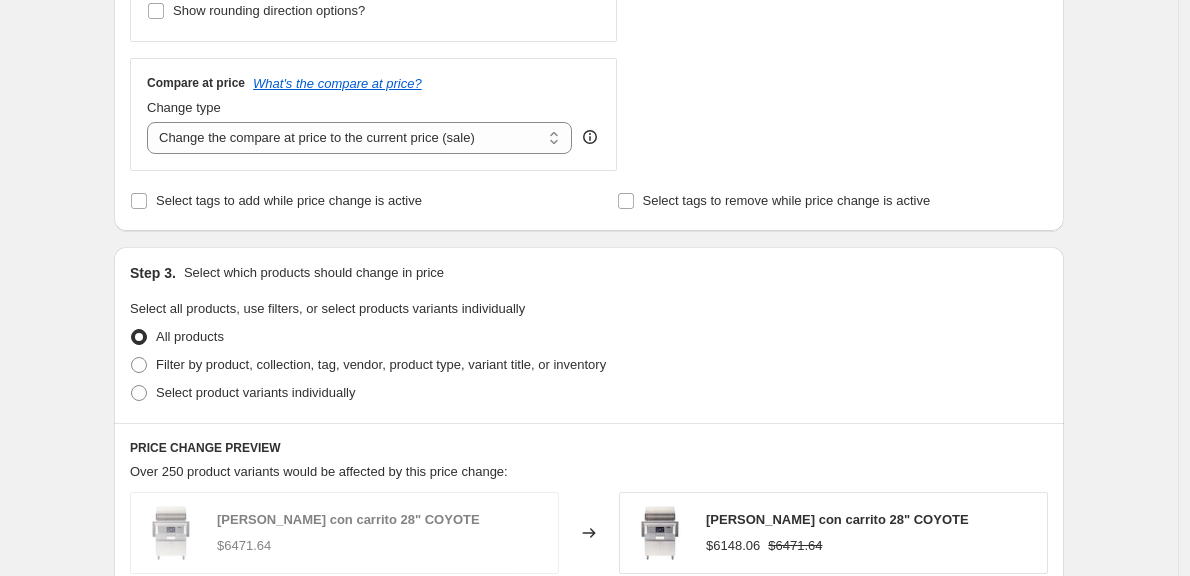 scroll, scrollTop: 732, scrollLeft: 0, axis: vertical 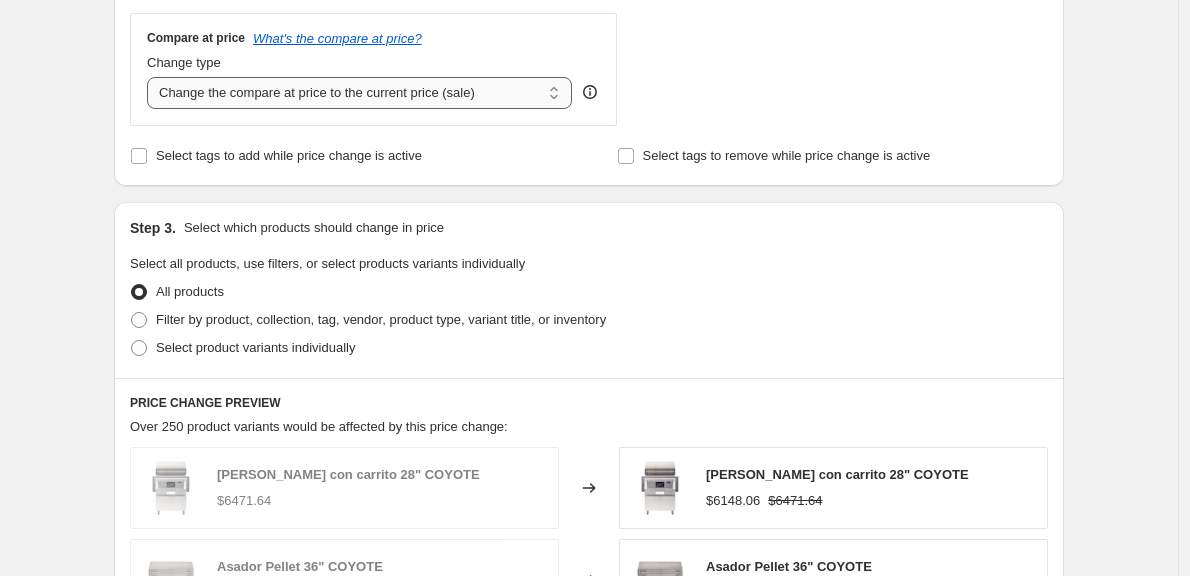click on "Change the compare at price to the current price (sale) Change the compare at price to a certain amount Change the compare at price by a certain amount Change the compare at price by a certain percentage Change the compare at price by a certain amount relative to the actual price Change the compare at price by a certain percentage relative to the actual price Don't change the compare at price Remove the compare at price" at bounding box center [359, 93] 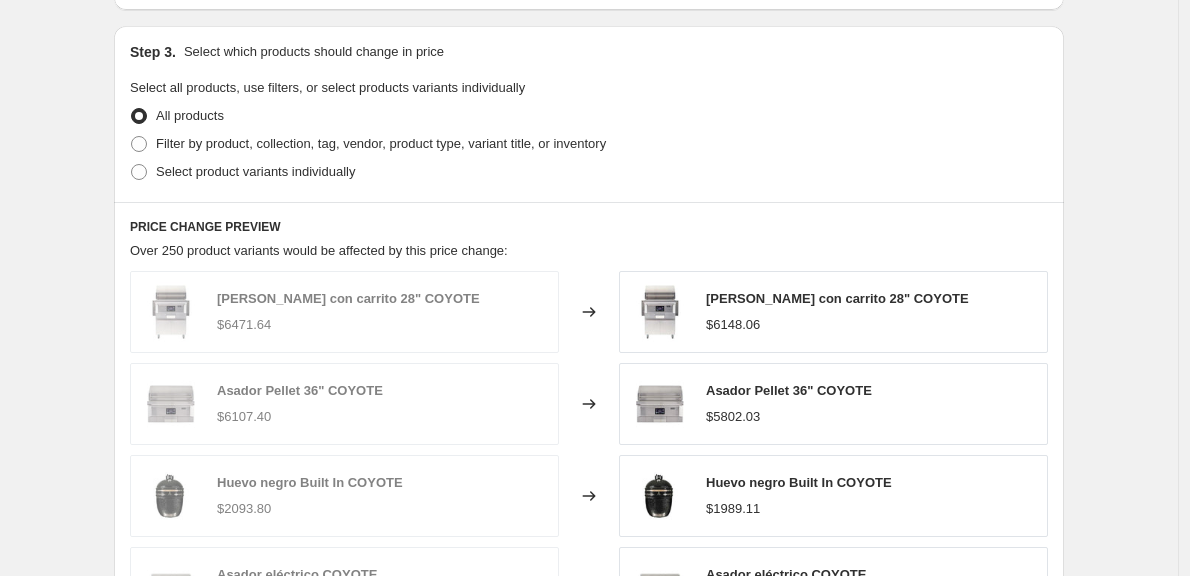 scroll, scrollTop: 914, scrollLeft: 0, axis: vertical 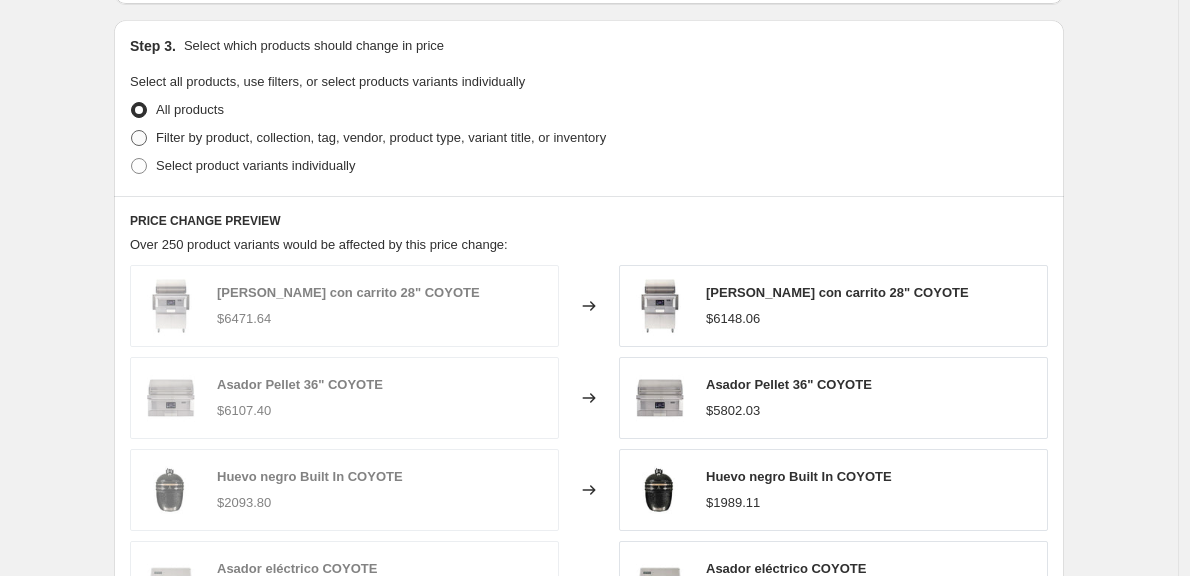 click at bounding box center [139, 138] 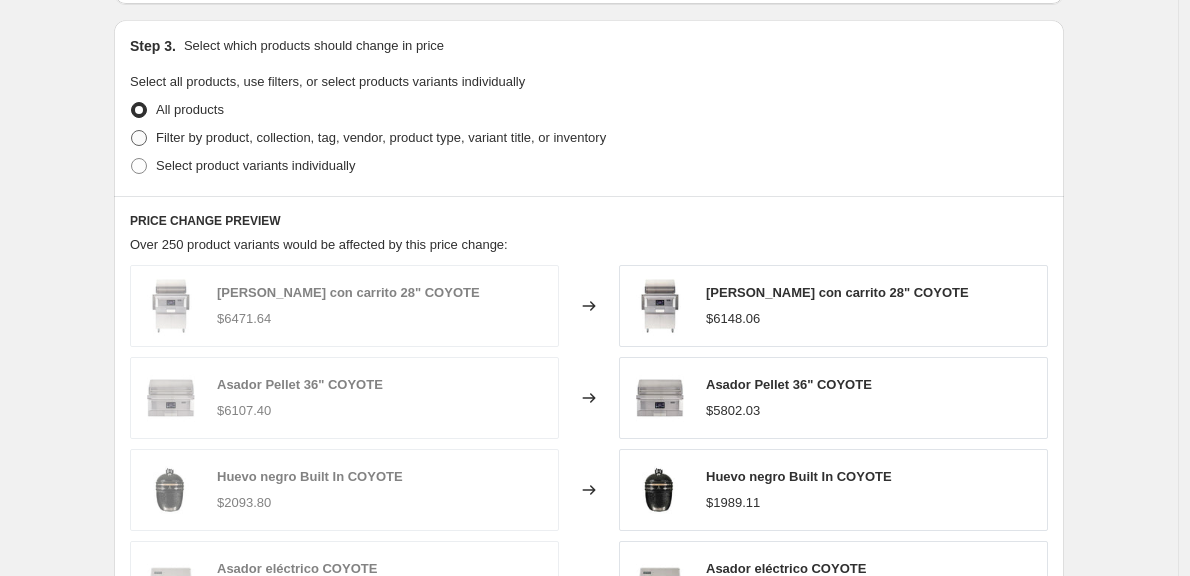 radio on "true" 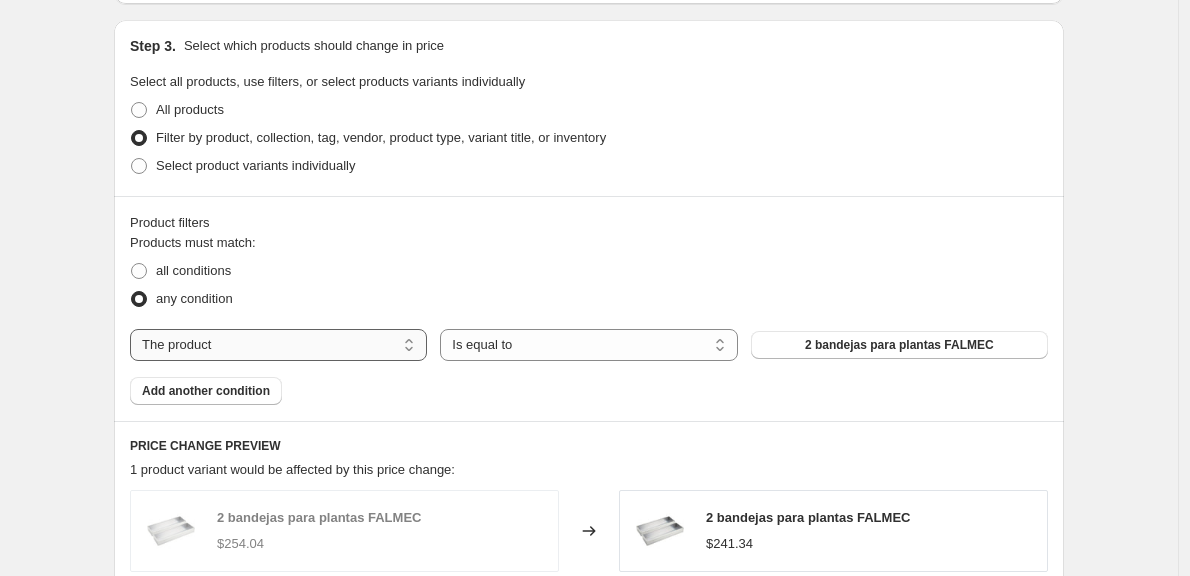 click on "The product The product's collection The product's tag The product's vendor The product's type The product's status The variant's title Inventory quantity" at bounding box center [278, 345] 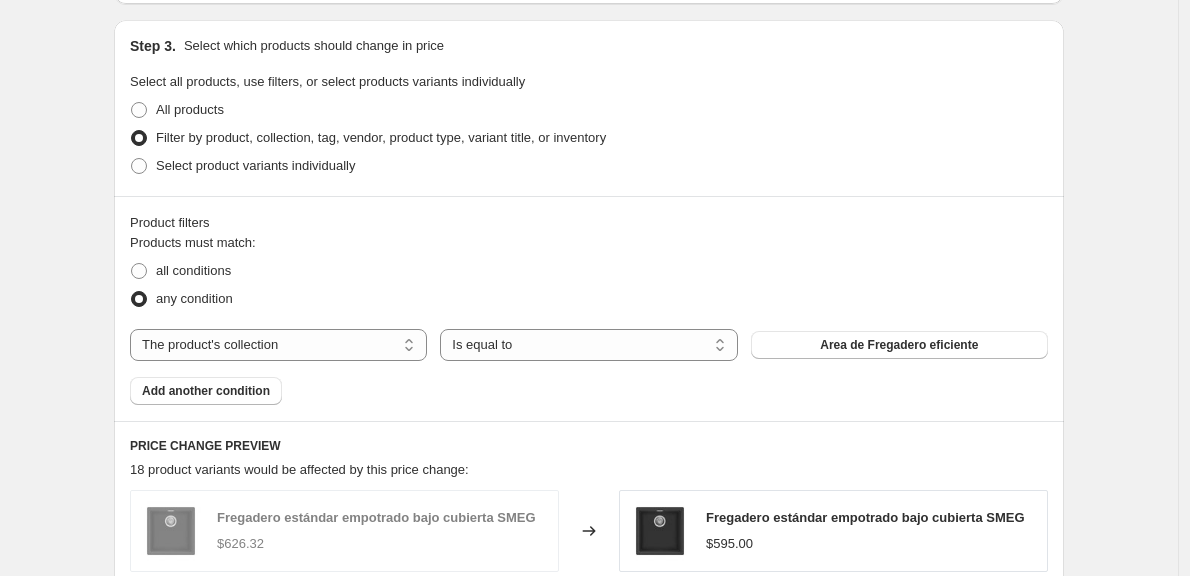 click on "Area de Fregadero eficiente" at bounding box center [899, 345] 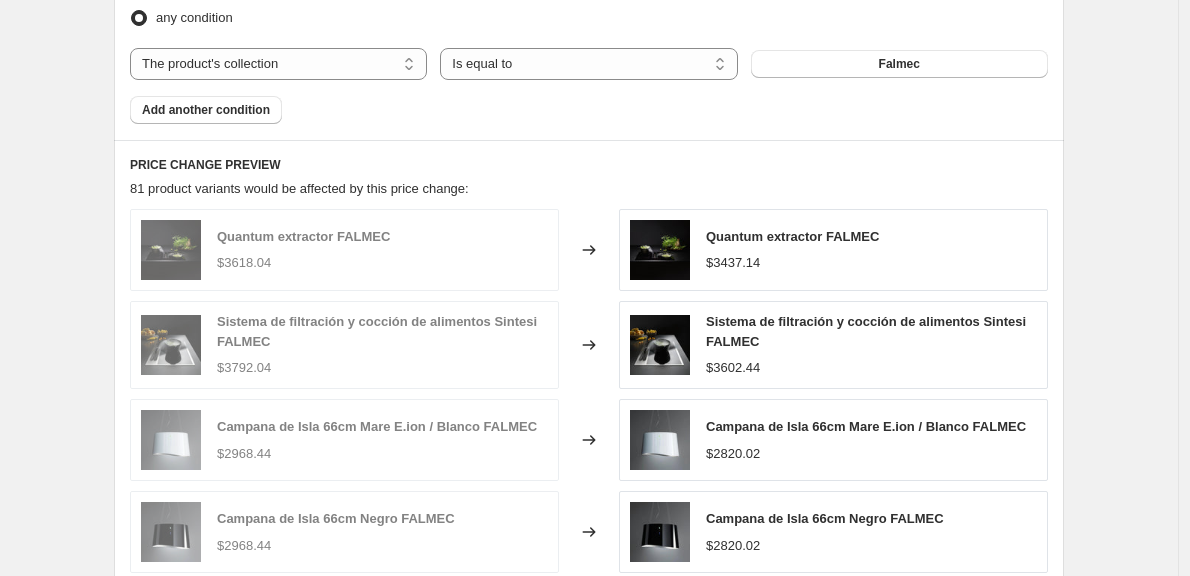 scroll, scrollTop: 1654, scrollLeft: 0, axis: vertical 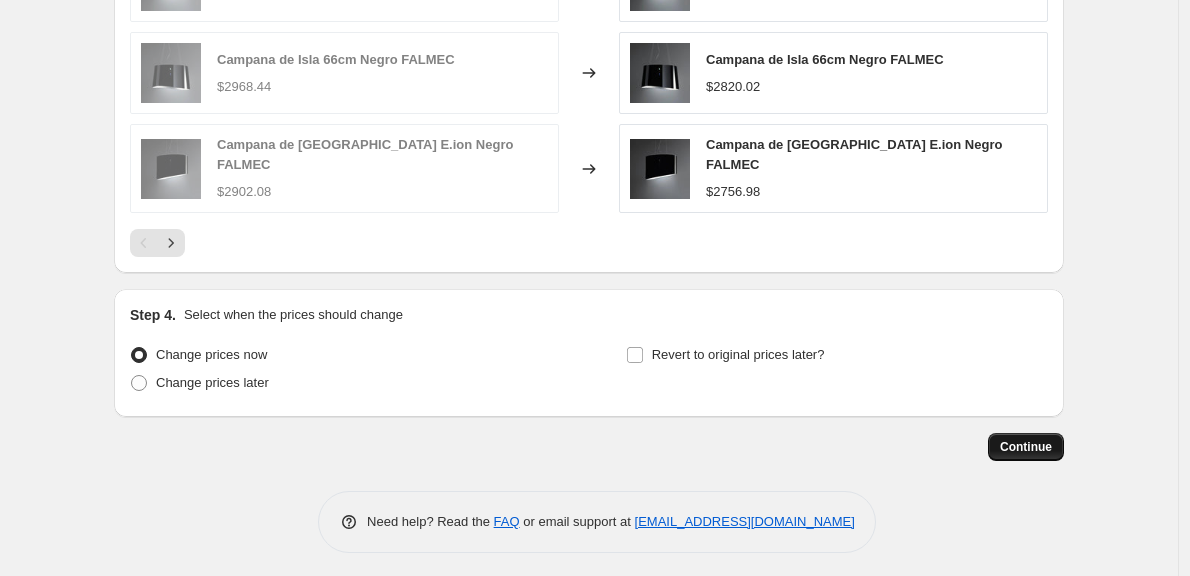 click on "Continue" at bounding box center [1026, 447] 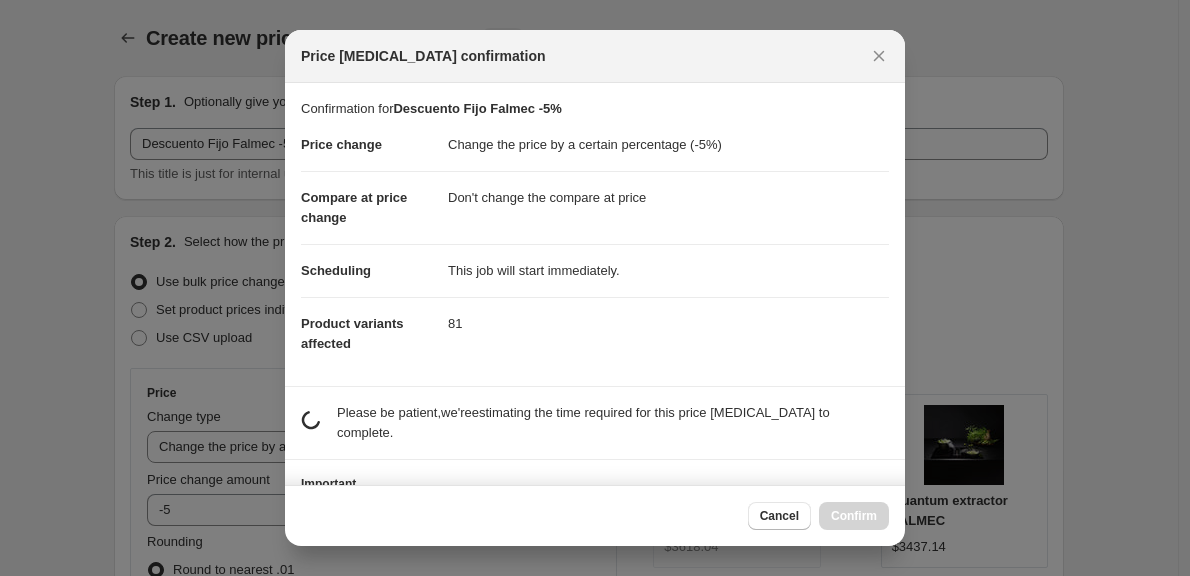 scroll, scrollTop: 0, scrollLeft: 0, axis: both 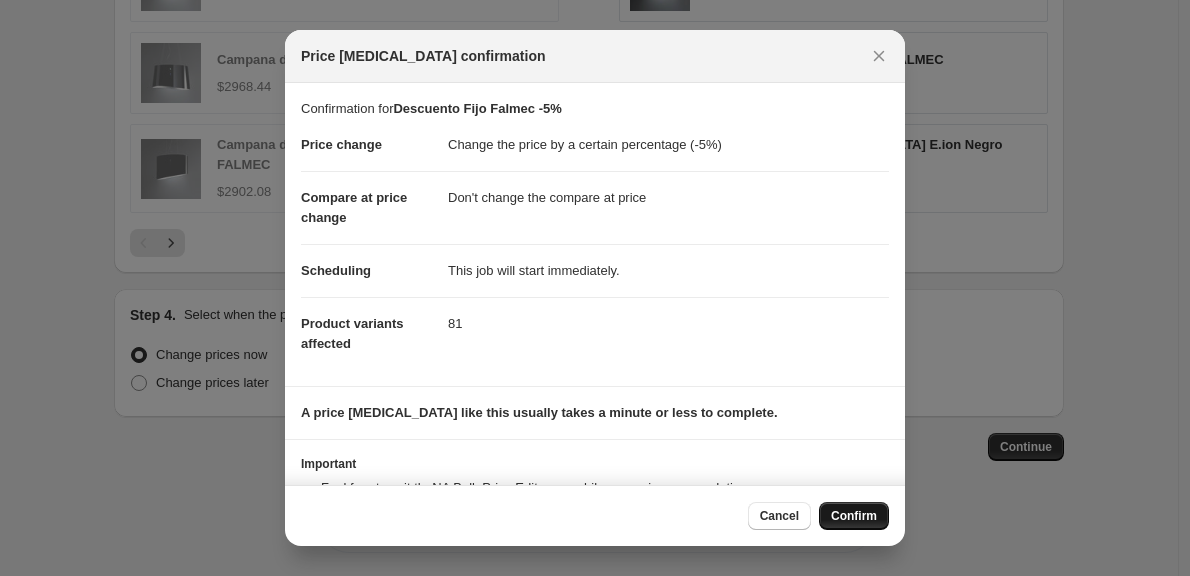 click on "Confirm" at bounding box center [854, 516] 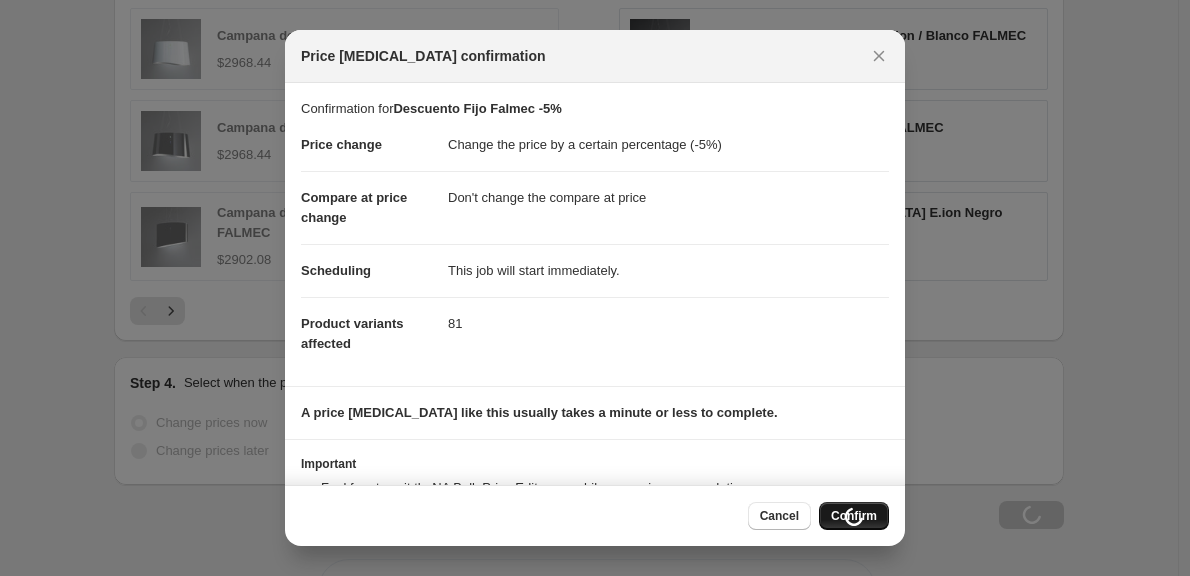 scroll, scrollTop: 1722, scrollLeft: 0, axis: vertical 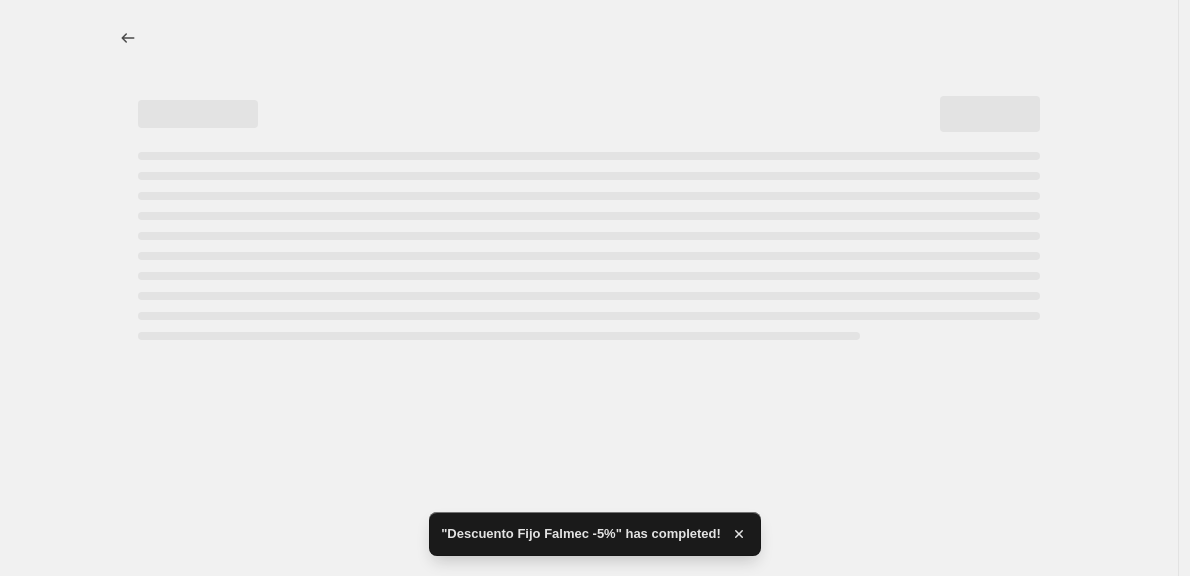 select on "percentage" 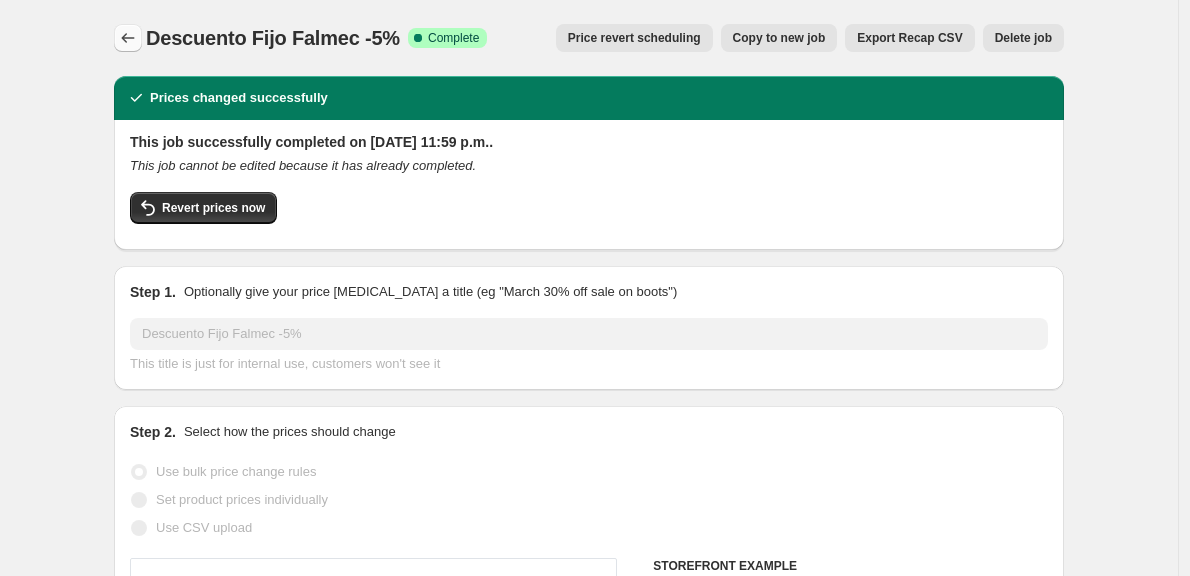 click 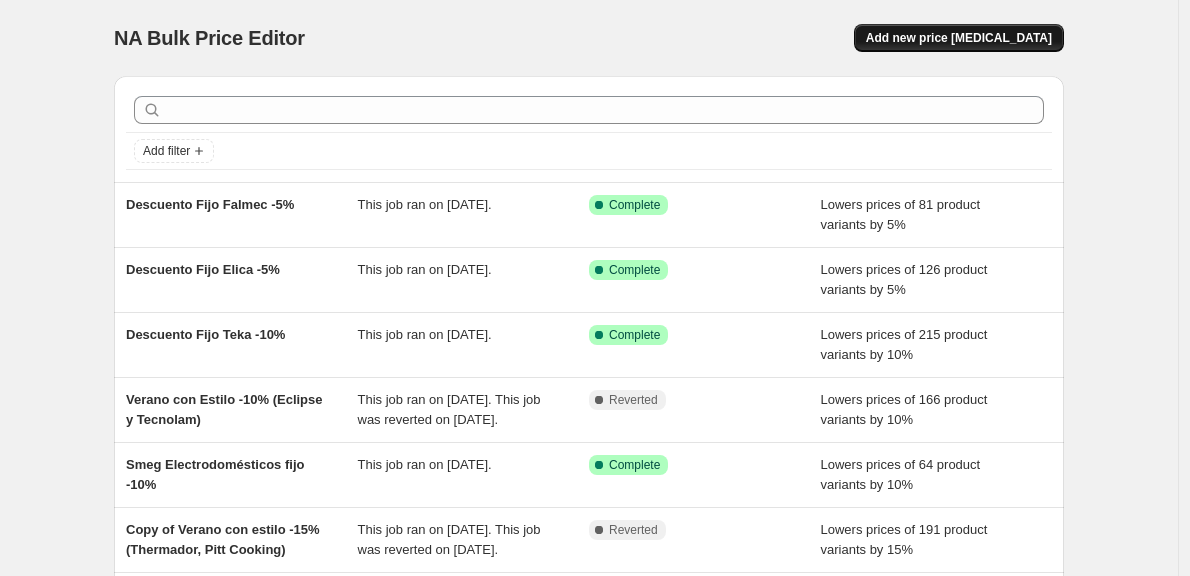 click on "Add new price [MEDICAL_DATA]" at bounding box center (959, 38) 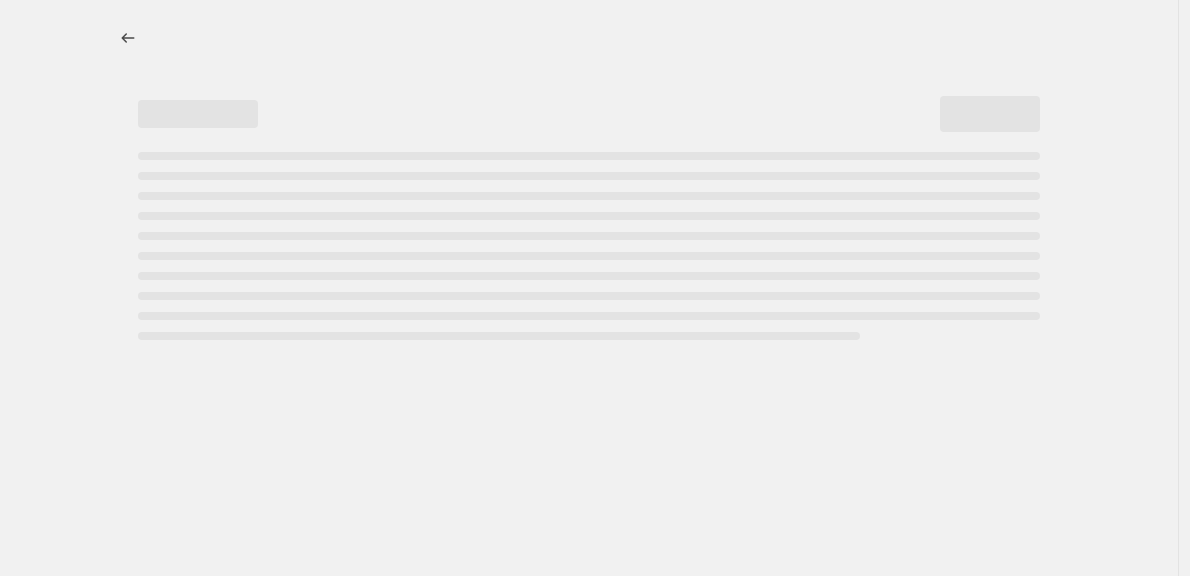 select on "percentage" 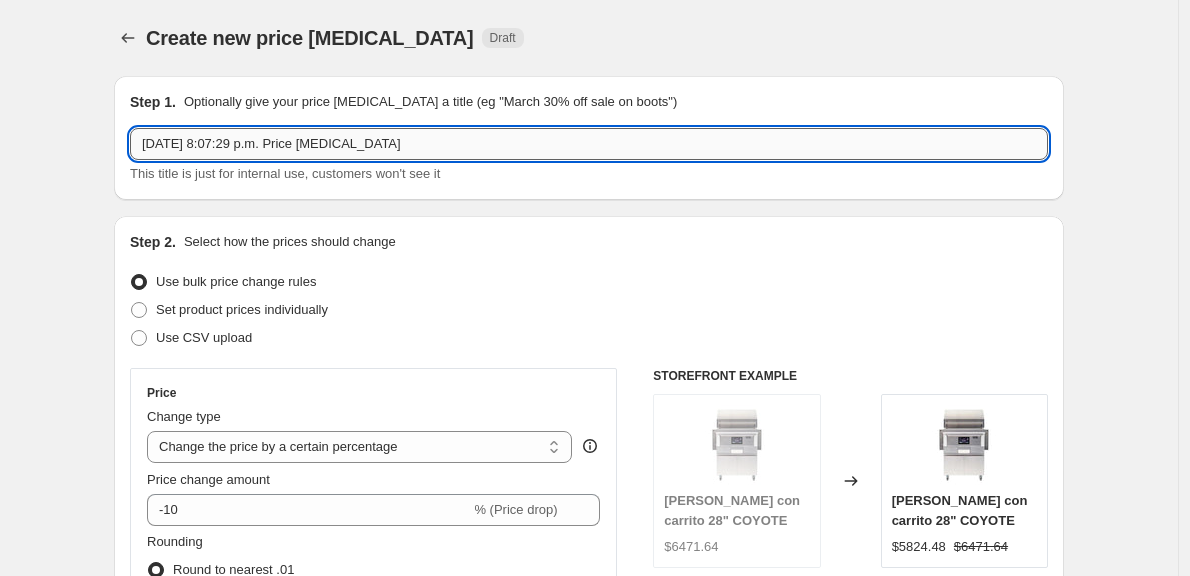 click on "[DATE] 8:07:29 p.m. Price [MEDICAL_DATA]" at bounding box center [589, 144] 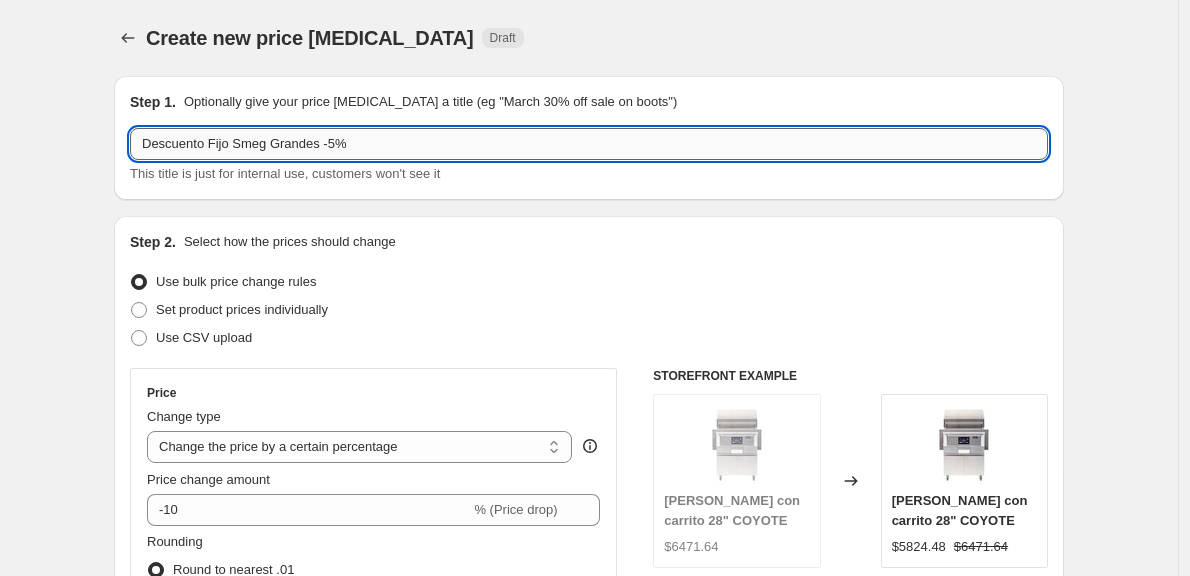 type on "Descuento Fijo Smeg Grandes -5%" 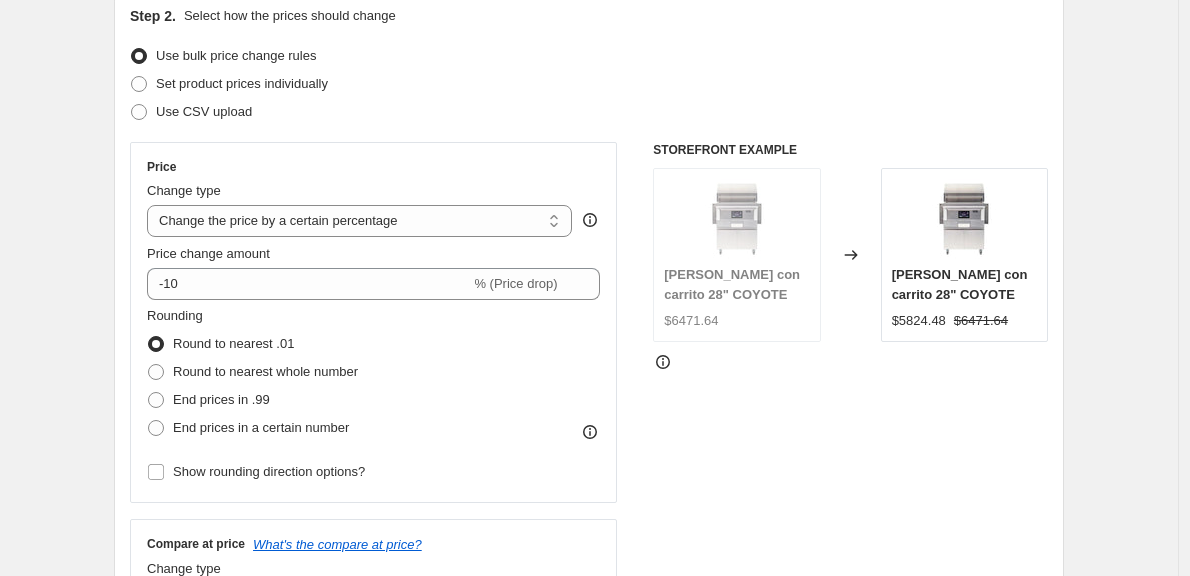 scroll, scrollTop: 255, scrollLeft: 0, axis: vertical 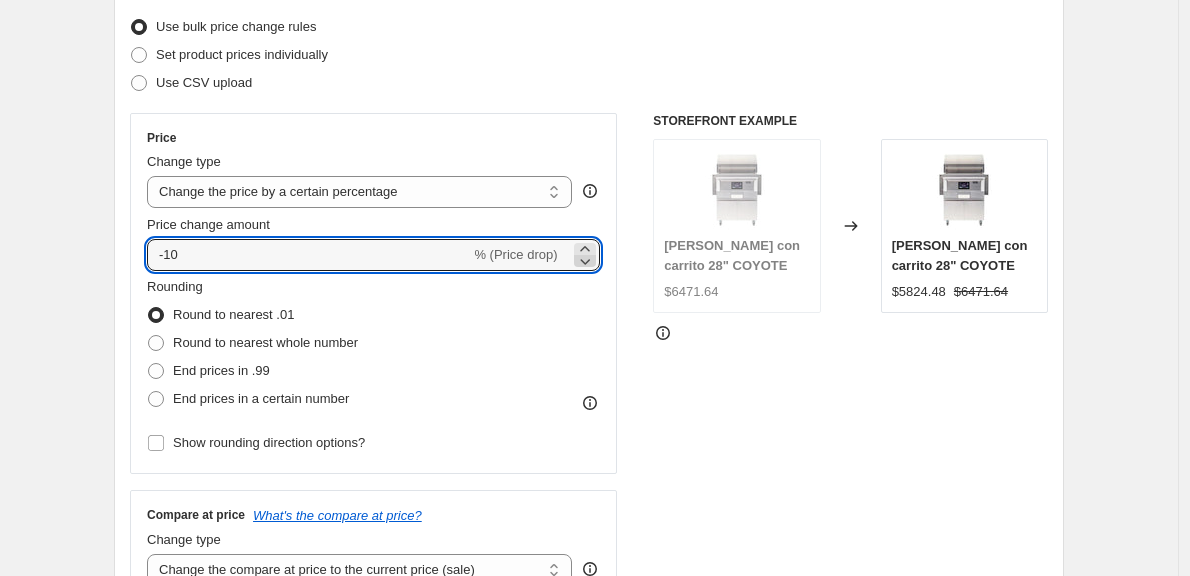 click 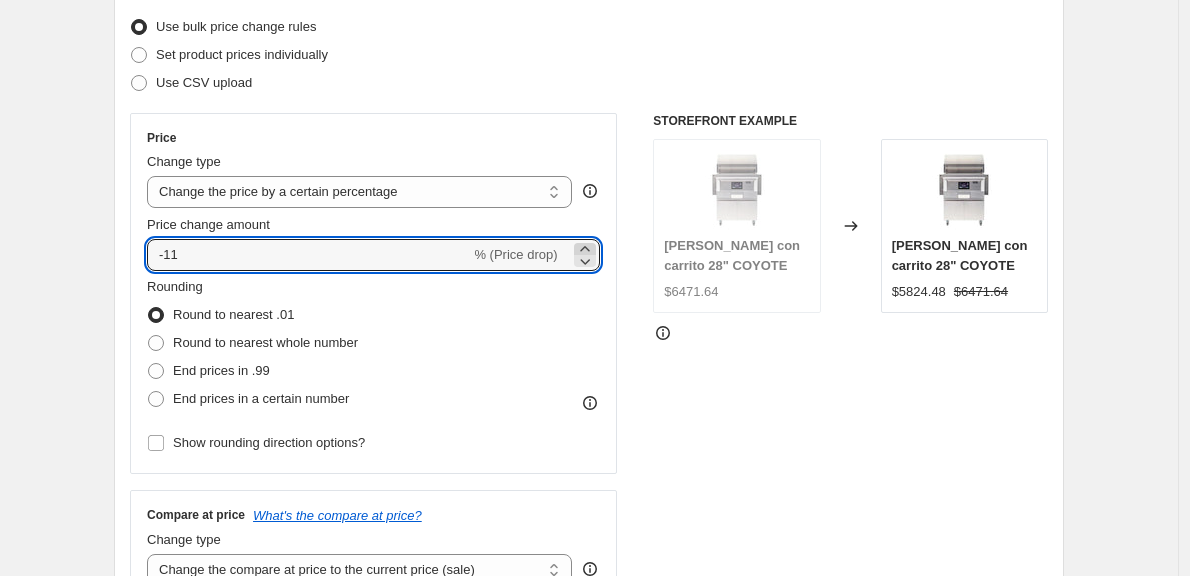 click 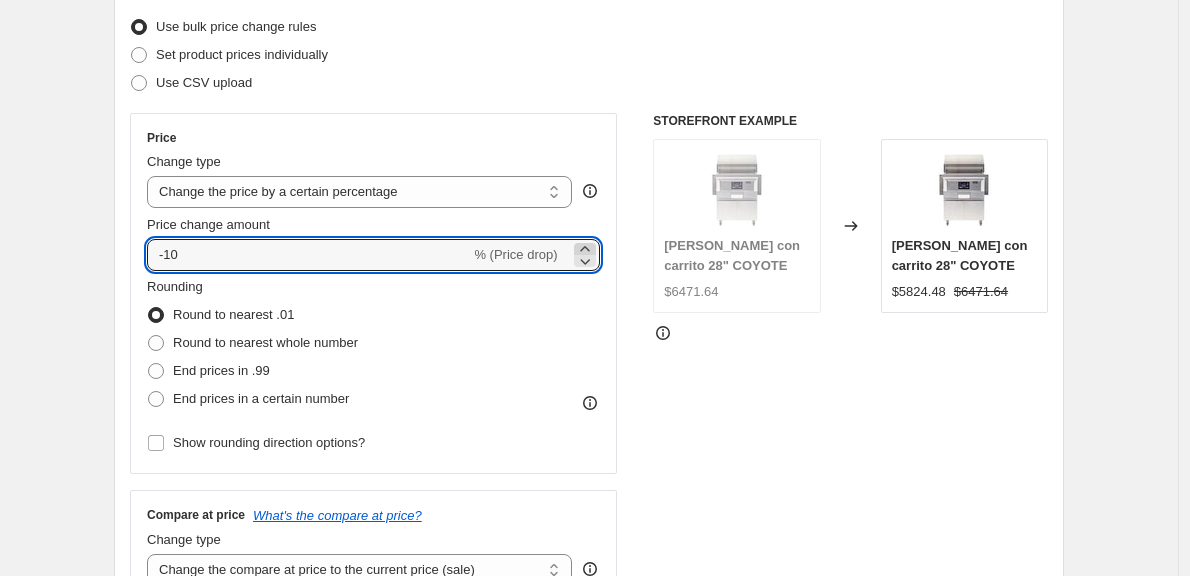 click 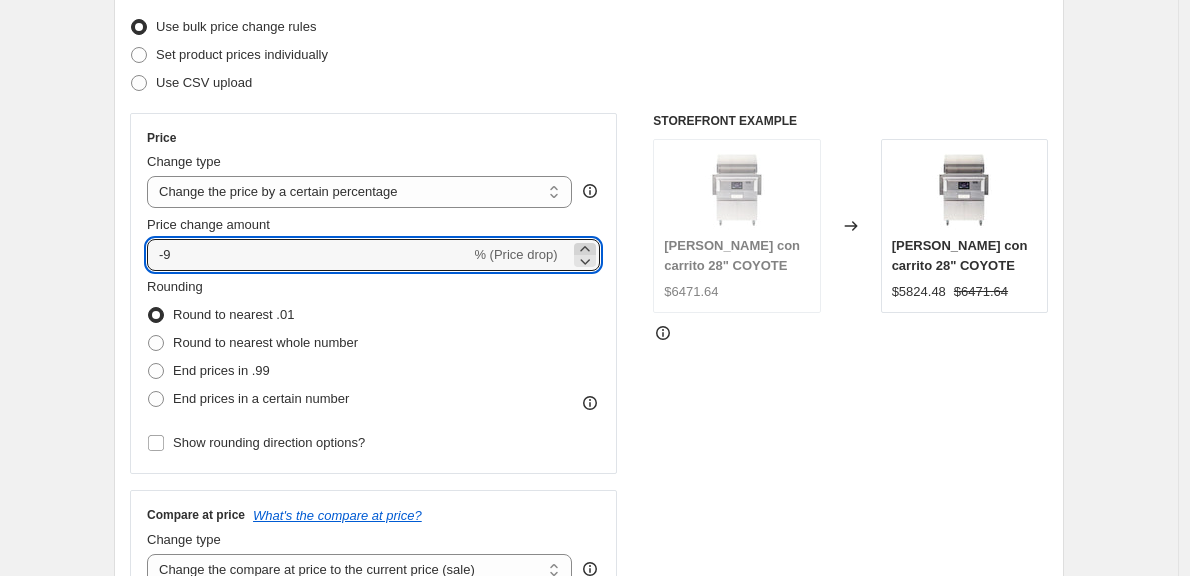 click 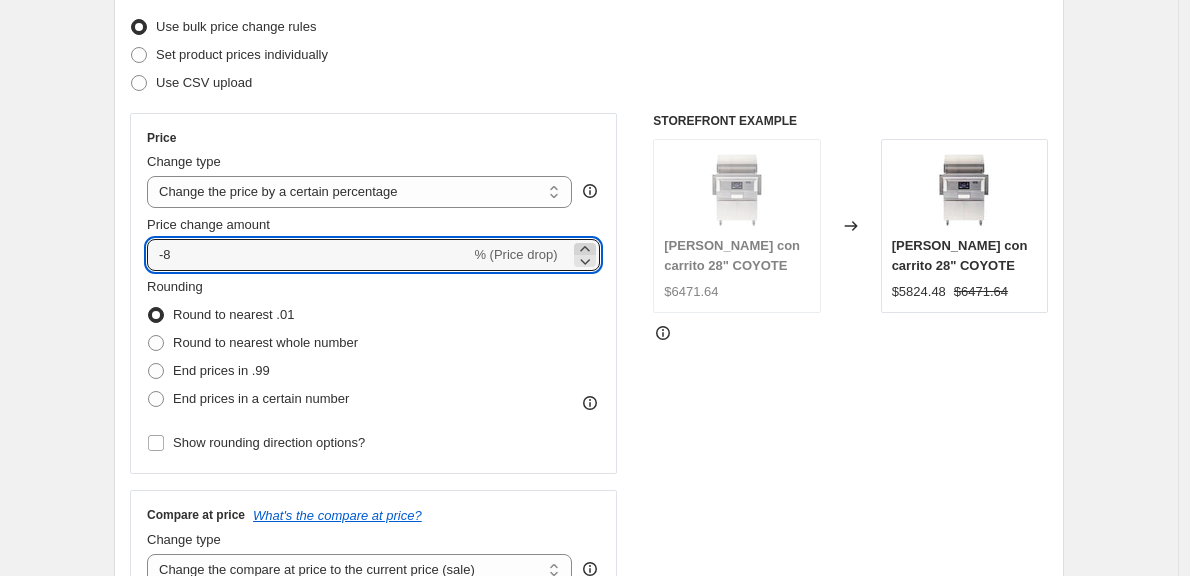 click 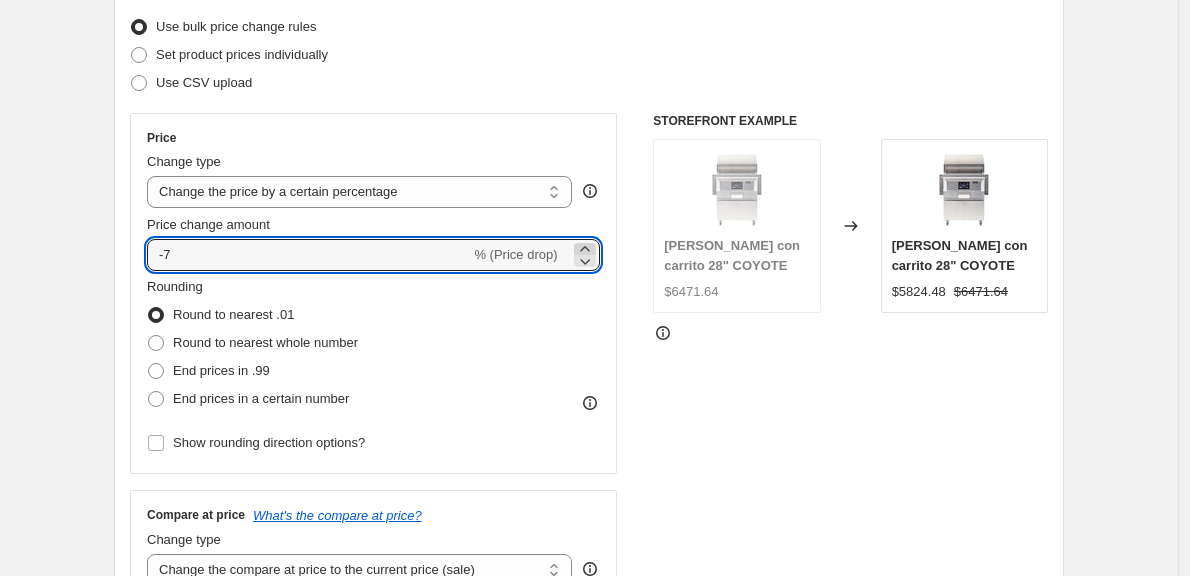 click 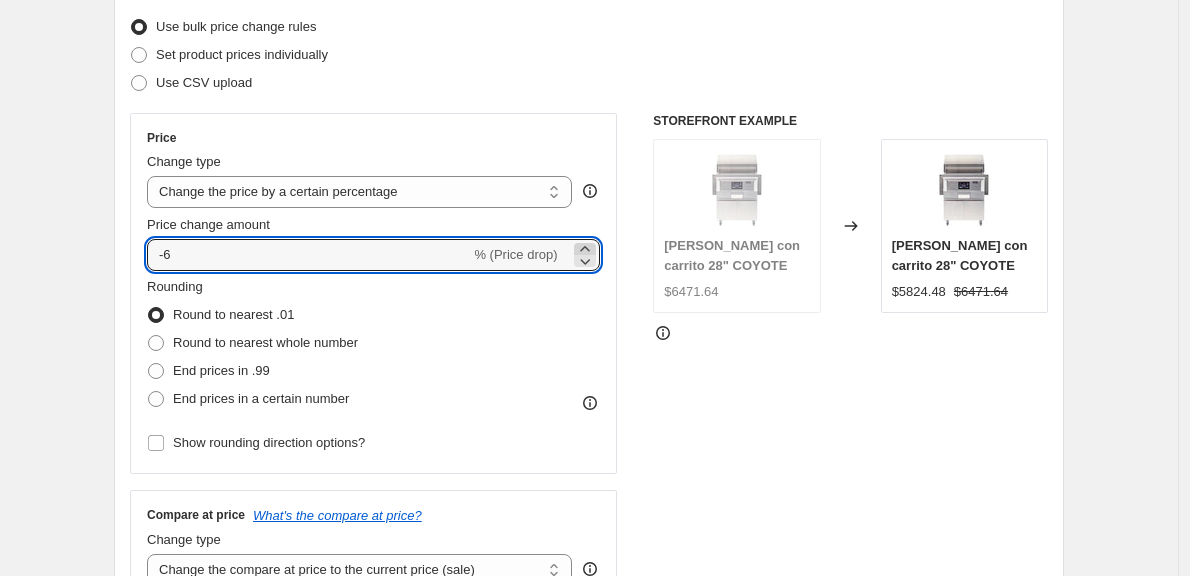 click 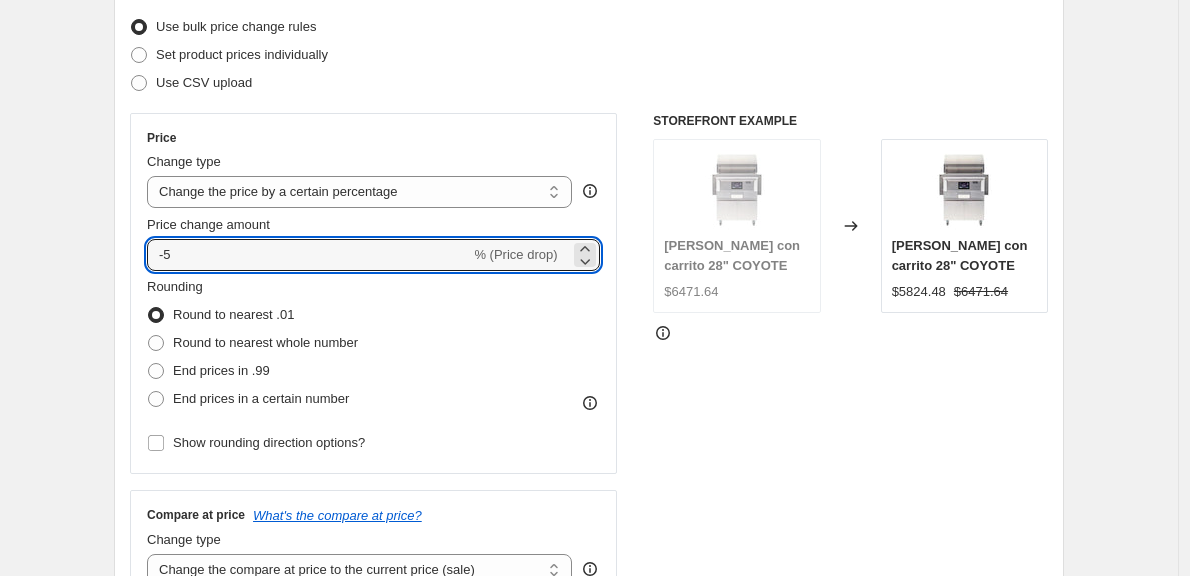 click on "Create new price [MEDICAL_DATA]. This page is ready Create new price [MEDICAL_DATA] Draft Step 1. Optionally give your price [MEDICAL_DATA] a title (eg "March 30% off sale on boots") Descuento Fijo Smeg Grandes -5% This title is just for internal use, customers won't see it Step 2. Select how the prices should change Use bulk price change rules Set product prices individually Use CSV upload Price Change type Change the price to a certain amount Change the price by a certain amount Change the price by a certain percentage Change the price to the current compare at price (price before sale) Change the price by a certain amount relative to the compare at price Change the price by a certain percentage relative to the compare at price Don't change the price Change the price by a certain percentage relative to the cost per item Change price to certain cost margin Change the price by a certain percentage Price change amount -5 % (Price drop) Rounding Round to nearest .01 Round to nearest whole number End prices in .99 $6471.64" at bounding box center [589, 744] 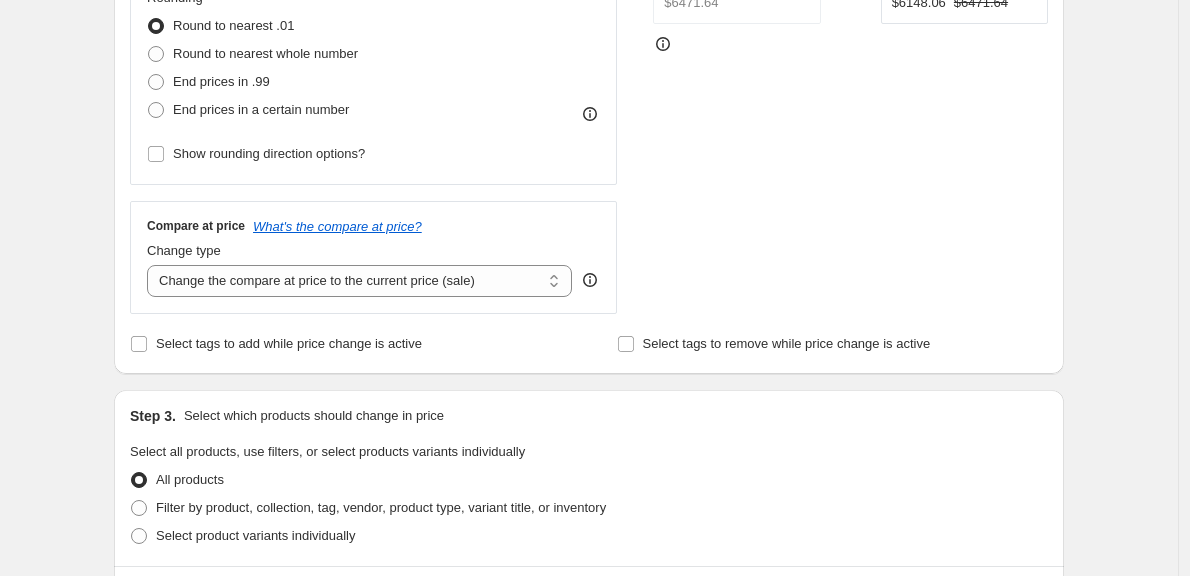 scroll, scrollTop: 550, scrollLeft: 0, axis: vertical 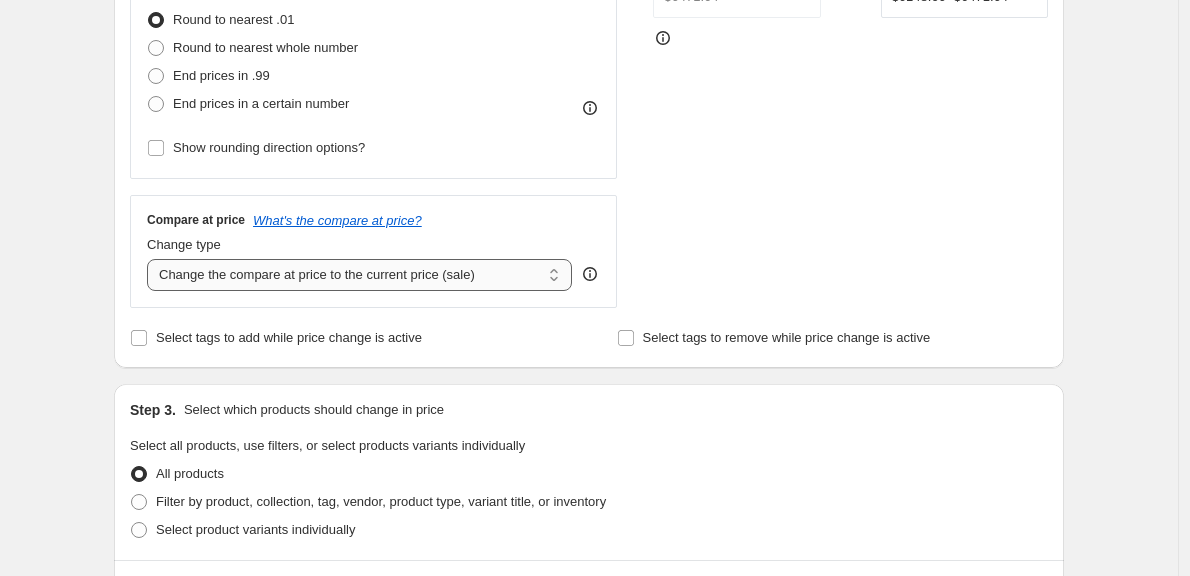 click on "Change the compare at price to the current price (sale) Change the compare at price to a certain amount Change the compare at price by a certain amount Change the compare at price by a certain percentage Change the compare at price by a certain amount relative to the actual price Change the compare at price by a certain percentage relative to the actual price Don't change the compare at price Remove the compare at price" at bounding box center [359, 275] 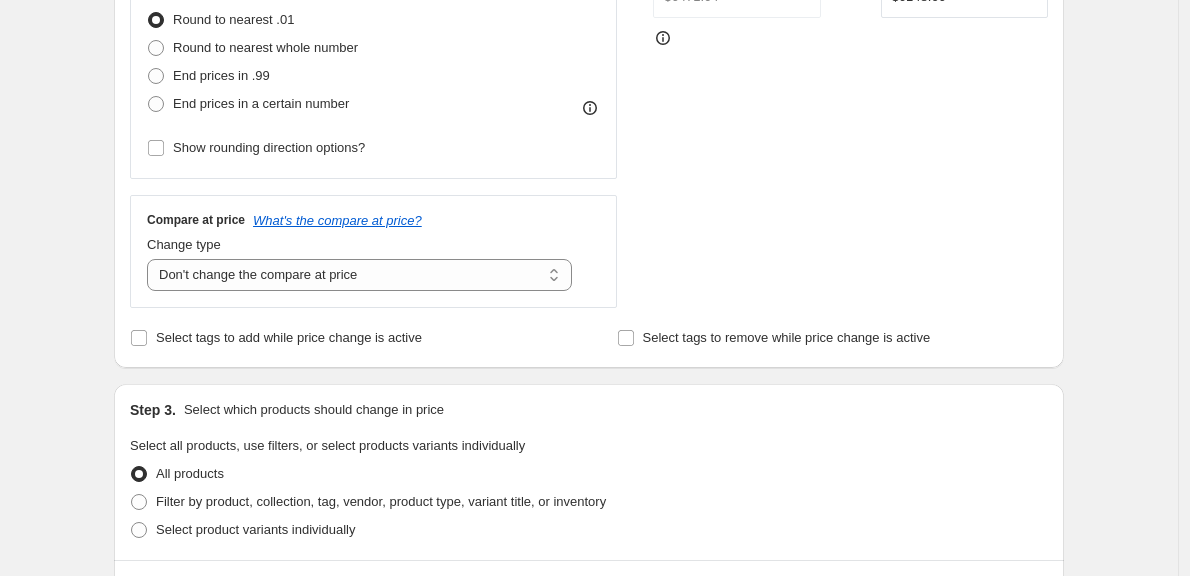 click on "Create new price [MEDICAL_DATA]. This page is ready Create new price [MEDICAL_DATA] Draft Step 1. Optionally give your price [MEDICAL_DATA] a title (eg "March 30% off sale on boots") Descuento Fijo Smeg Grandes -5% This title is just for internal use, customers won't see it Step 2. Select how the prices should change Use bulk price change rules Set product prices individually Use CSV upload Price Change type Change the price to a certain amount Change the price by a certain amount Change the price by a certain percentage Change the price to the current compare at price (price before sale) Change the price by a certain amount relative to the compare at price Change the price by a certain percentage relative to the compare at price Don't change the price Change the price by a certain percentage relative to the cost per item Change price to certain cost margin Change the price by a certain percentage Price change amount -5 % (Price drop) Rounding Round to nearest .01 Round to nearest whole number End prices in .99 $6471.64" at bounding box center (589, 449) 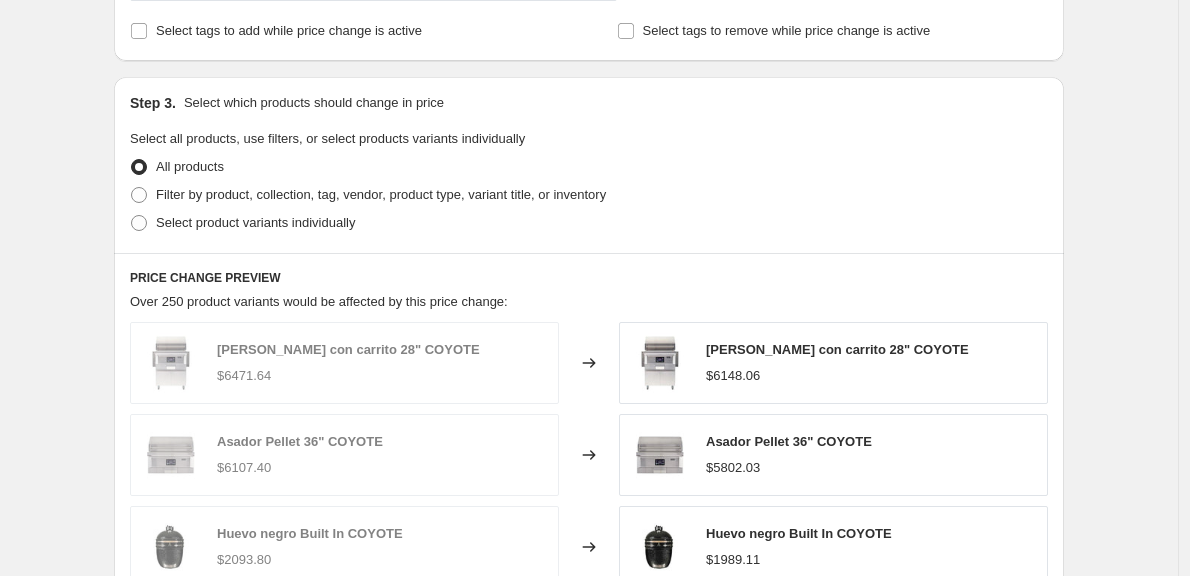 scroll, scrollTop: 866, scrollLeft: 0, axis: vertical 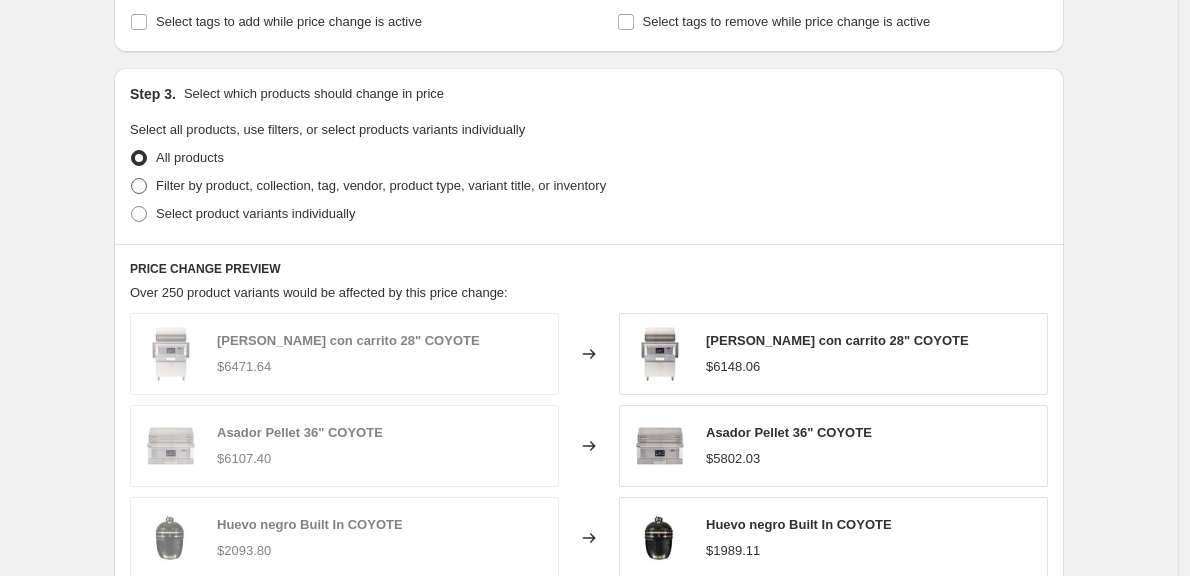 click at bounding box center (139, 186) 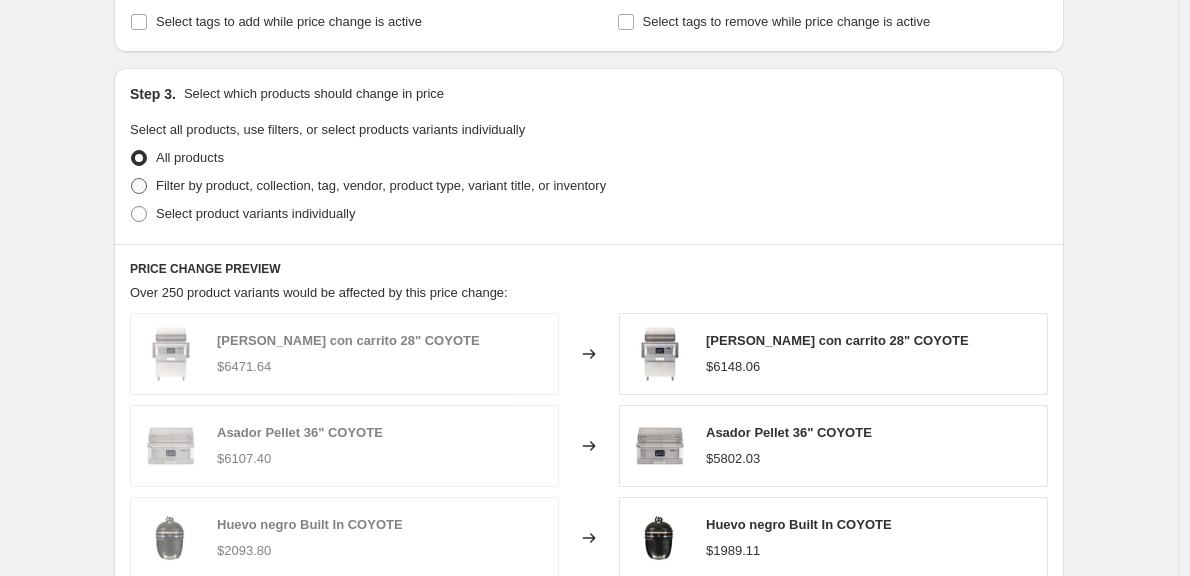 radio on "true" 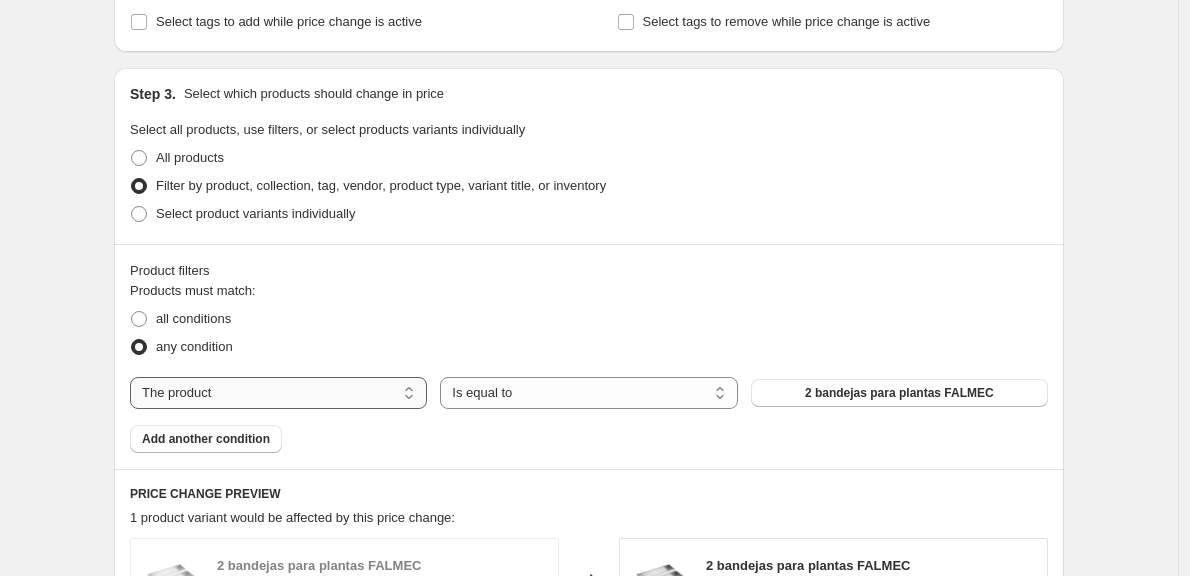 click on "The product The product's collection The product's tag The product's vendor The product's type The product's status The variant's title Inventory quantity" at bounding box center (278, 393) 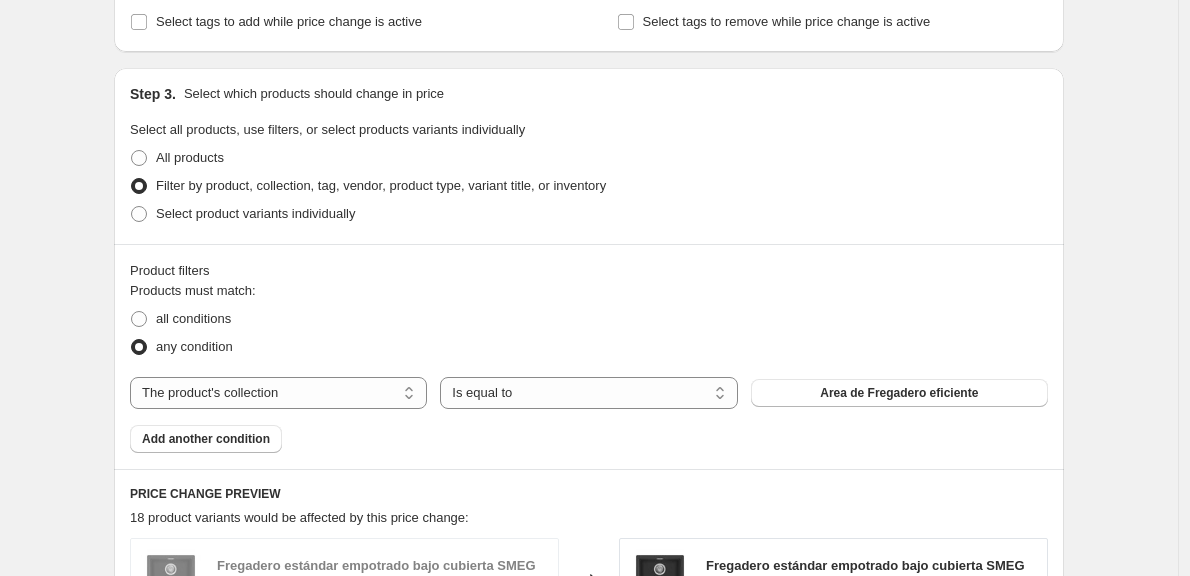click on "Area de Fregadero eficiente" at bounding box center (899, 393) 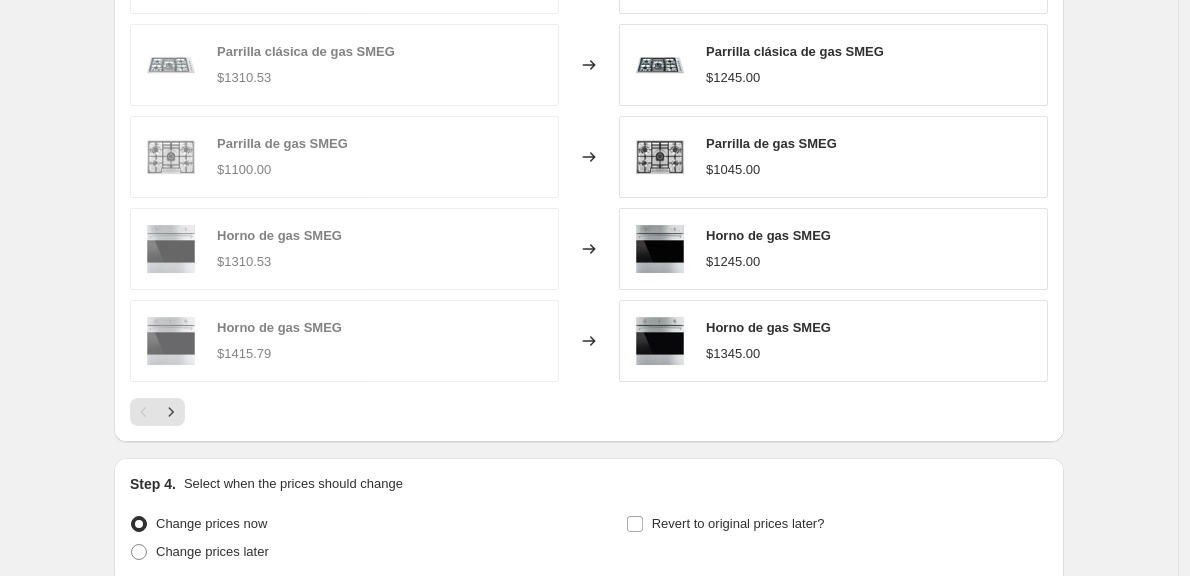 scroll, scrollTop: 1648, scrollLeft: 0, axis: vertical 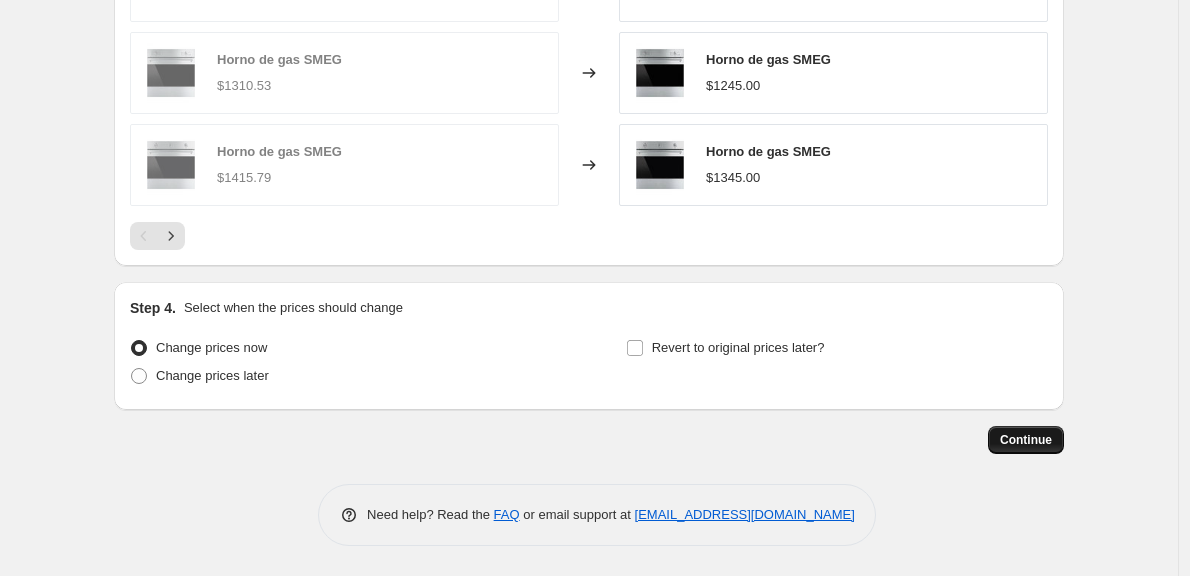 click on "Continue" at bounding box center [1026, 440] 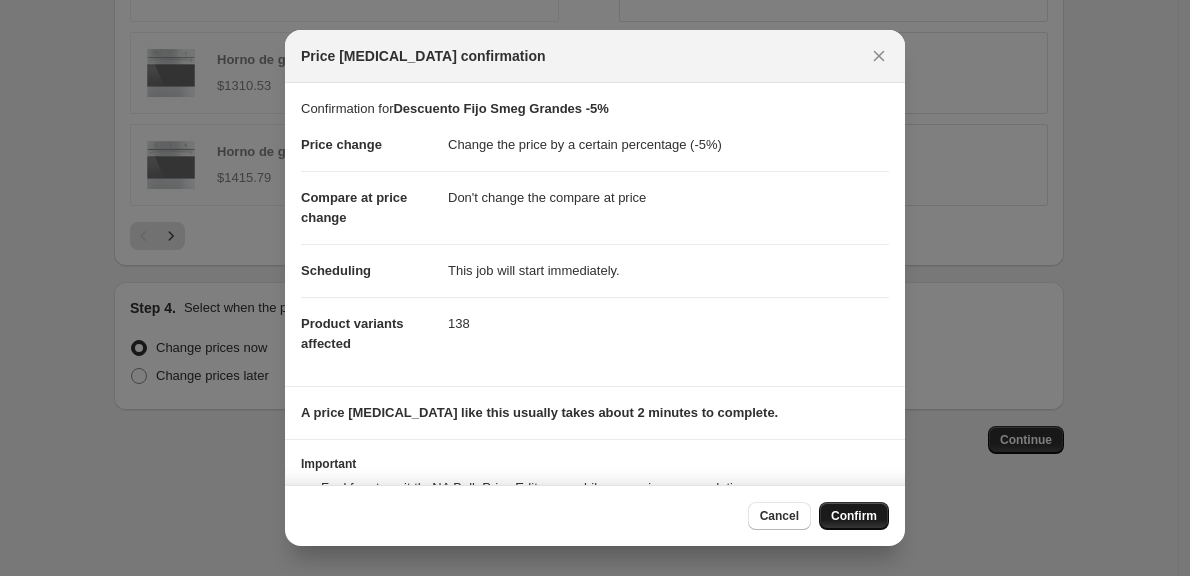 click on "Confirm" at bounding box center [854, 516] 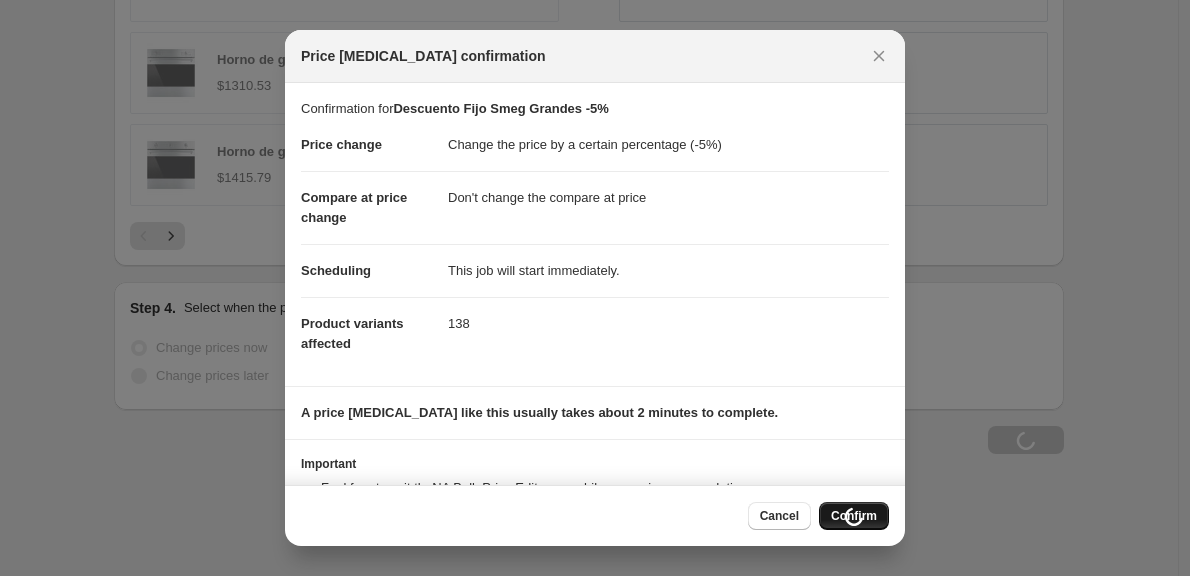 scroll, scrollTop: 1716, scrollLeft: 0, axis: vertical 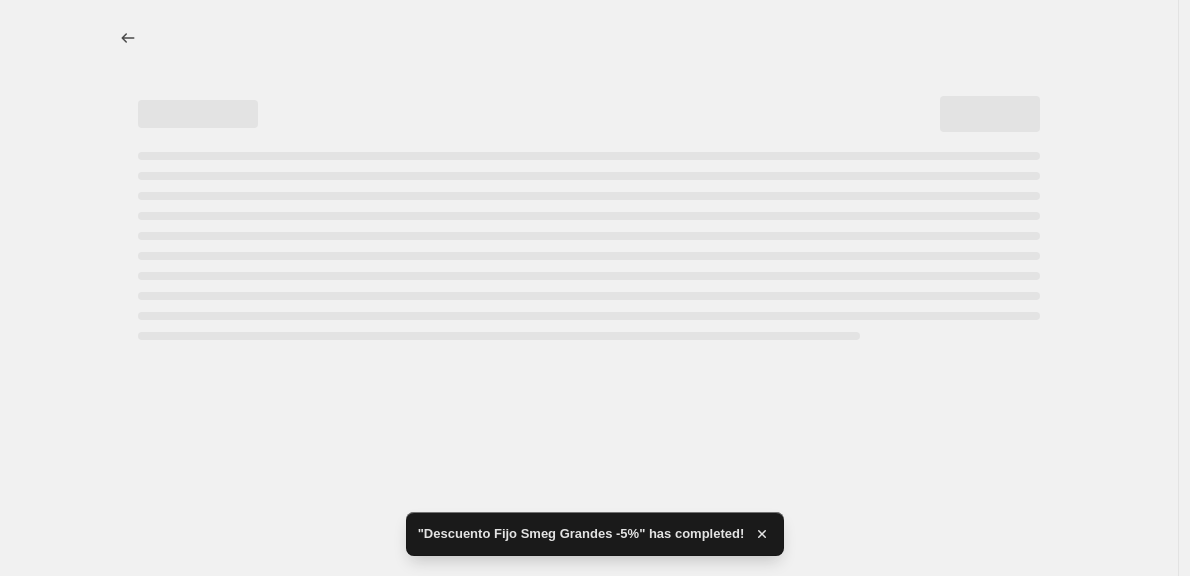 select on "percentage" 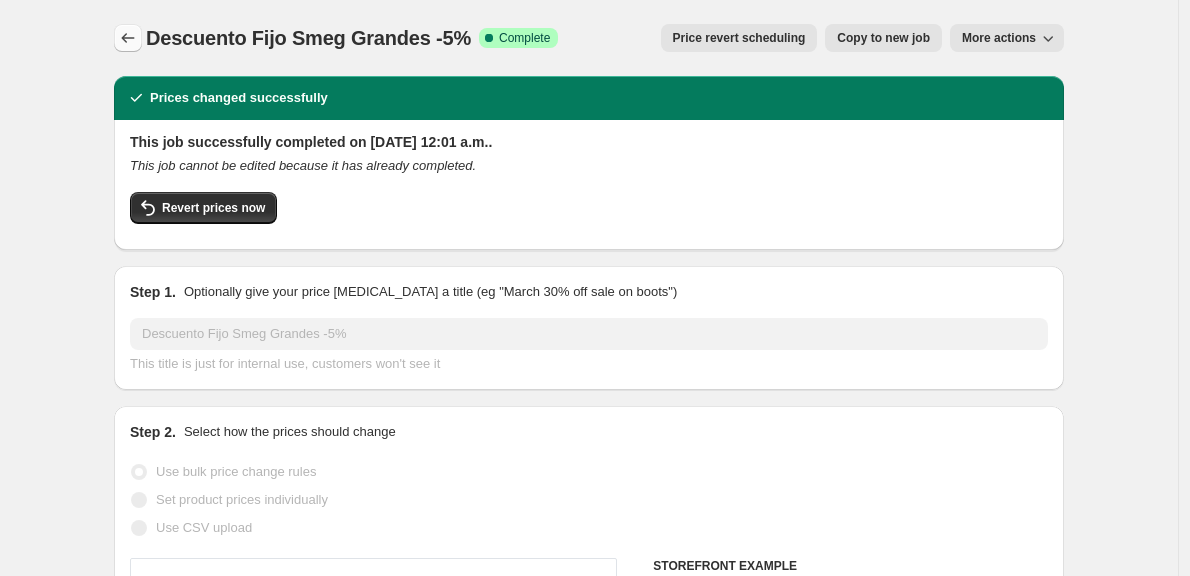 click 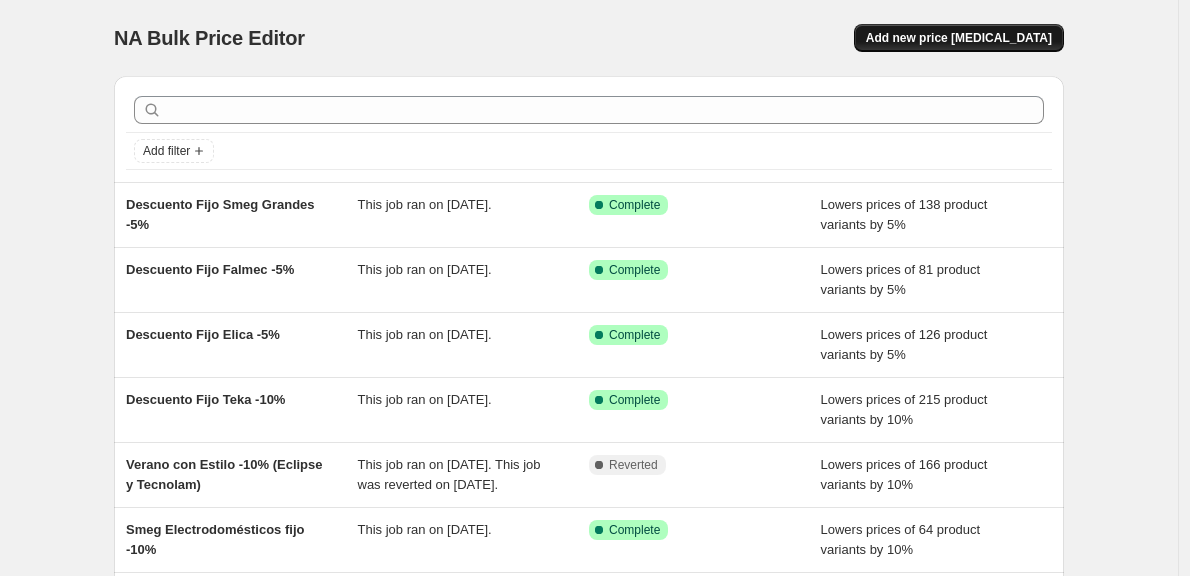 click on "Add new price [MEDICAL_DATA]" at bounding box center [959, 38] 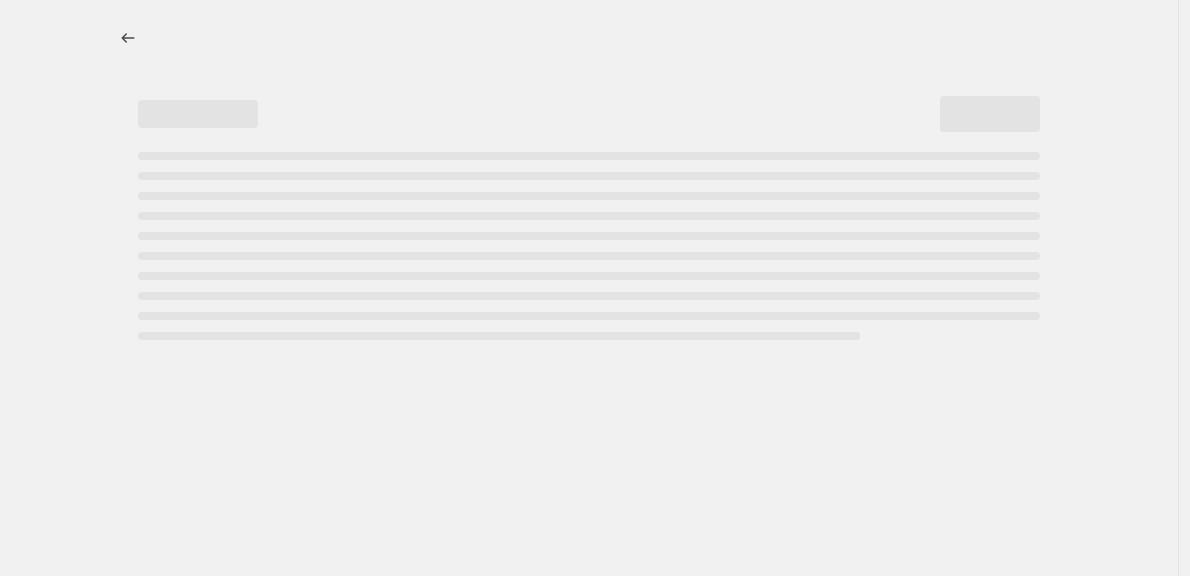 select on "percentage" 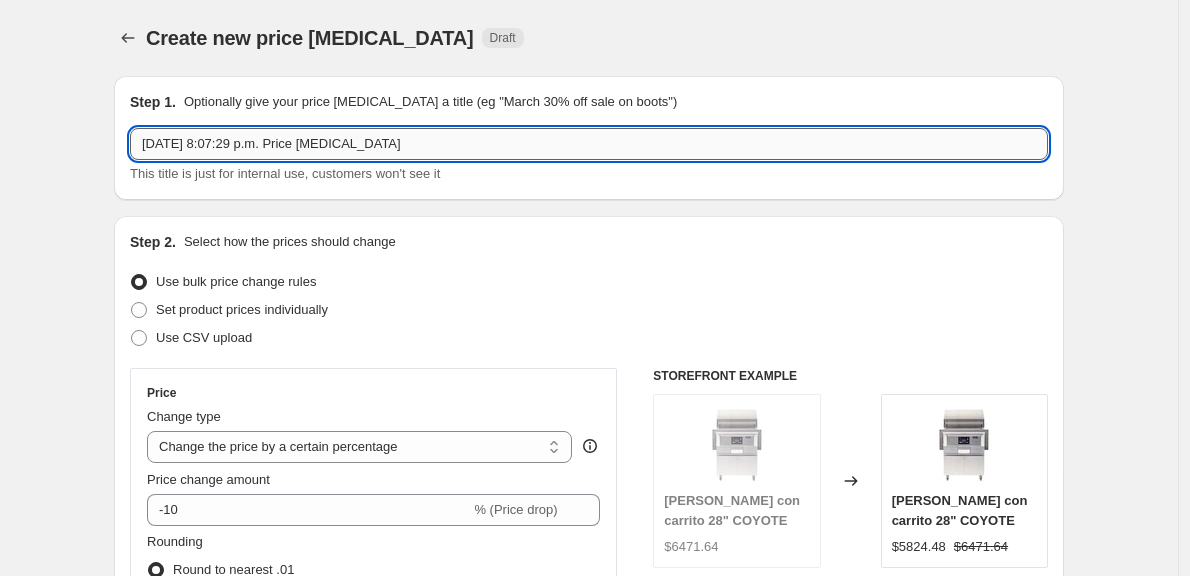 click on "[DATE] 8:07:29 p.m. Price [MEDICAL_DATA]" 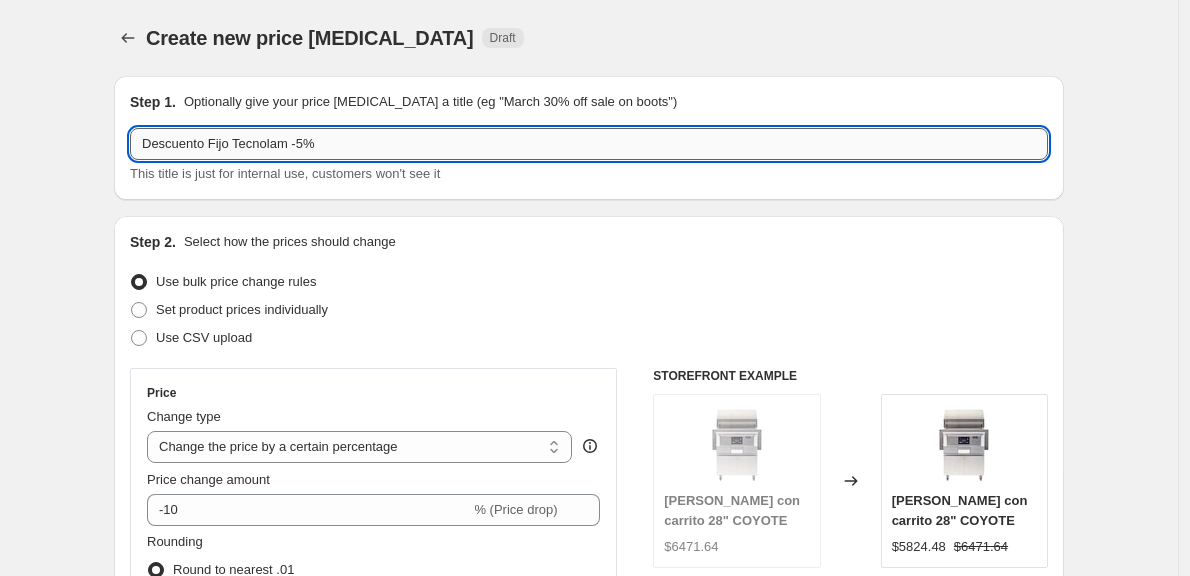 type on "Descuento Fijo Tecnolam -5%" 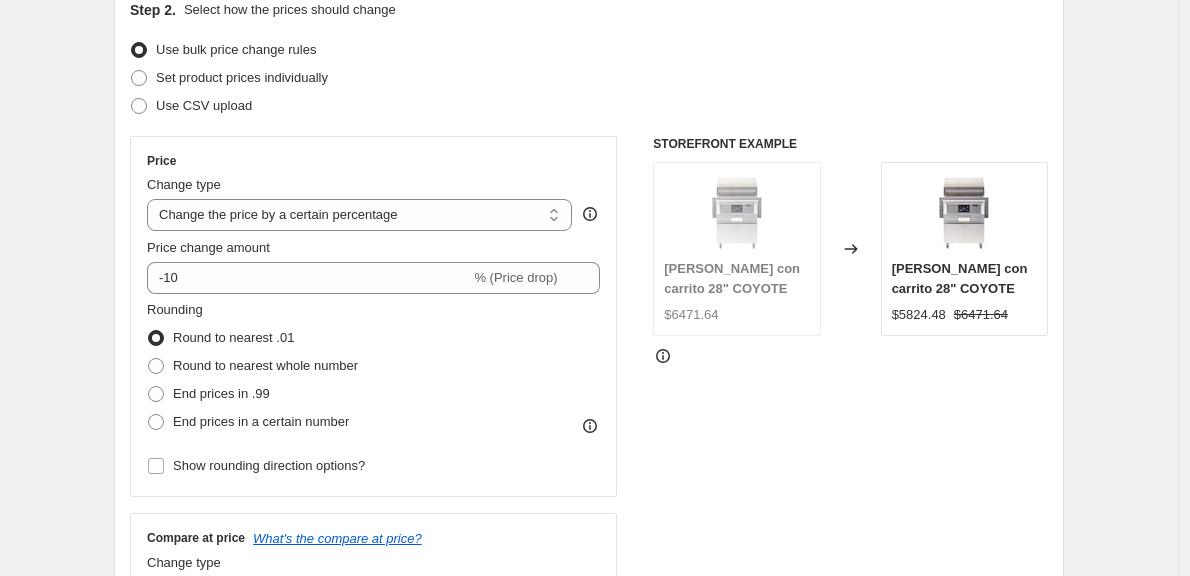 scroll, scrollTop: 235, scrollLeft: 0, axis: vertical 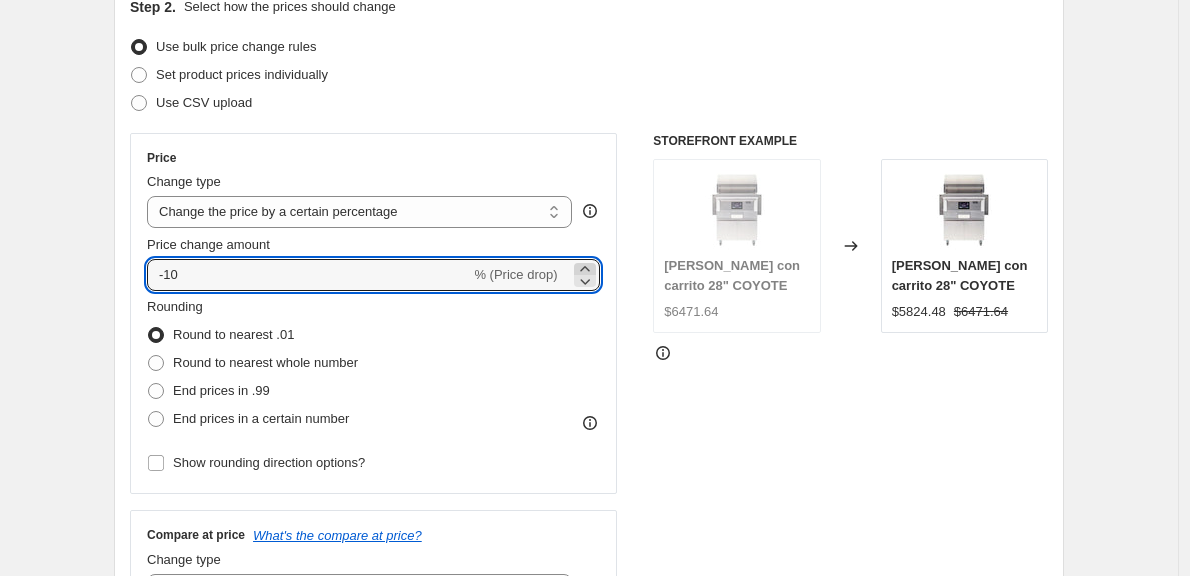click 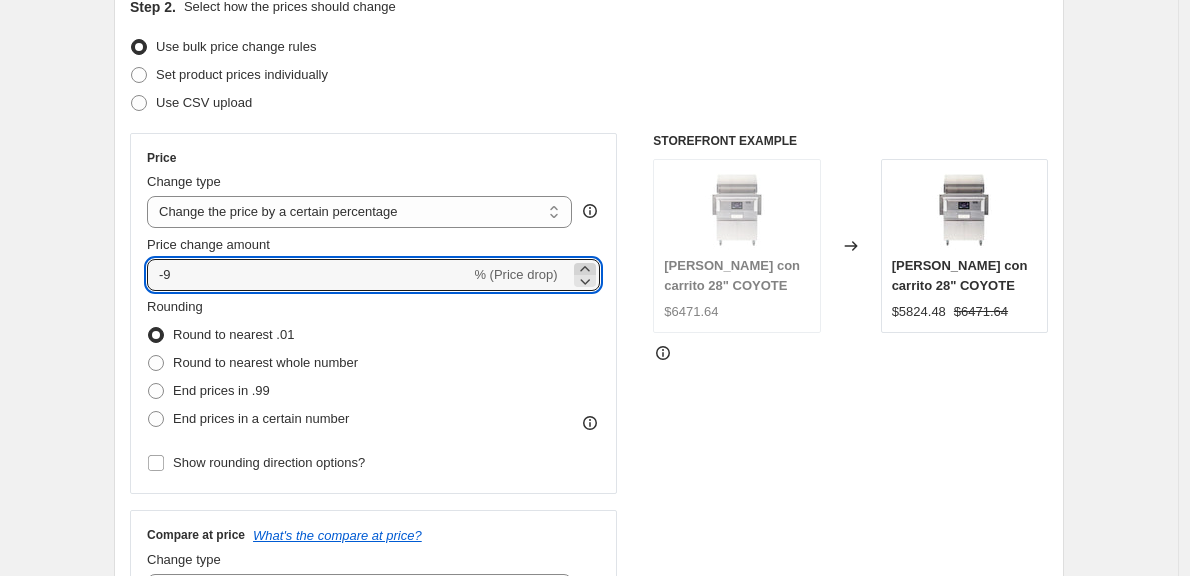 click 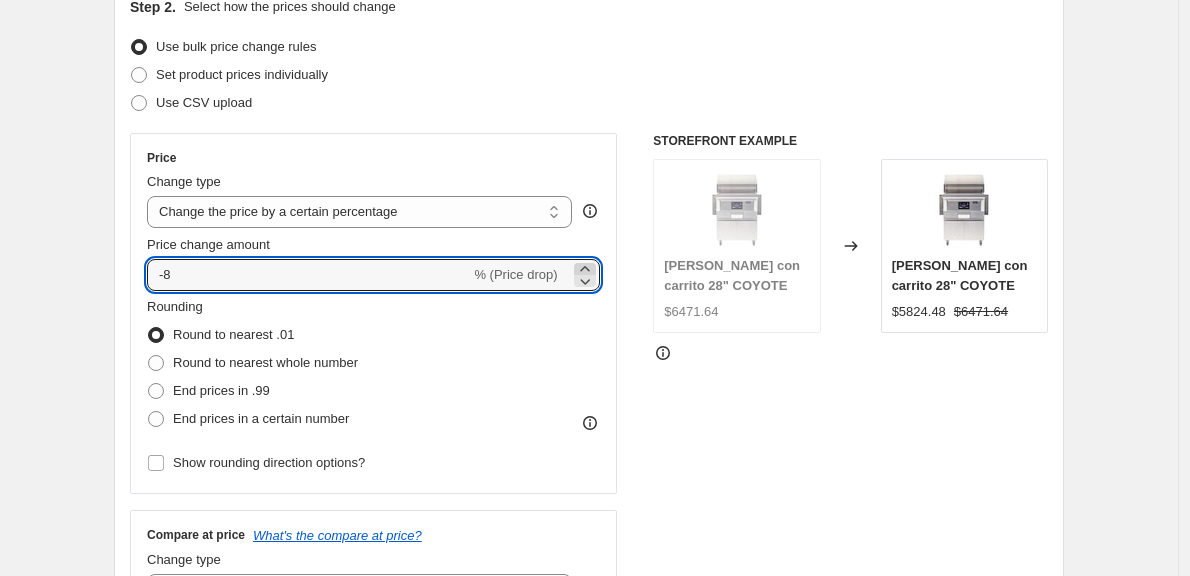 click 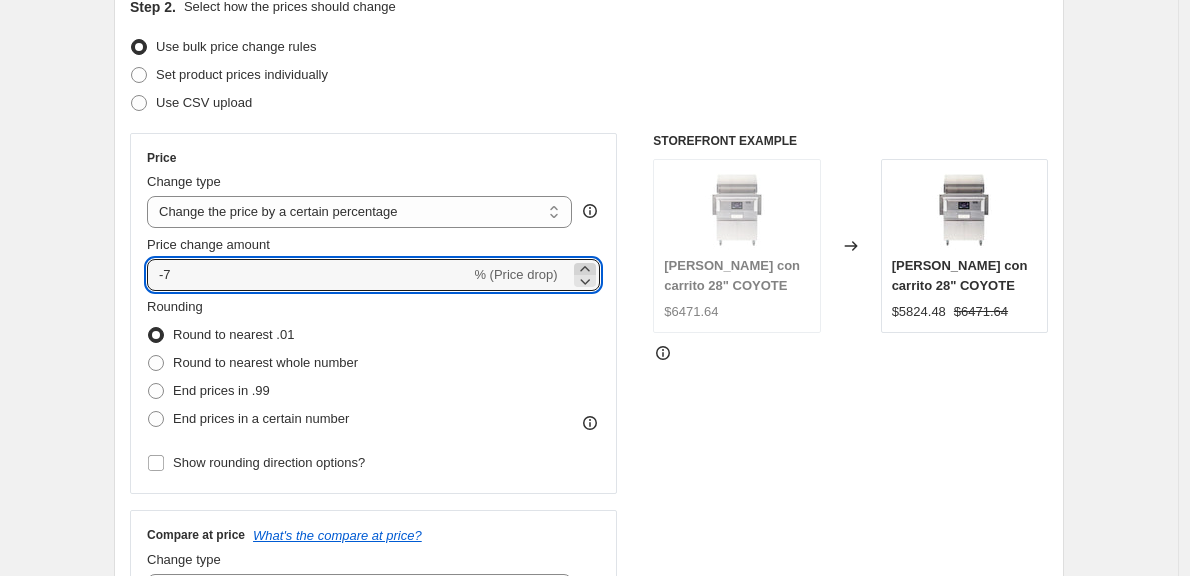 click 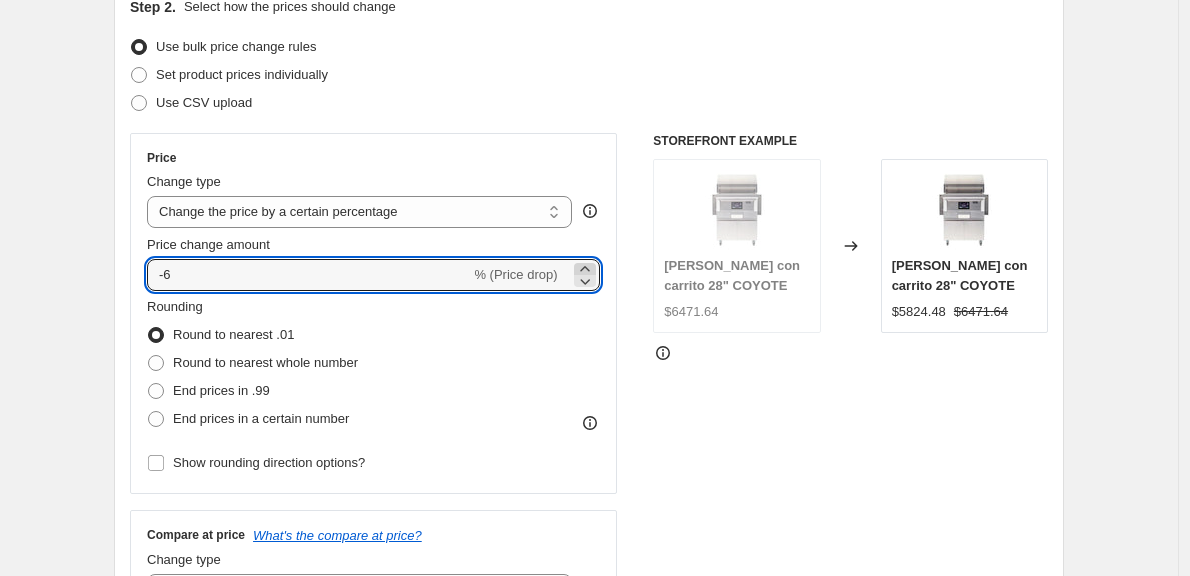 click 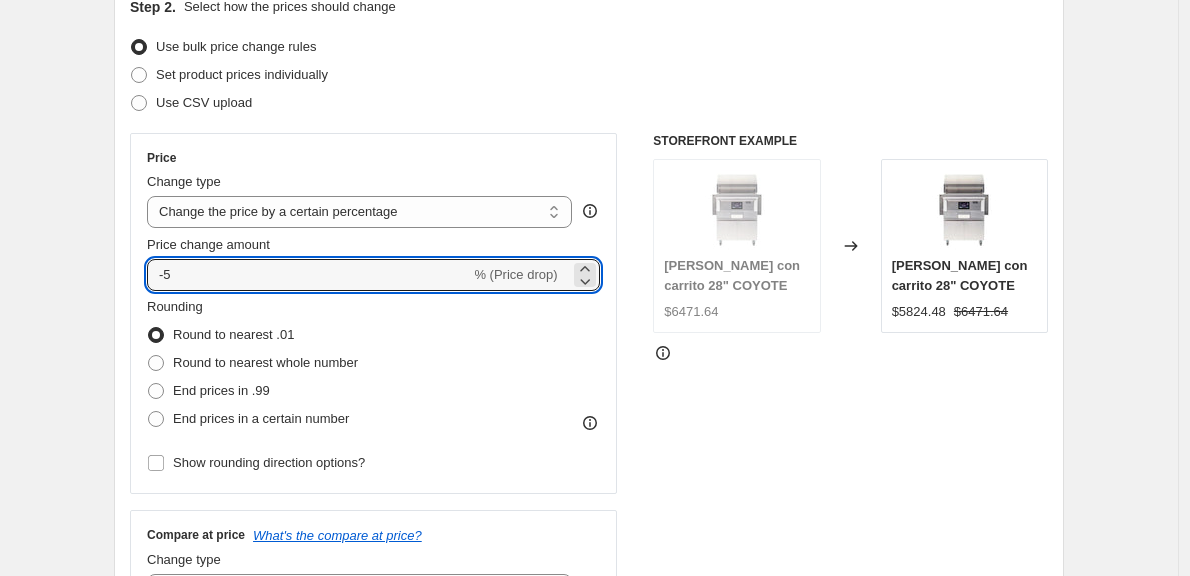 click on "Create new price [MEDICAL_DATA]. This page is ready Create new price [MEDICAL_DATA] Draft Step 1. Optionally give your price [MEDICAL_DATA] a title (eg "March 30% off sale on boots") Descuento Fijo Tecnolam -5% This title is just for internal use, customers won't see it Step 2. Select how the prices should change Use bulk price change rules Set product prices individually Use CSV upload Price Change type Change the price to a certain amount Change the price by a certain amount Change the price by a certain percentage Change the price to the current compare at price (price before sale) Change the price by a certain amount relative to the compare at price Change the price by a certain percentage relative to the compare at price Don't change the price Change the price by a certain percentage relative to the cost per item Change price to certain cost margin Change the price by a certain percentage Price change amount -5 % (Price drop) Rounding Round to nearest .01 Round to nearest whole number End prices in .99 Change type" at bounding box center [589, 764] 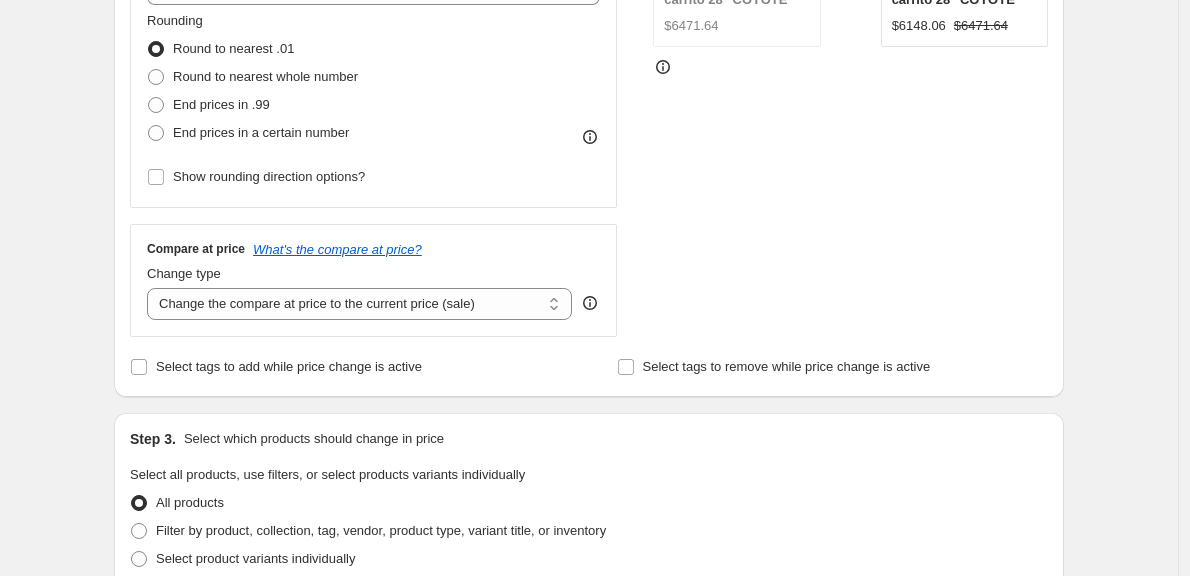 scroll, scrollTop: 522, scrollLeft: 0, axis: vertical 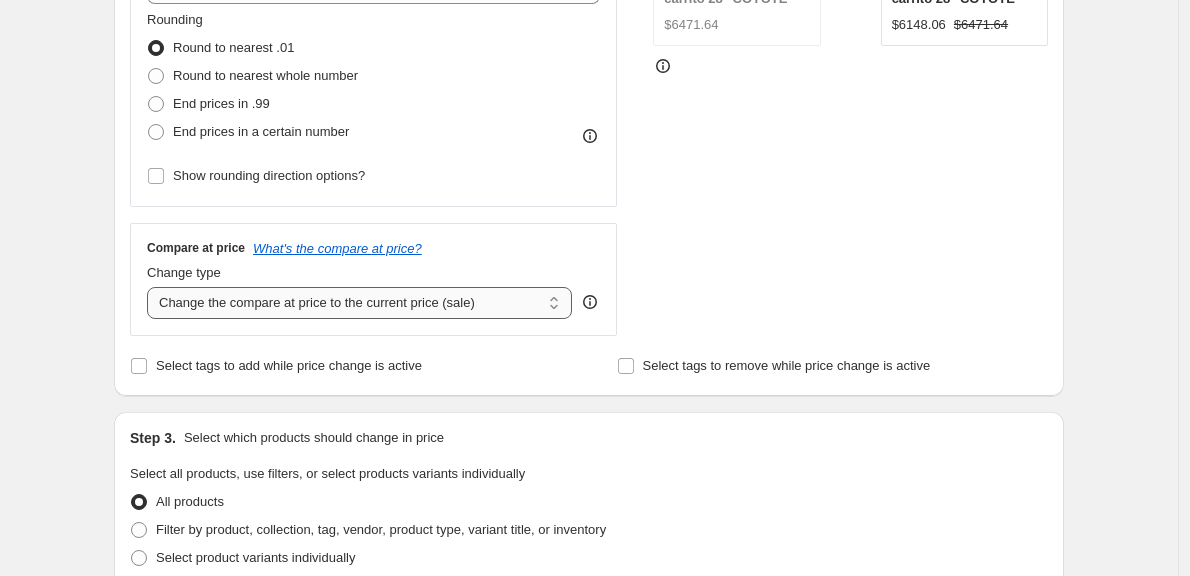 click on "Change the compare at price to the current price (sale) Change the compare at price to a certain amount Change the compare at price by a certain amount Change the compare at price by a certain percentage Change the compare at price by a certain amount relative to the actual price Change the compare at price by a certain percentage relative to the actual price Don't change the compare at price Remove the compare at price" at bounding box center (359, 303) 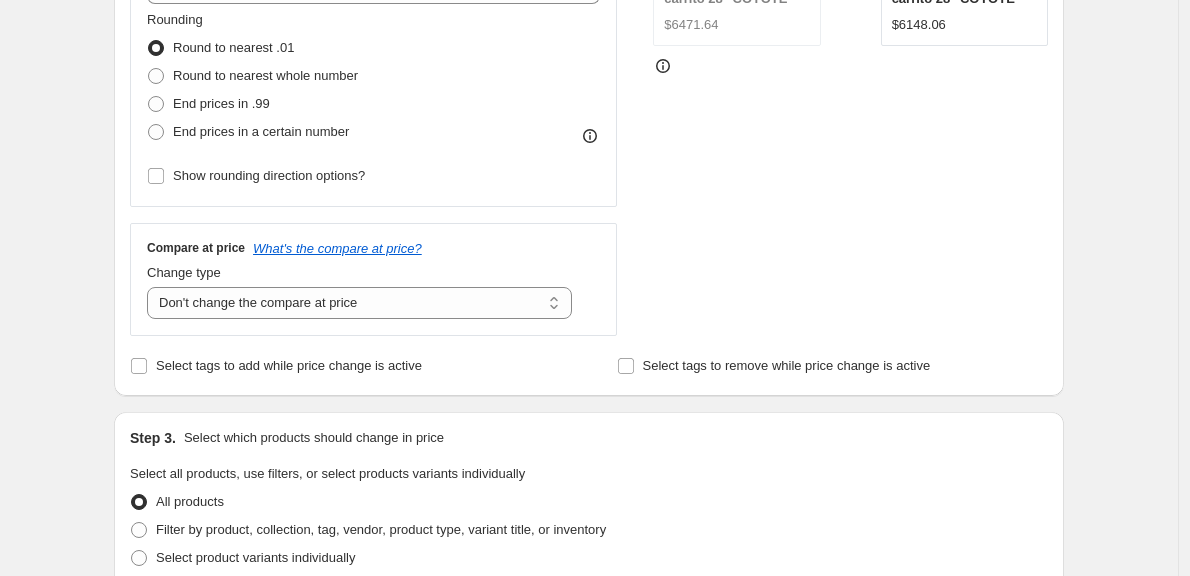 click on "Create new price [MEDICAL_DATA]. This page is ready Create new price [MEDICAL_DATA] Draft Step 1. Optionally give your price [MEDICAL_DATA] a title (eg "March 30% off sale on boots") Descuento Fijo Tecnolam -5% This title is just for internal use, customers won't see it Step 2. Select how the prices should change Use bulk price change rules Set product prices individually Use CSV upload Price Change type Change the price to a certain amount Change the price by a certain amount Change the price by a certain percentage Change the price to the current compare at price (price before sale) Change the price by a certain amount relative to the compare at price Change the price by a certain percentage relative to the compare at price Don't change the price Change the price by a certain percentage relative to the cost per item Change price to certain cost margin Change the price by a certain percentage Price change amount -5 % (Price drop) Rounding Round to nearest .01 Round to nearest whole number End prices in .99 Change type" at bounding box center (589, 477) 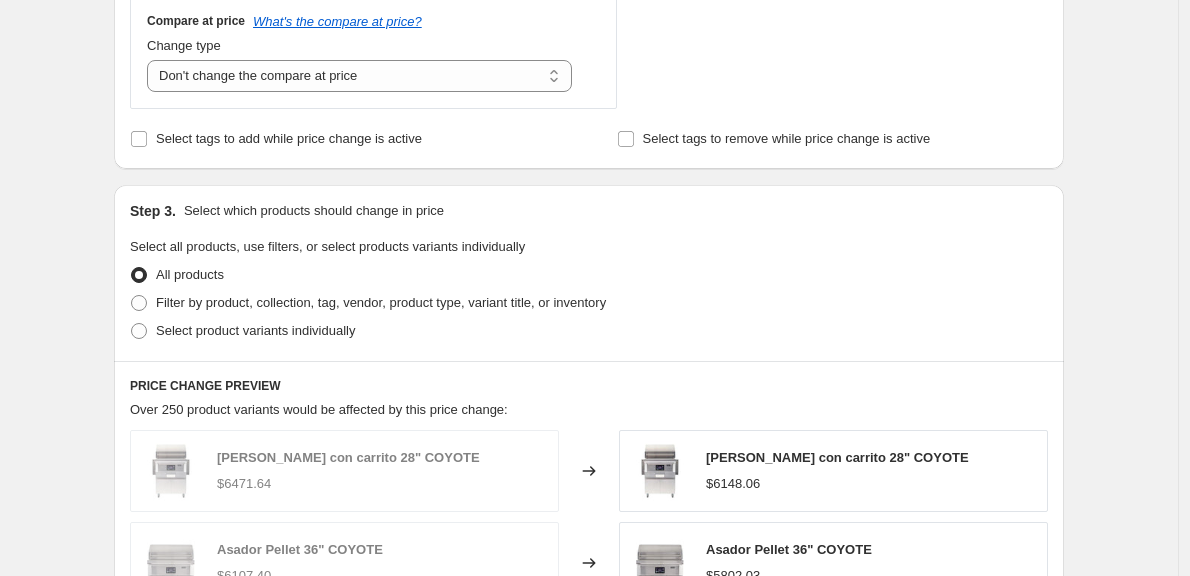 scroll, scrollTop: 750, scrollLeft: 0, axis: vertical 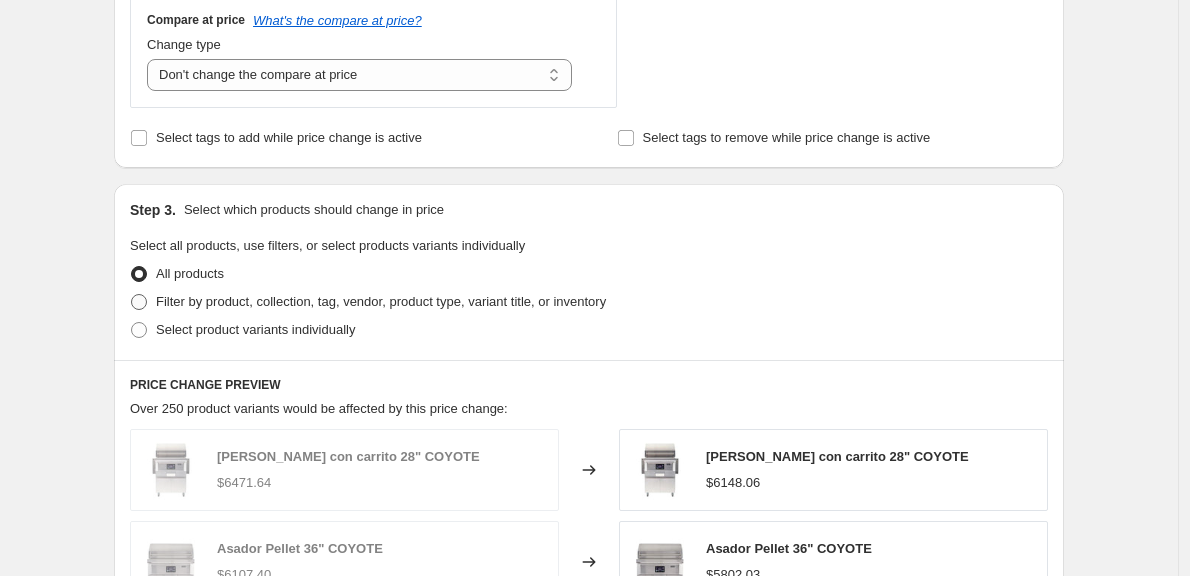 click at bounding box center [139, 302] 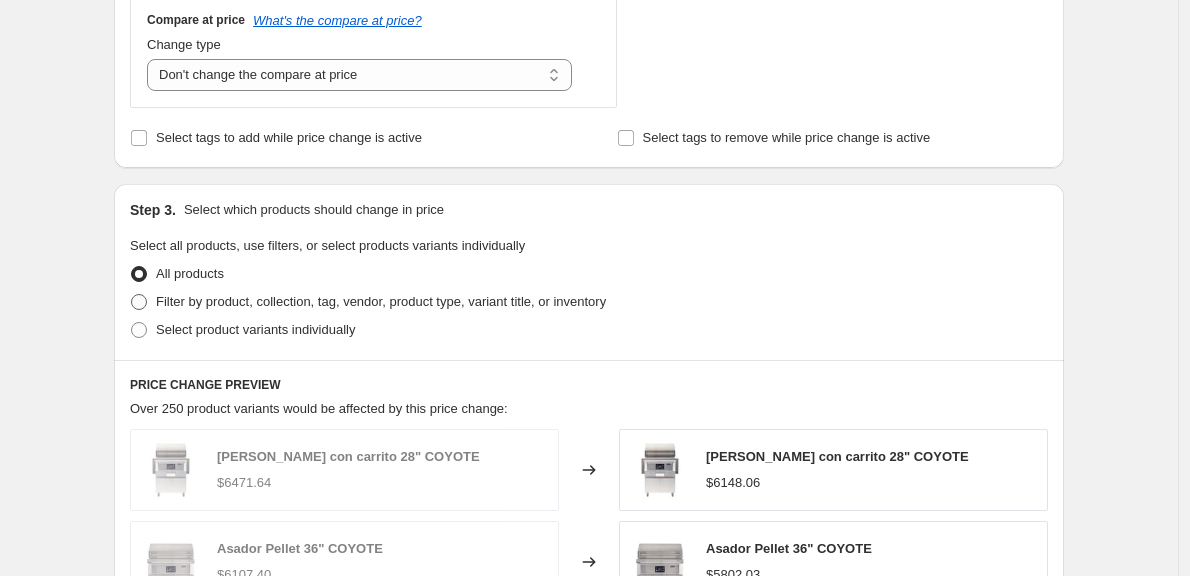 radio on "true" 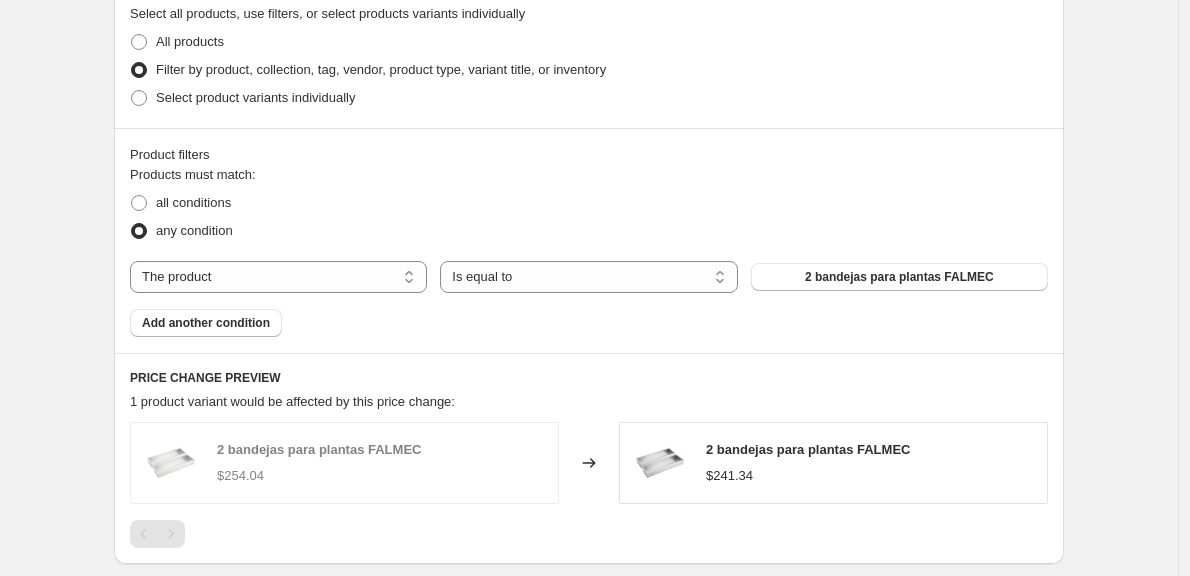 scroll, scrollTop: 985, scrollLeft: 0, axis: vertical 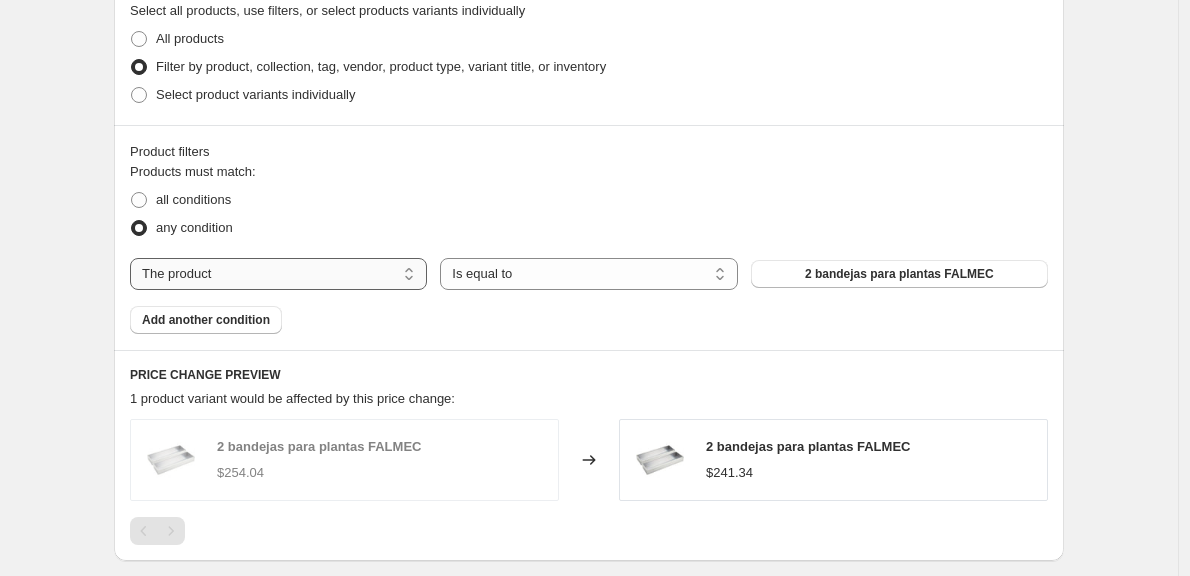 click on "The product The product's collection The product's tag The product's vendor The product's type The product's status The variant's title Inventory quantity" at bounding box center [278, 274] 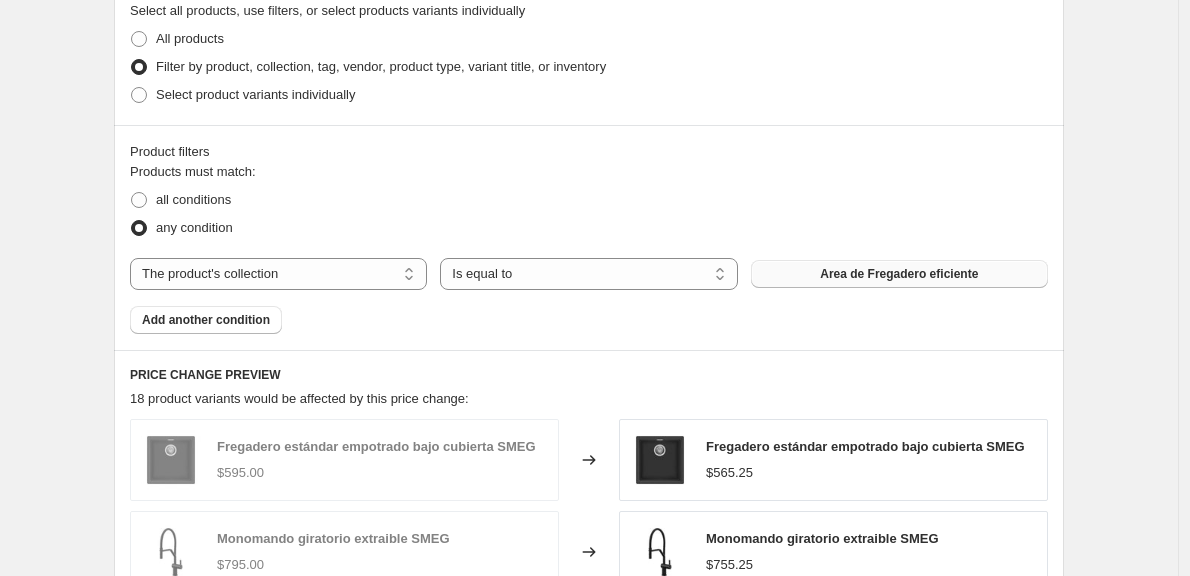 click on "Area de Fregadero eficiente" at bounding box center [899, 274] 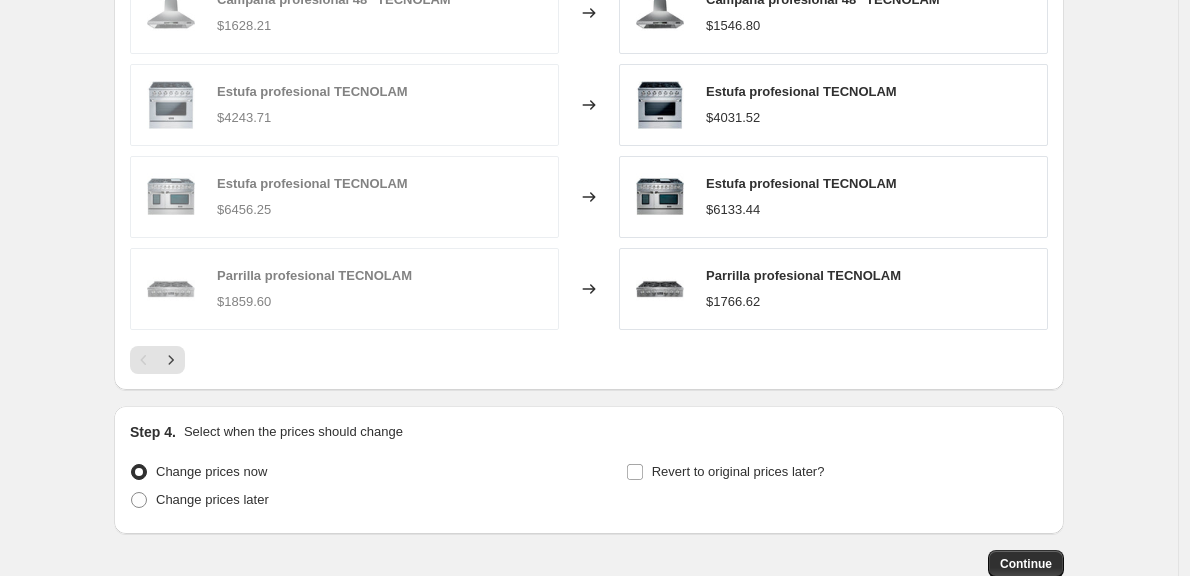 scroll, scrollTop: 1648, scrollLeft: 0, axis: vertical 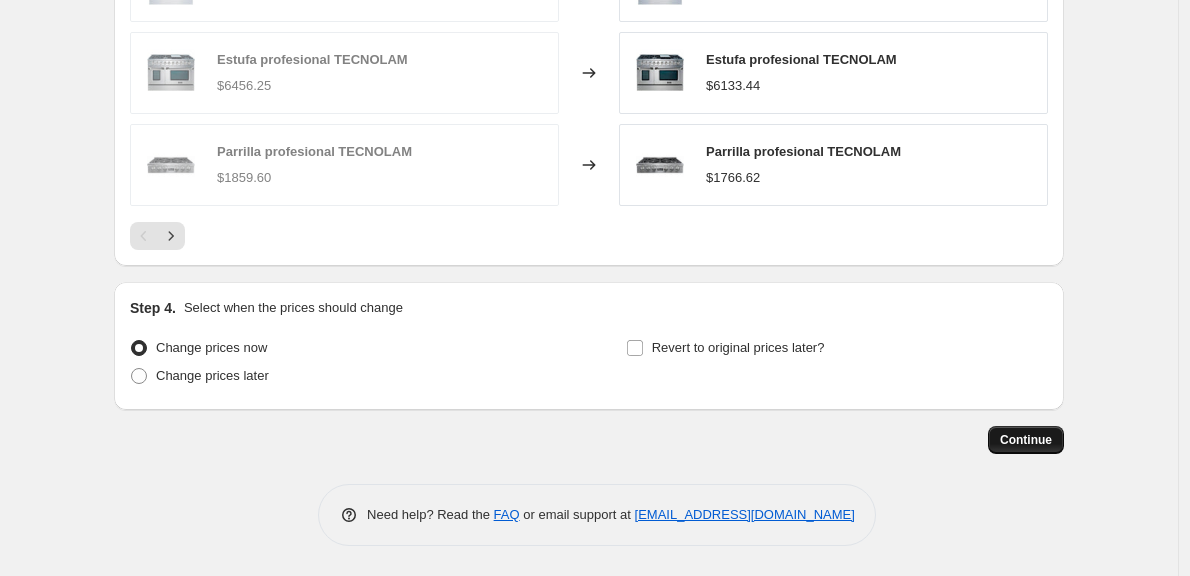 click on "Continue" at bounding box center [1026, 440] 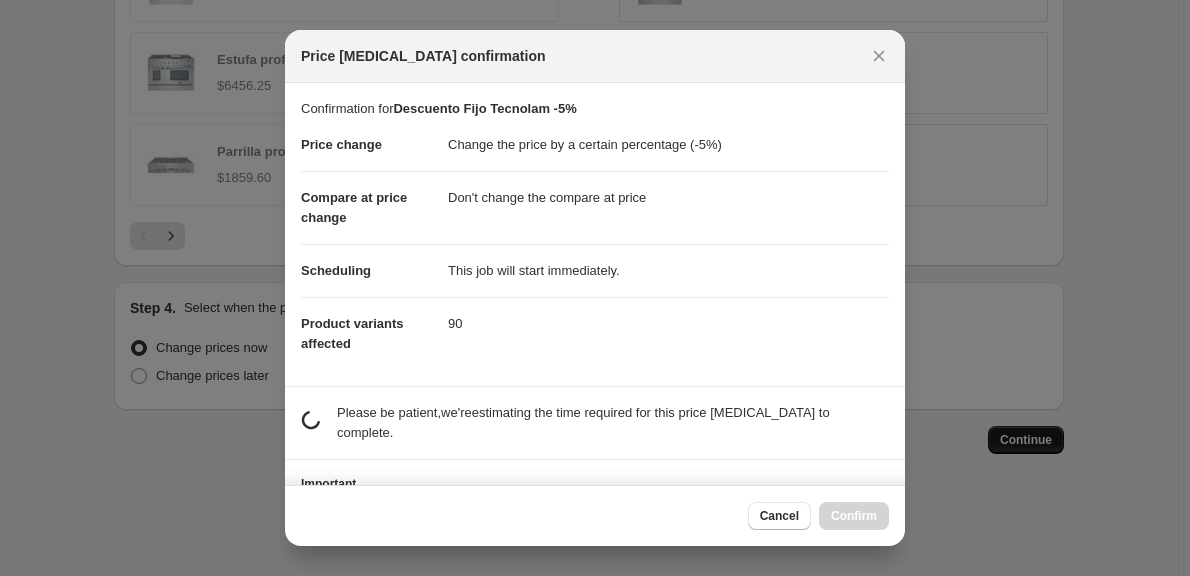 scroll, scrollTop: 1648, scrollLeft: 0, axis: vertical 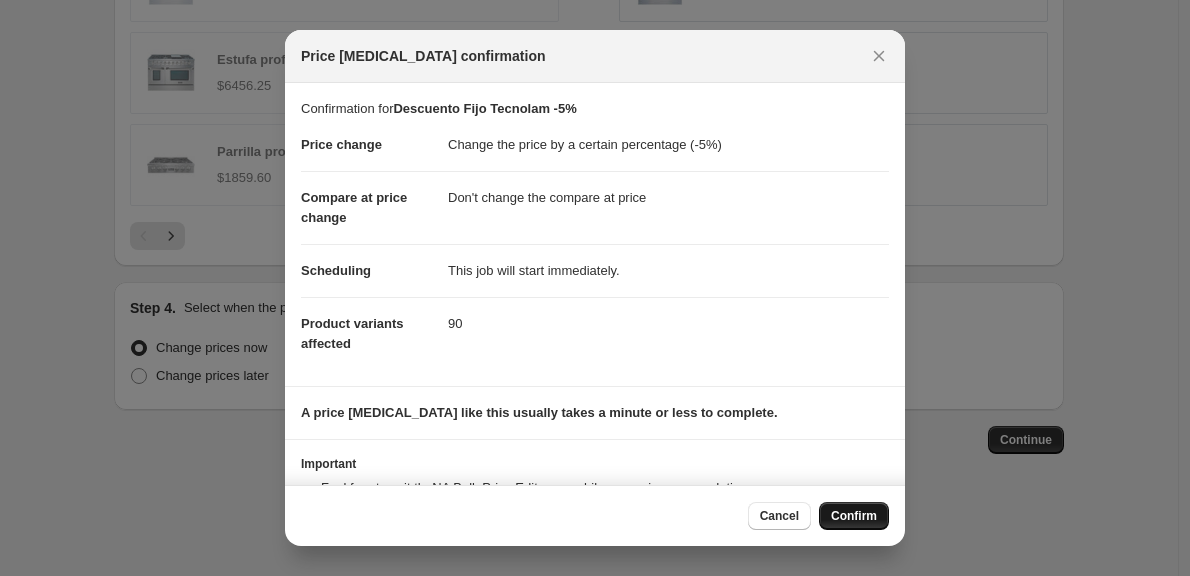 click on "Confirm" at bounding box center [854, 516] 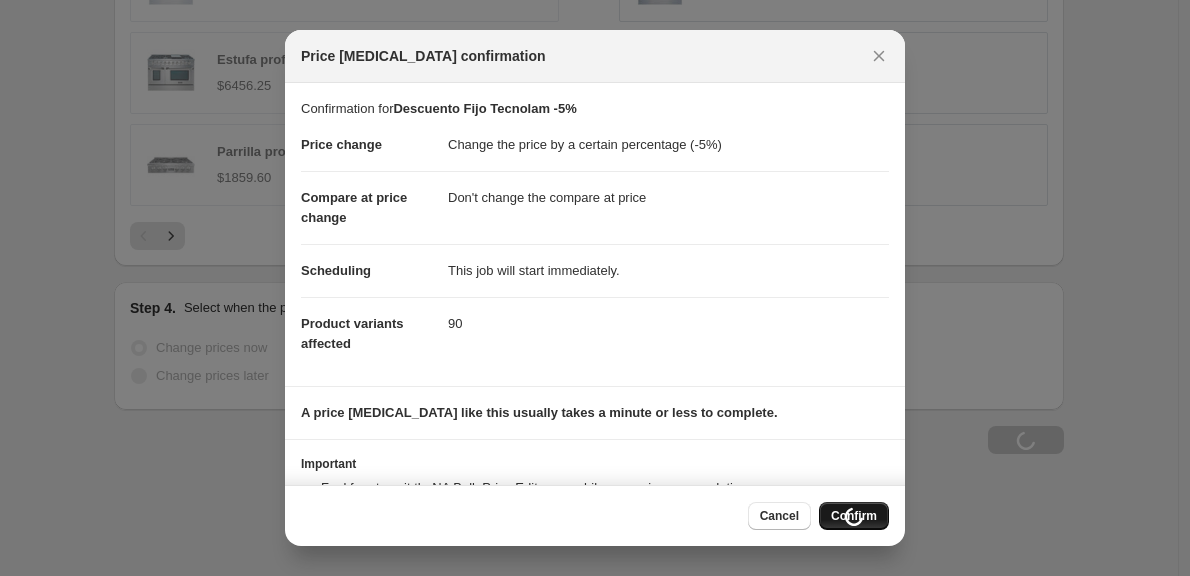 scroll, scrollTop: 1716, scrollLeft: 0, axis: vertical 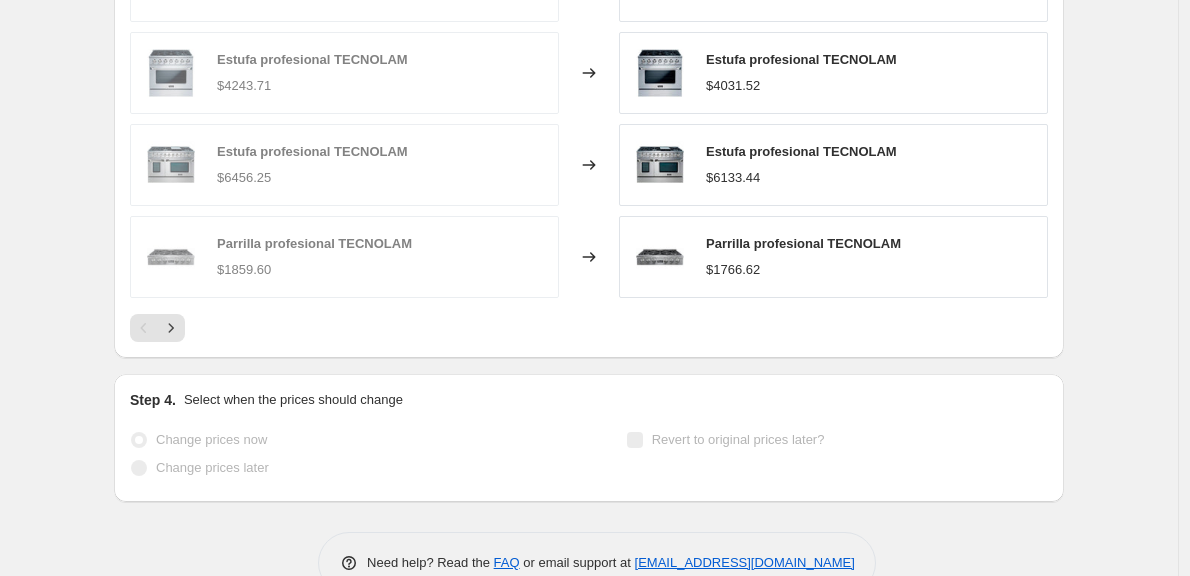 select on "percentage" 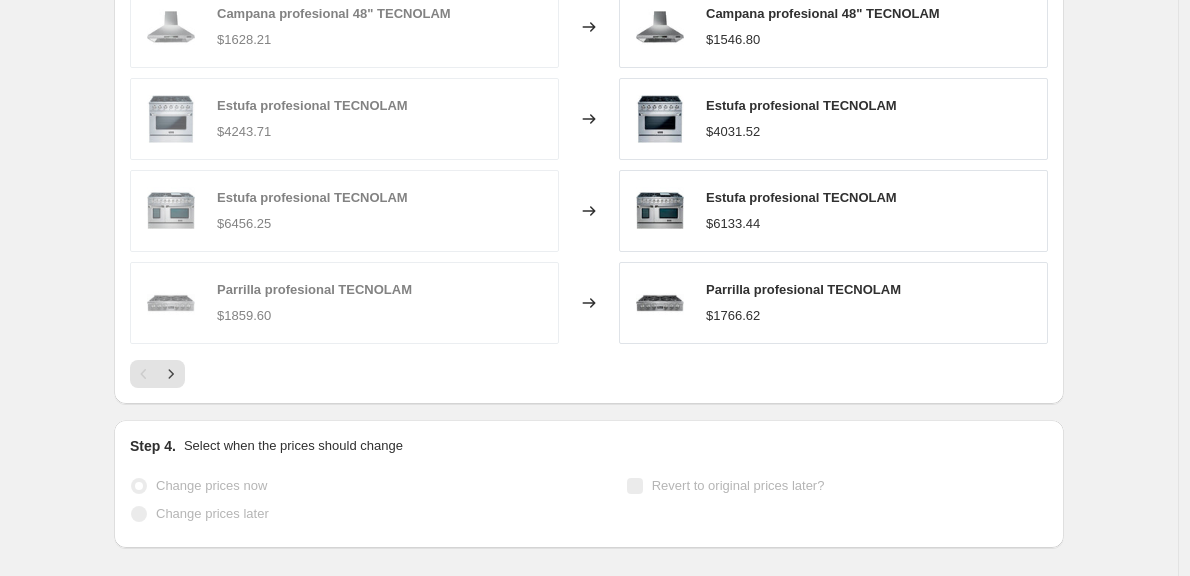 scroll, scrollTop: 0, scrollLeft: 0, axis: both 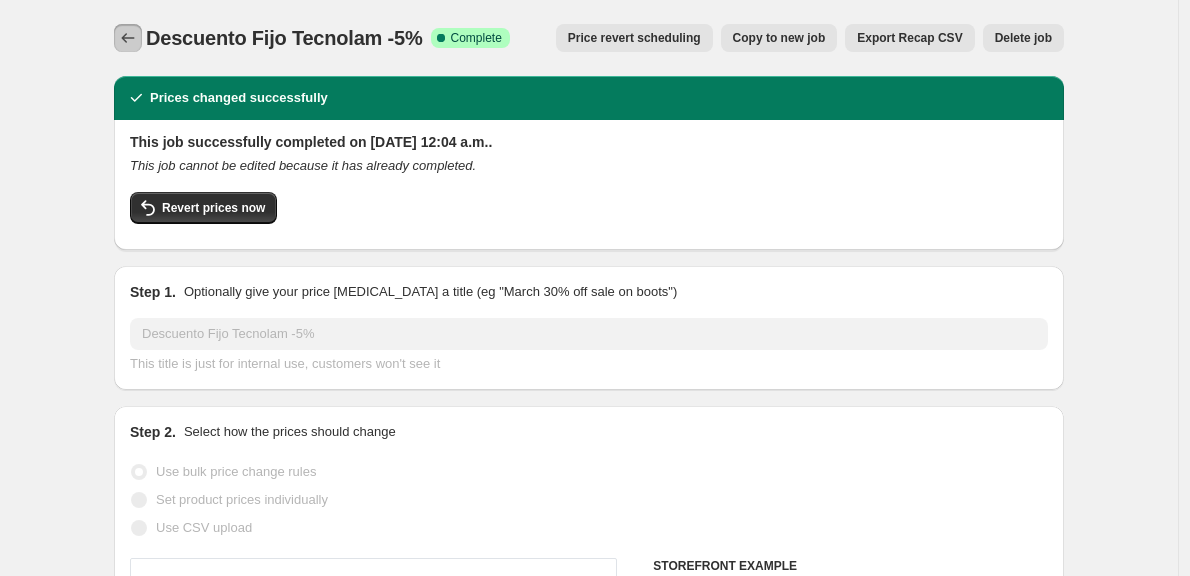 click 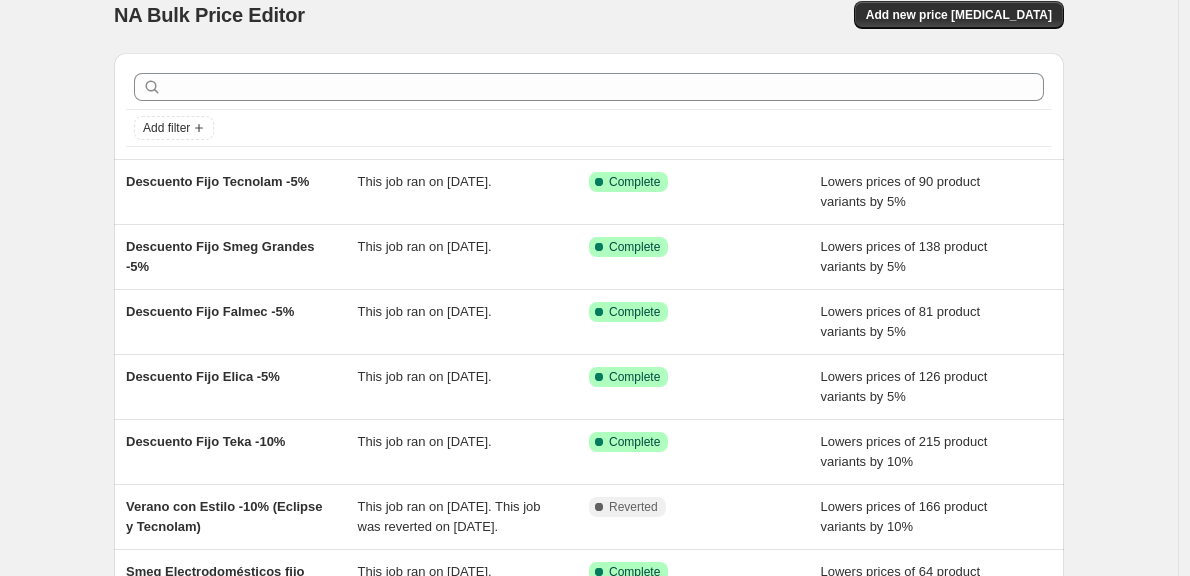scroll, scrollTop: 16, scrollLeft: 0, axis: vertical 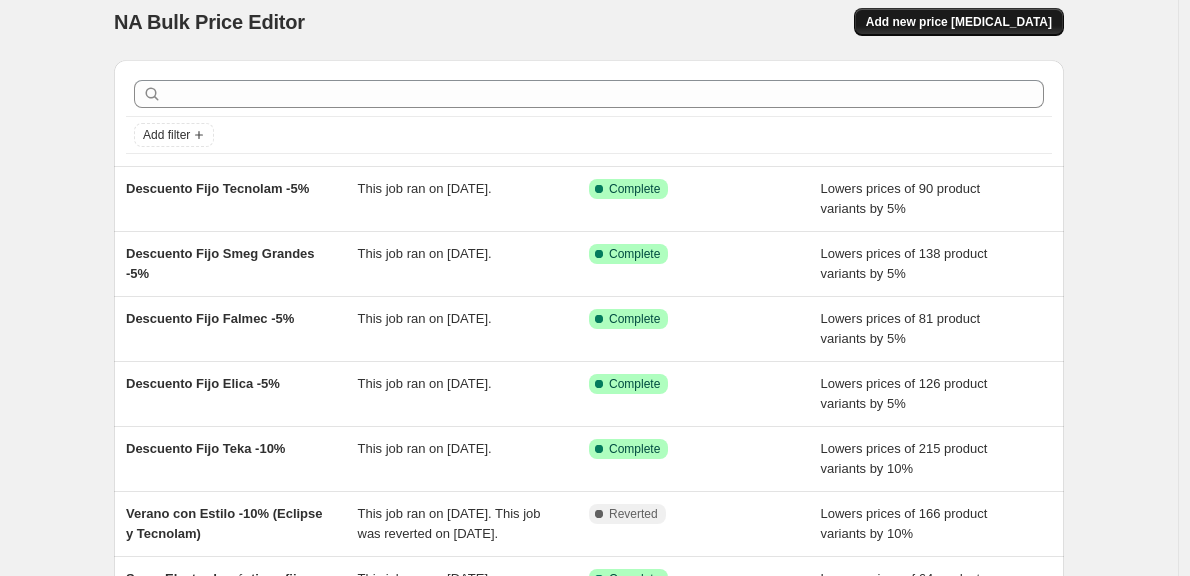 click on "Add new price [MEDICAL_DATA]" at bounding box center (959, 22) 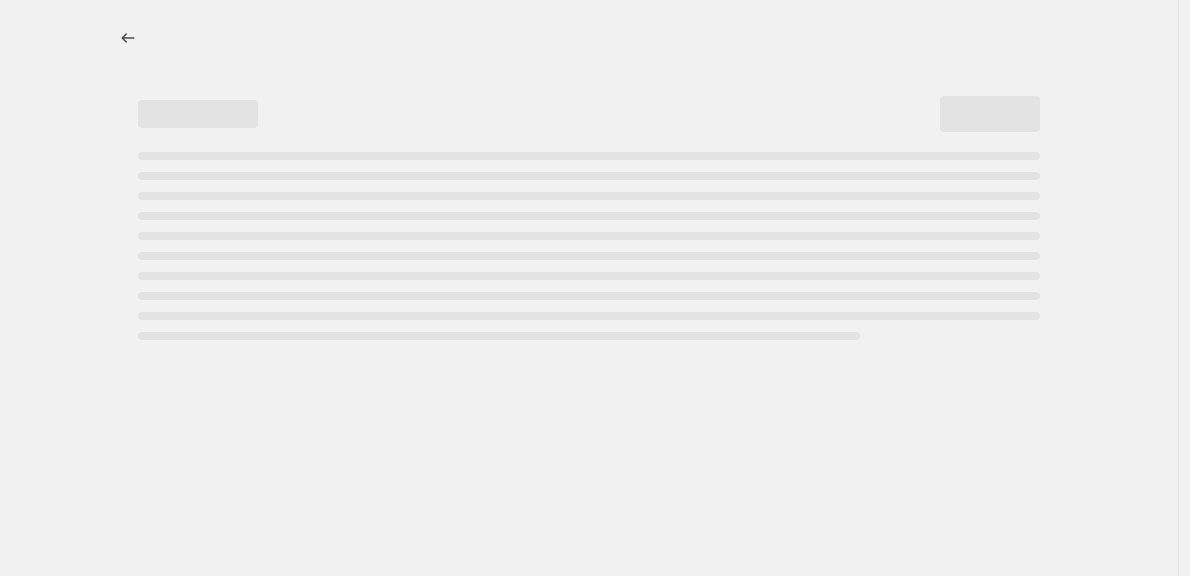 scroll, scrollTop: 0, scrollLeft: 0, axis: both 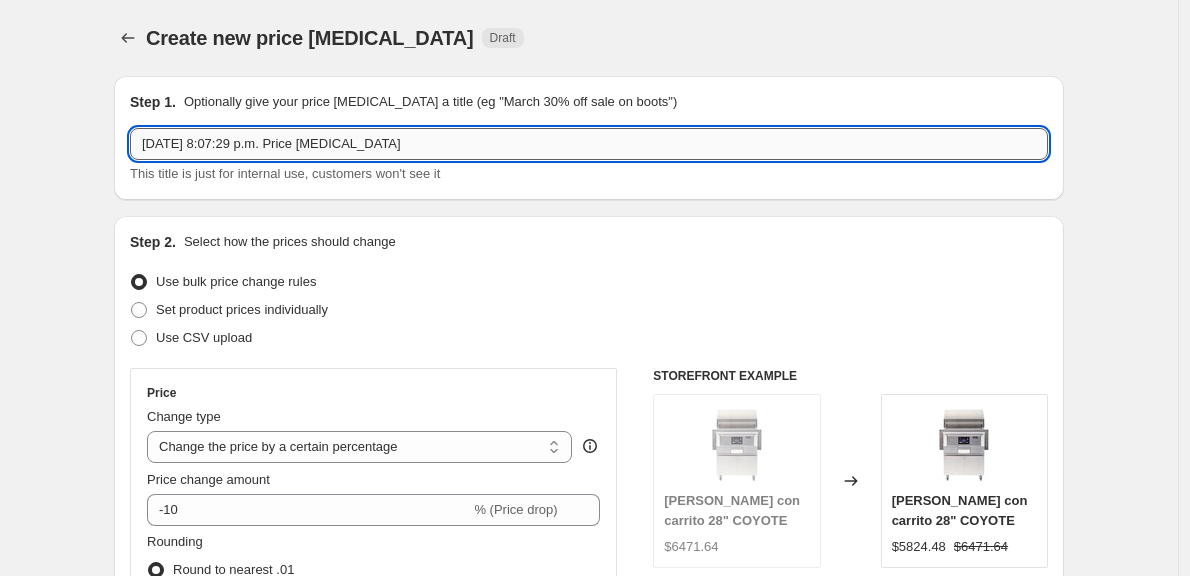 click on "[DATE] 8:07:29 p.m. Price [MEDICAL_DATA]" at bounding box center [589, 144] 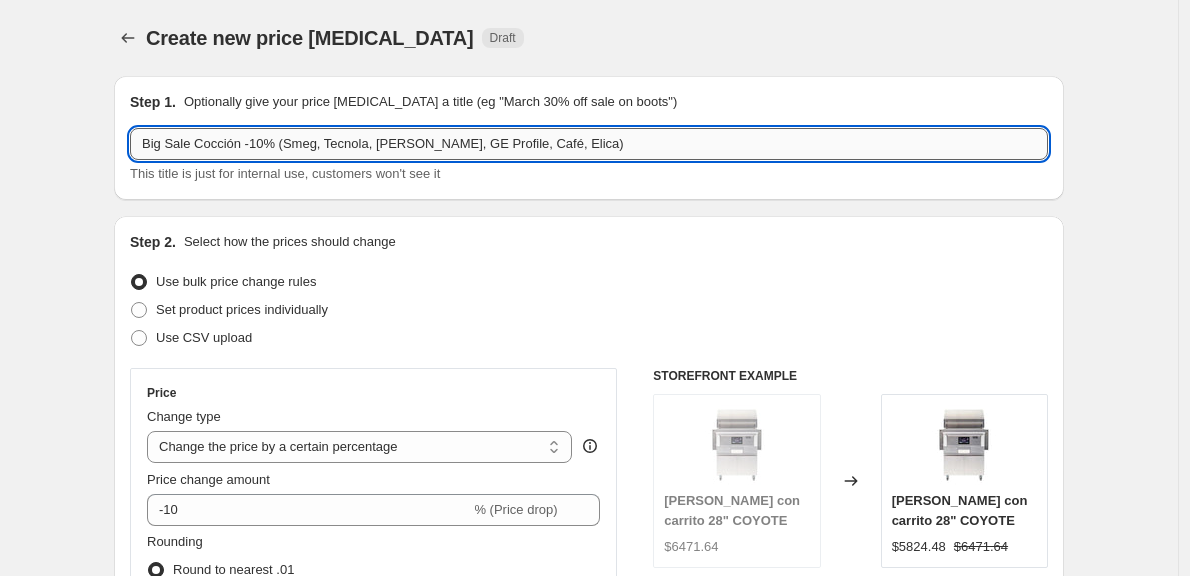 click on "Big Sale Cocción -10% (Smeg, Tecnola, [PERSON_NAME], GE Profile, Café, Elica)" at bounding box center (589, 144) 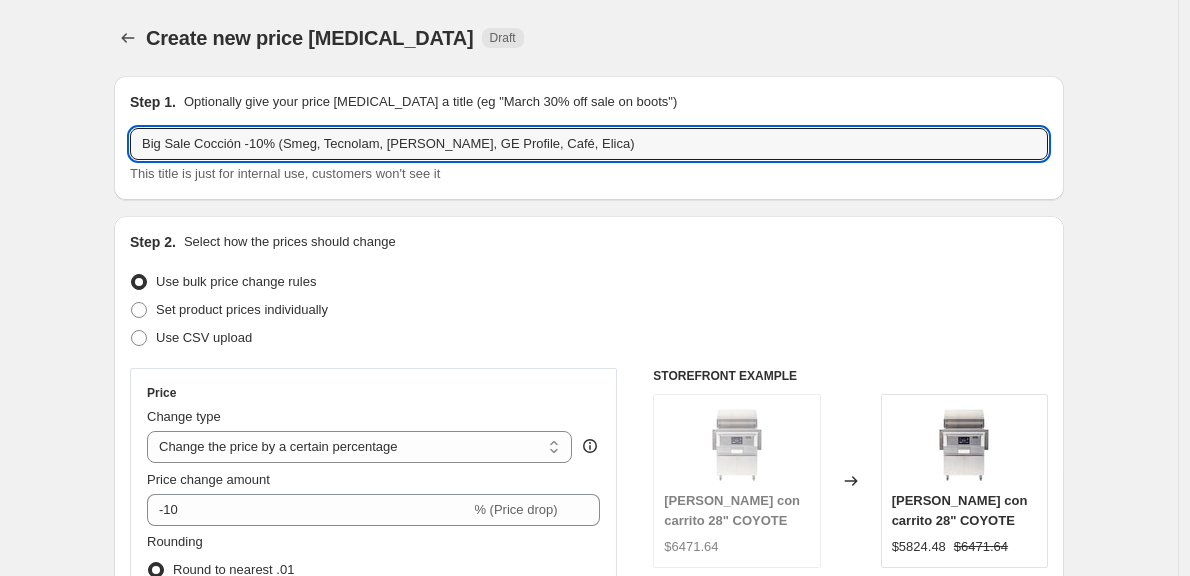 type on "Big Sale Cocción -10% (Smeg, Tecnolam, [PERSON_NAME], GE Profile, Café, Elica)" 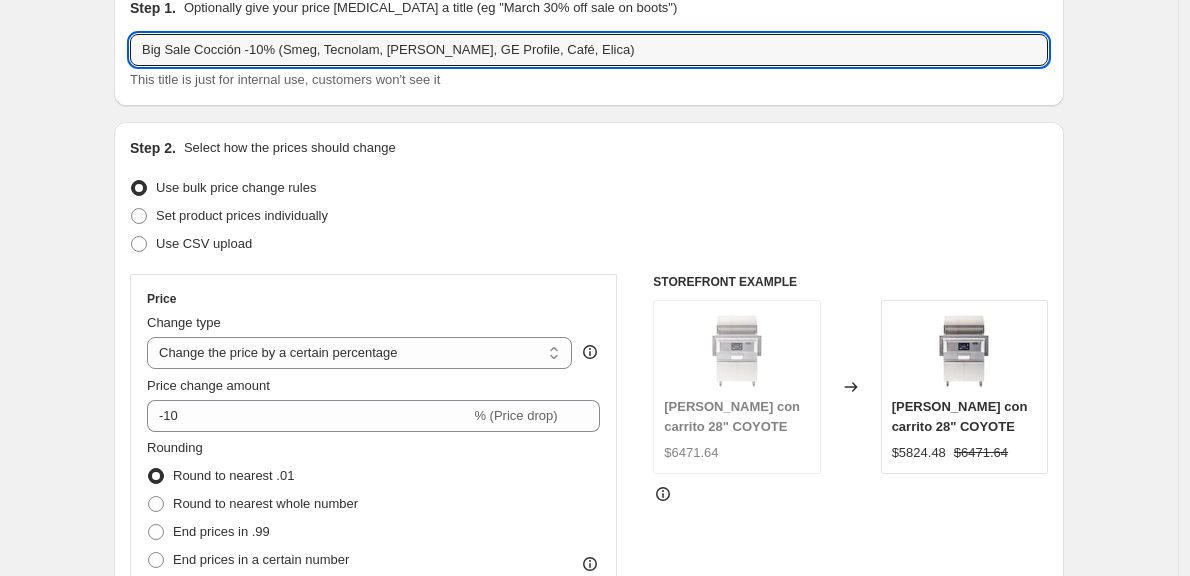 scroll, scrollTop: 97, scrollLeft: 0, axis: vertical 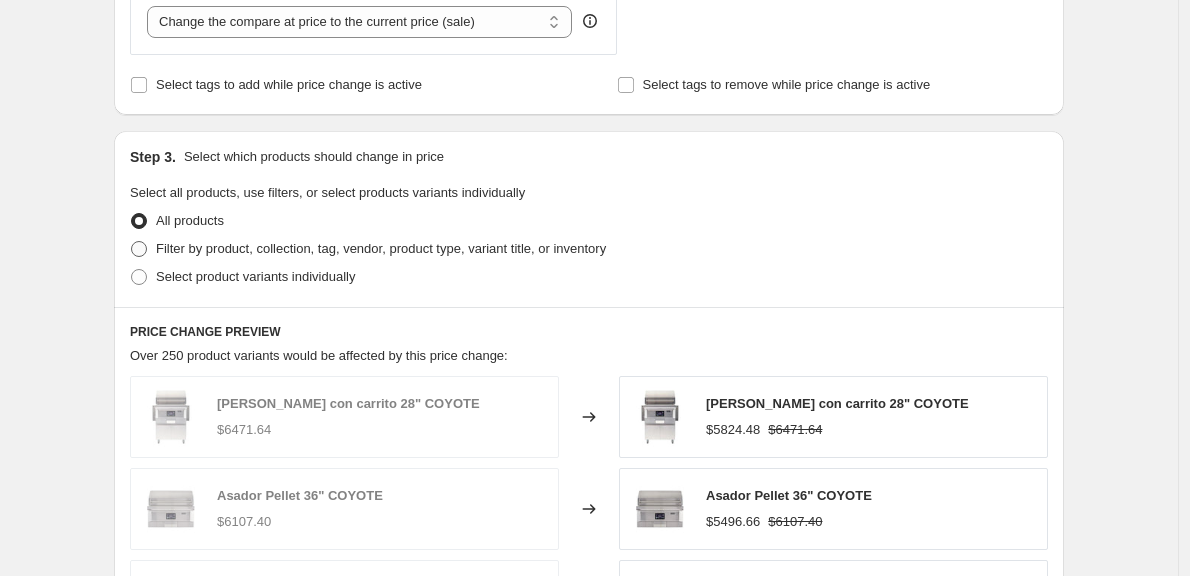 click at bounding box center [139, 249] 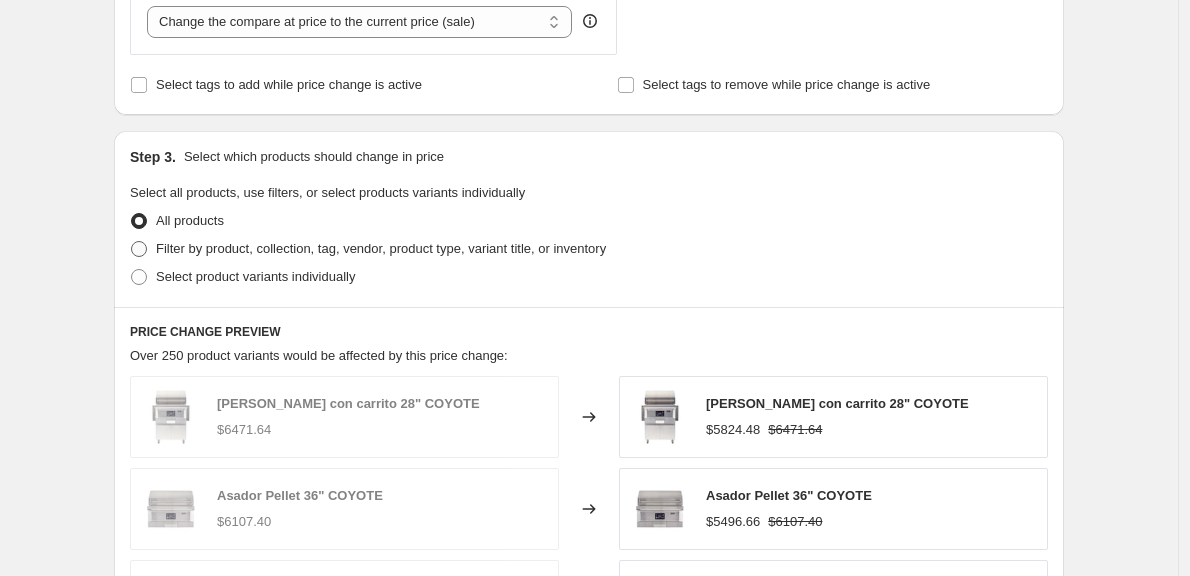 radio on "true" 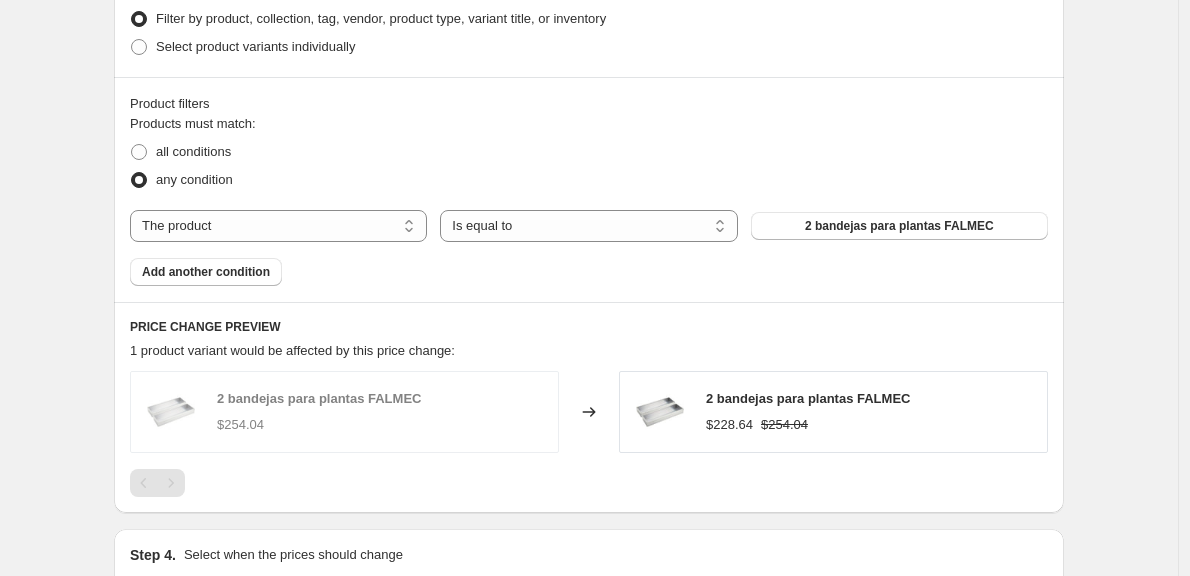 scroll, scrollTop: 1051, scrollLeft: 0, axis: vertical 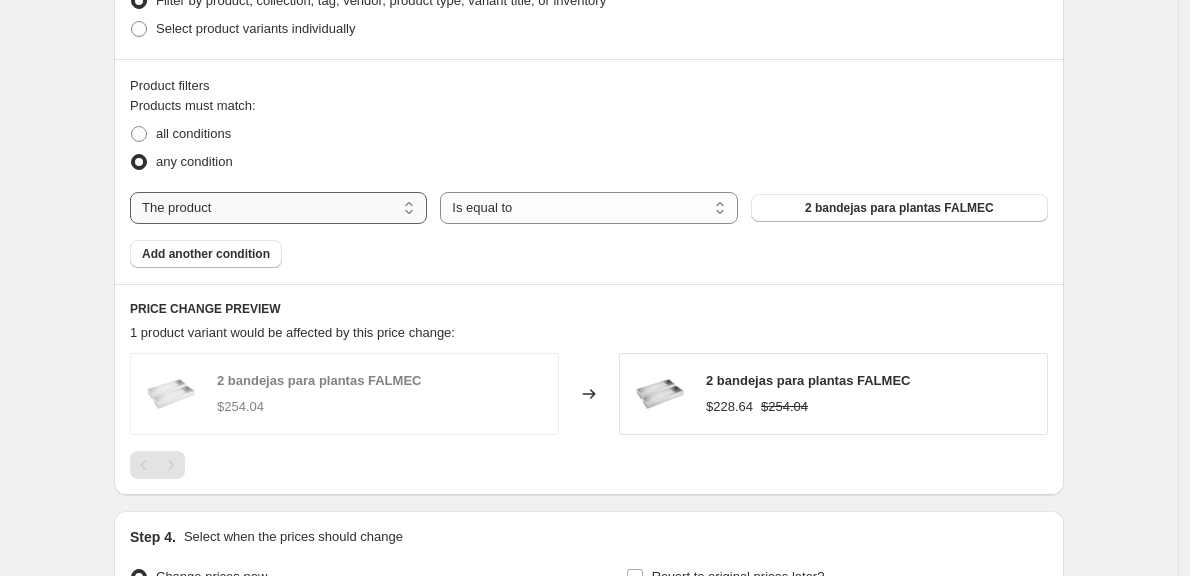 click on "The product The product's collection The product's tag The product's vendor The product's type The product's status The variant's title Inventory quantity" at bounding box center [278, 208] 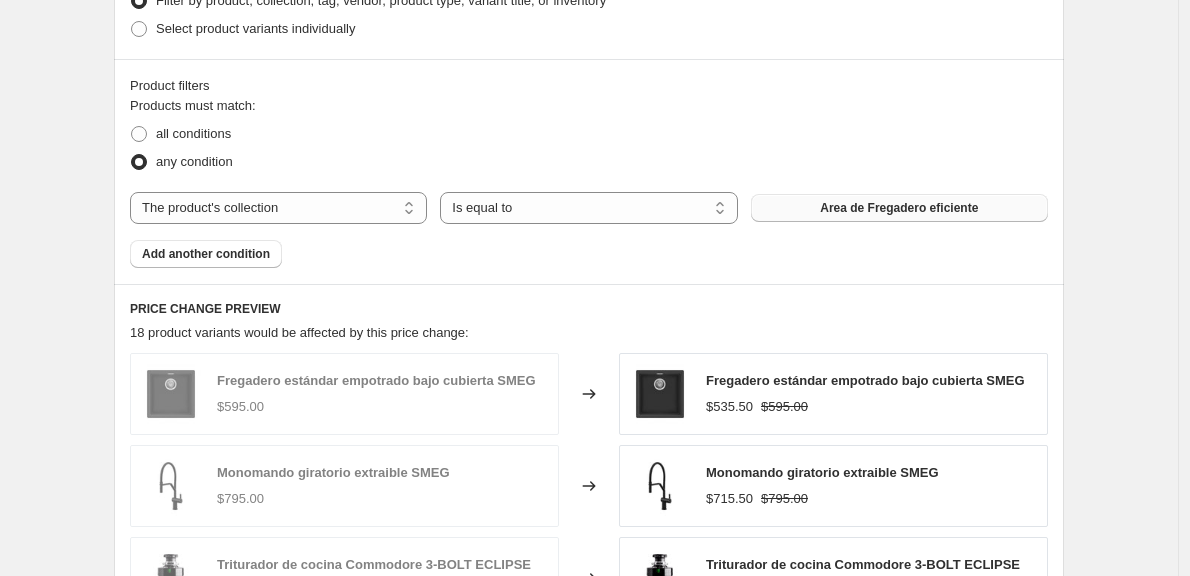 click on "Area de Fregadero eficiente" at bounding box center (899, 208) 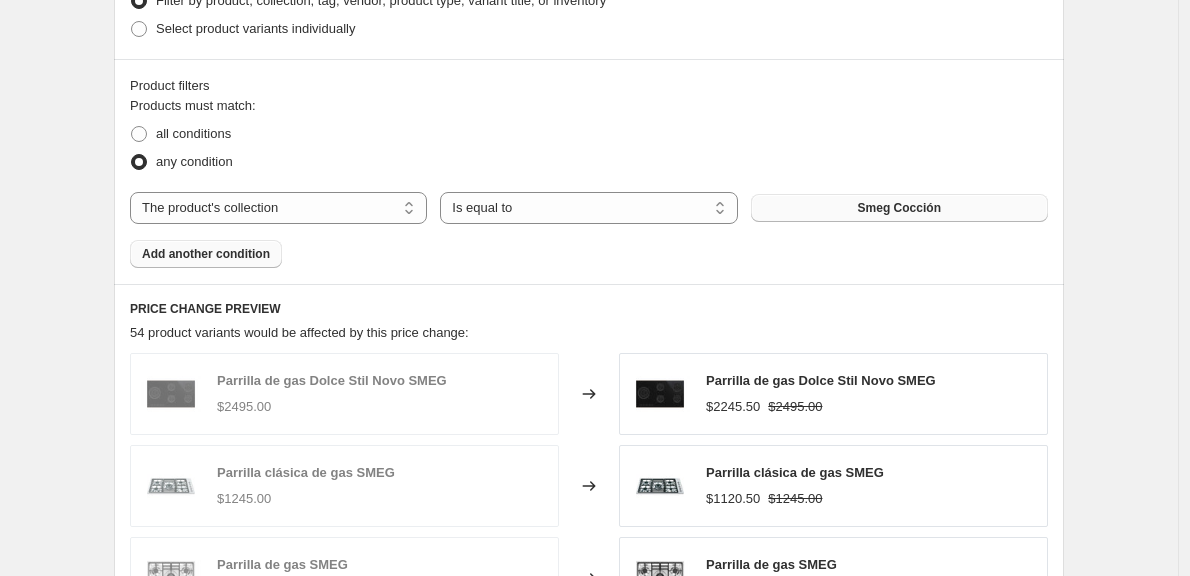 click on "Add another condition" at bounding box center (206, 254) 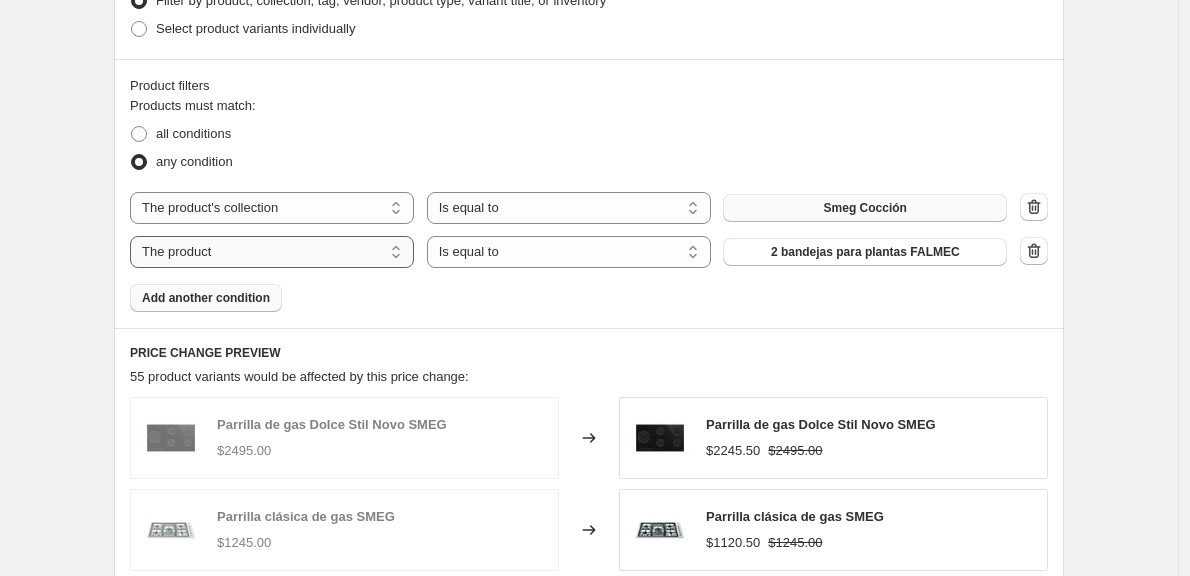 click on "The product The product's collection The product's tag The product's vendor The product's type The product's status The variant's title Inventory quantity" at bounding box center [272, 252] 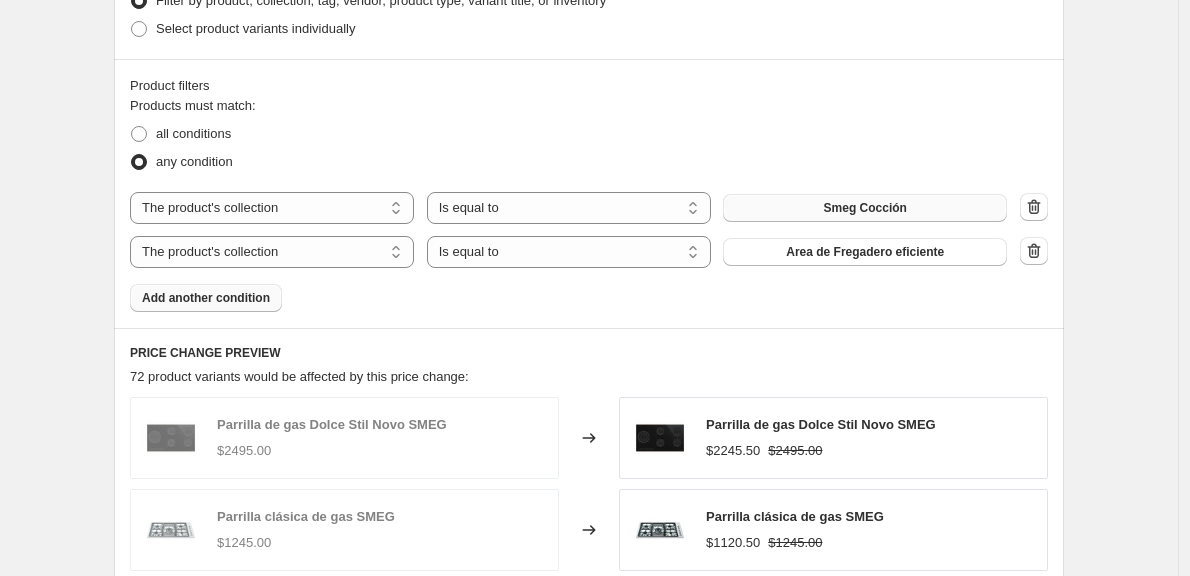 click on "The product The product's collection The product's tag The product's vendor The product's type The product's status The variant's title Inventory quantity The product's collection Is equal to Is not equal to Is equal to Area de Fregadero eficiente" at bounding box center (568, 252) 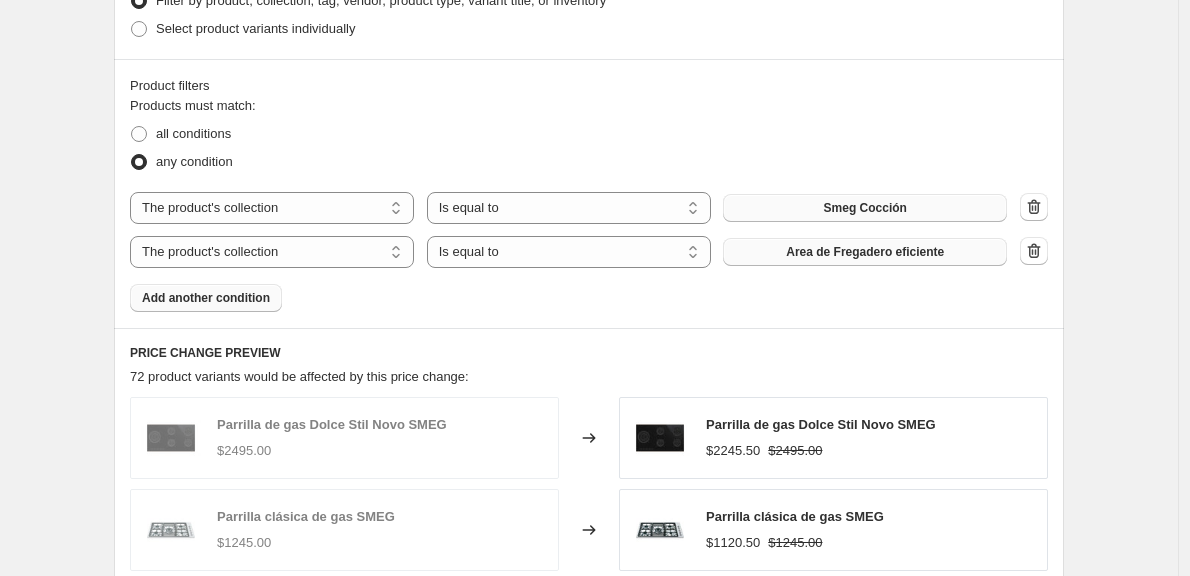click on "Area de Fregadero eficiente" at bounding box center [865, 252] 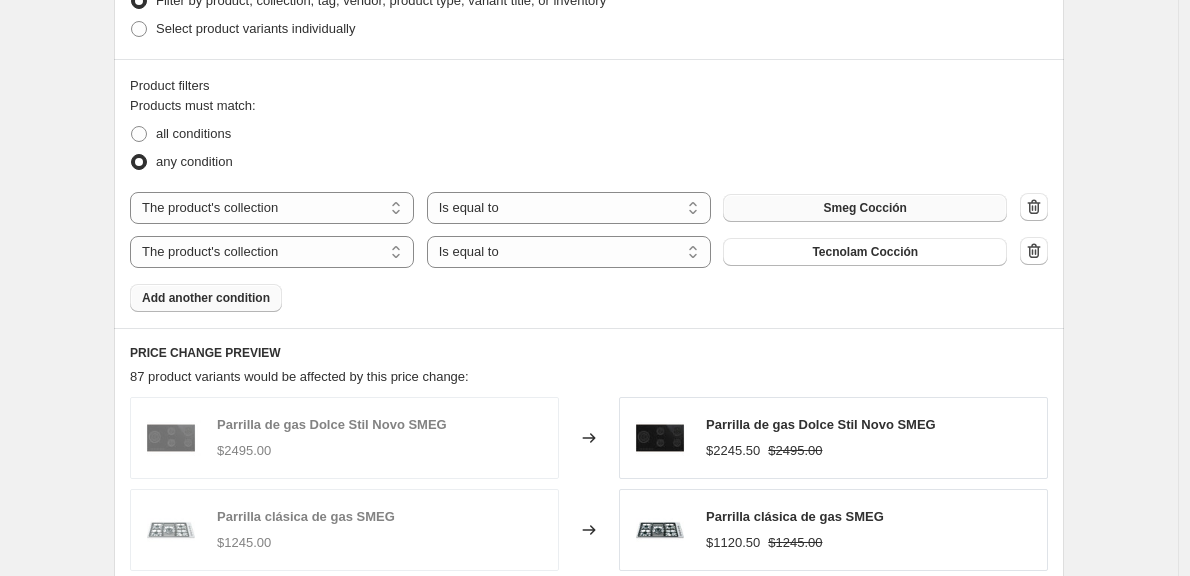 click on "Add another condition" at bounding box center (206, 298) 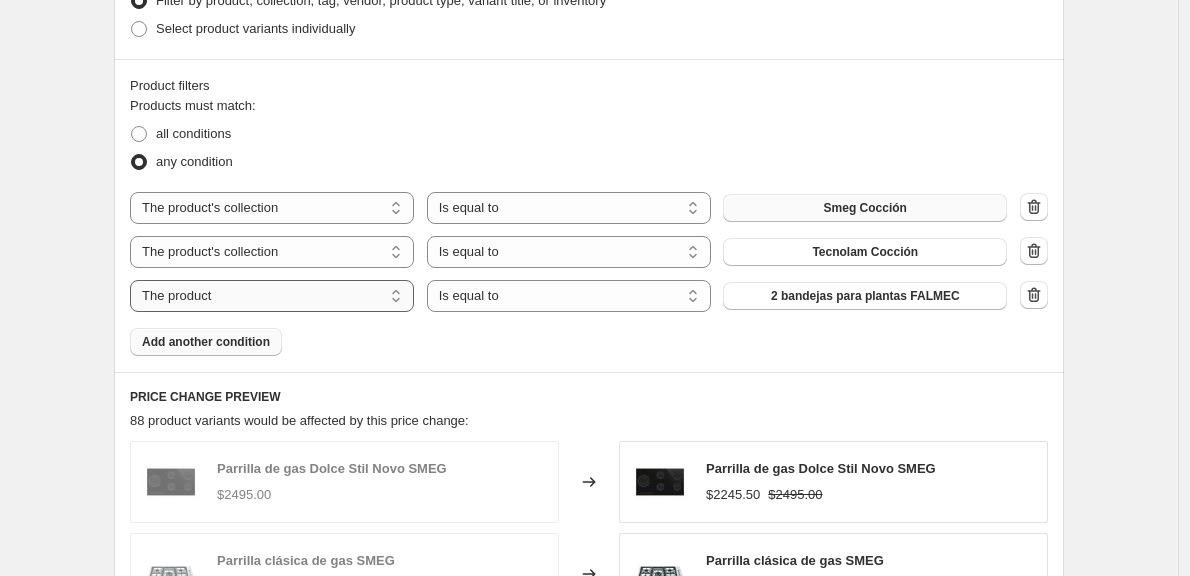 click on "The product The product's collection The product's tag The product's vendor The product's type The product's status The variant's title Inventory quantity" at bounding box center [272, 296] 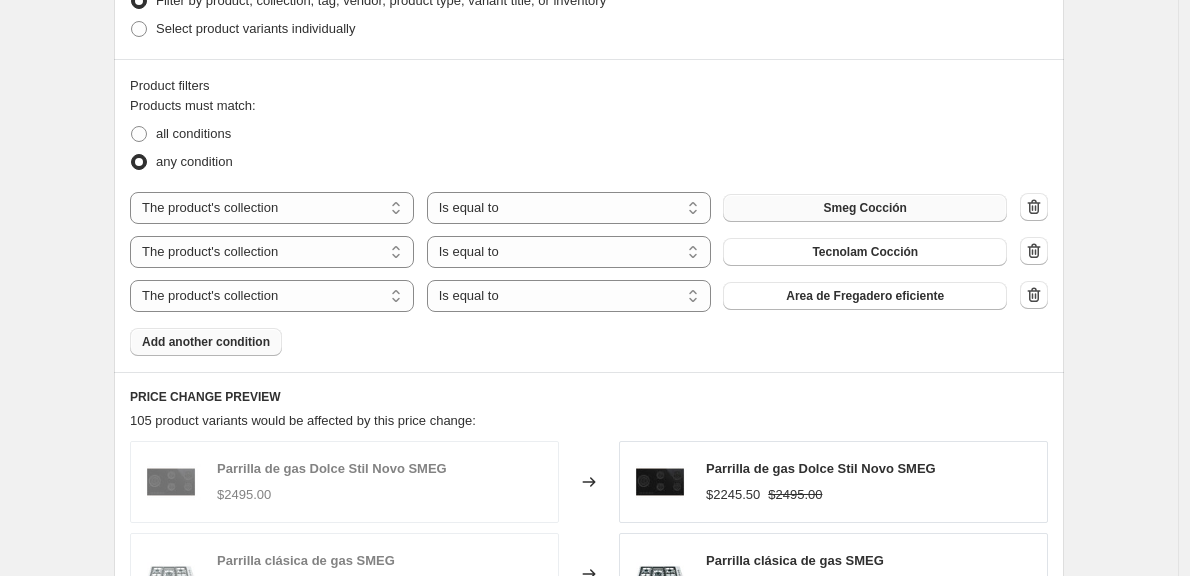 click on "Area de Fregadero eficiente" at bounding box center [865, 296] 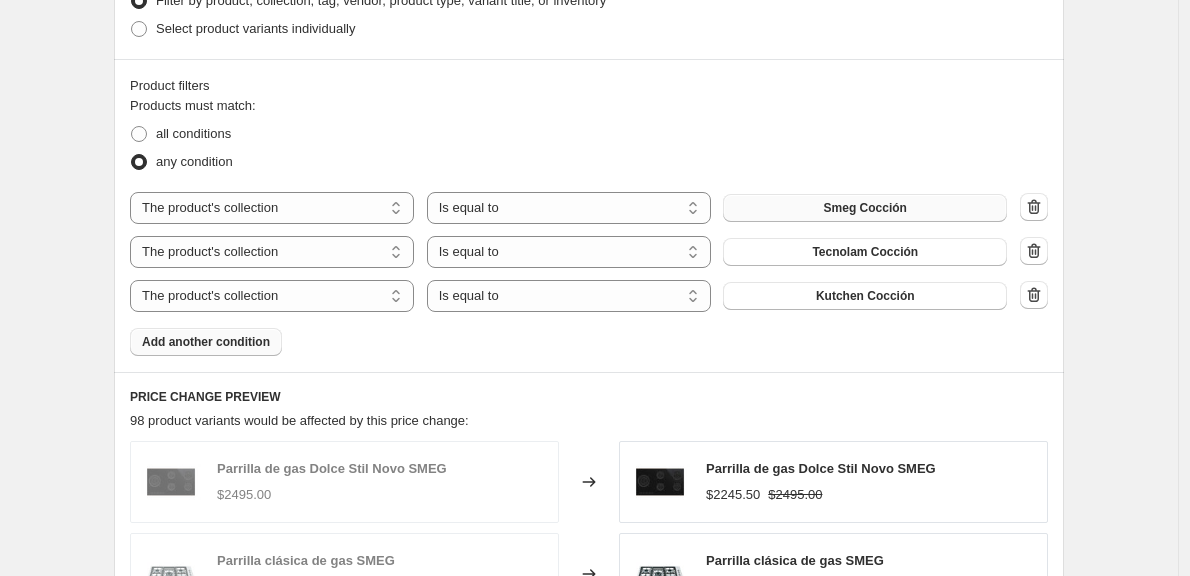 click on "Add another condition" at bounding box center [206, 342] 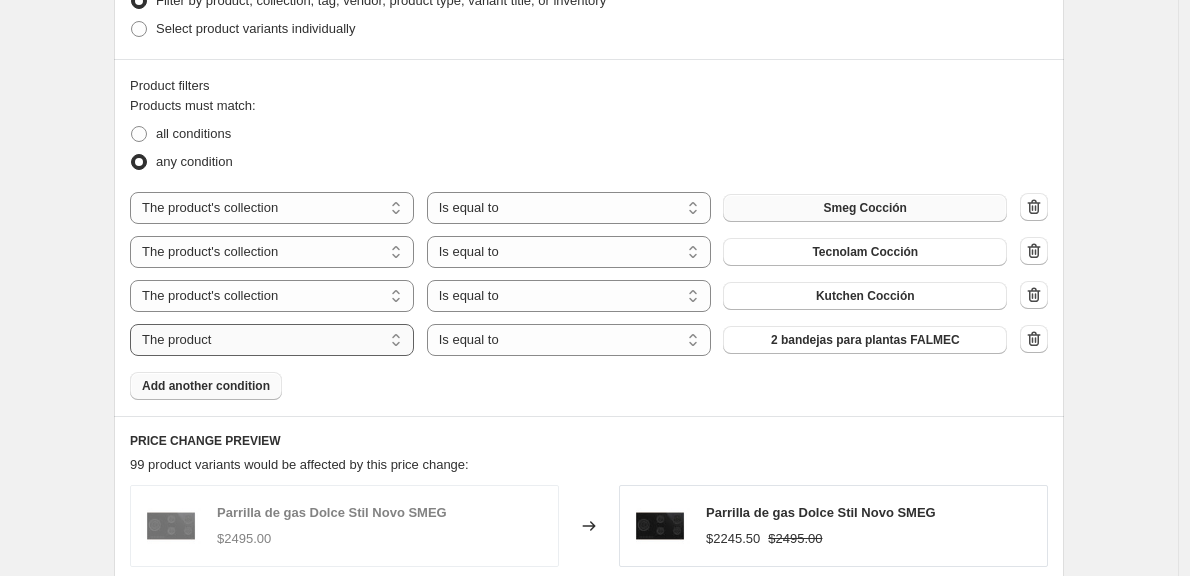 click on "The product The product's collection The product's tag The product's vendor The product's type The product's status The variant's title Inventory quantity" at bounding box center [272, 340] 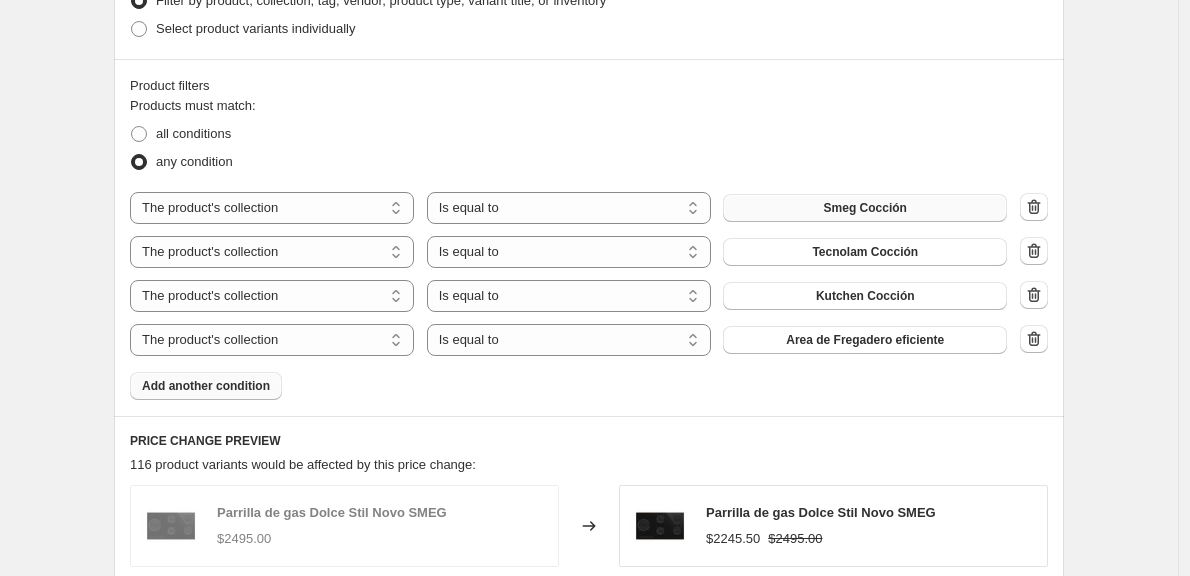 click on "Area de Fregadero eficiente" at bounding box center (865, 340) 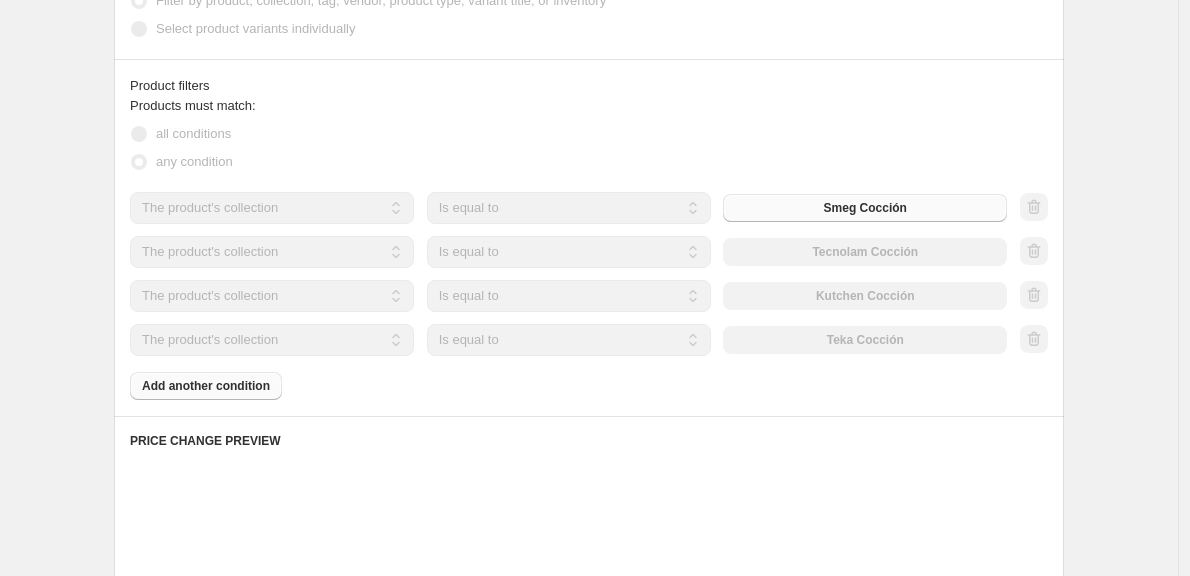 click on "Products must match: all conditions any condition The product The product's collection The product's tag The product's vendor The product's type The product's status The variant's title Inventory quantity The product's collection Is equal to Is not equal to Is equal to Smeg Cocción The product The product's collection The product's tag The product's vendor The product's type The product's status The variant's title Inventory quantity The product's collection Is equal to Is not equal to Is equal to Tecnolam Cocción The product The product's collection The product's tag The product's vendor The product's type The product's status The variant's title Inventory quantity The product's collection Is equal to Is not equal to Is equal to Kutchen Cocción The product The product's collection The product's tag The product's vendor The product's type The product's status The variant's title Inventory quantity The product's collection Is equal to Is not equal to Is equal to Teka Cocción Add another condition" at bounding box center [589, 248] 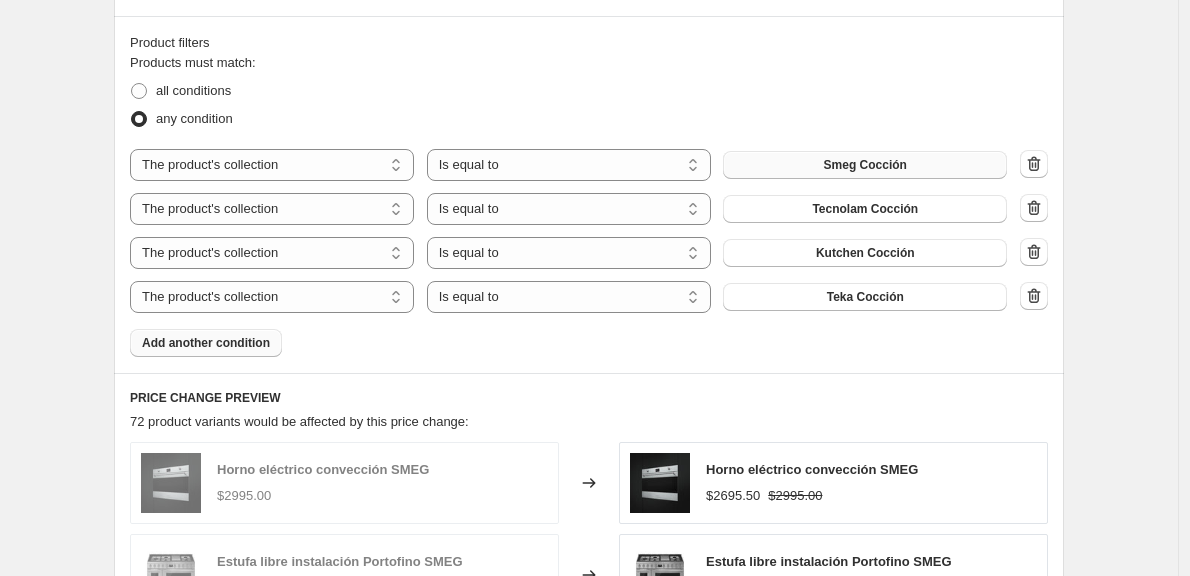 scroll, scrollTop: 1090, scrollLeft: 0, axis: vertical 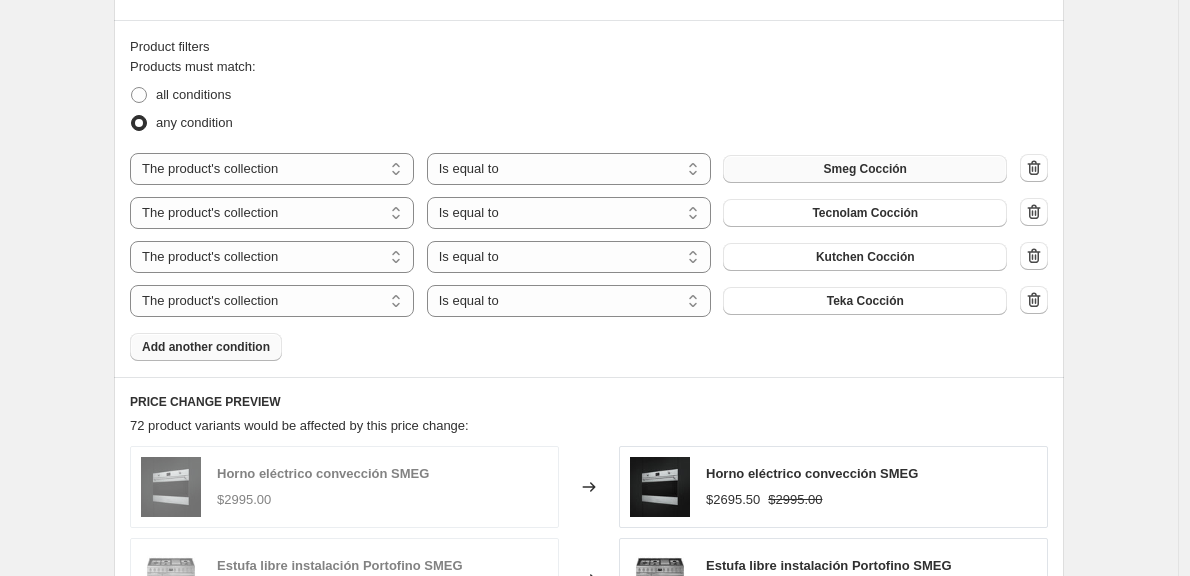 click on "Add another condition" at bounding box center (206, 347) 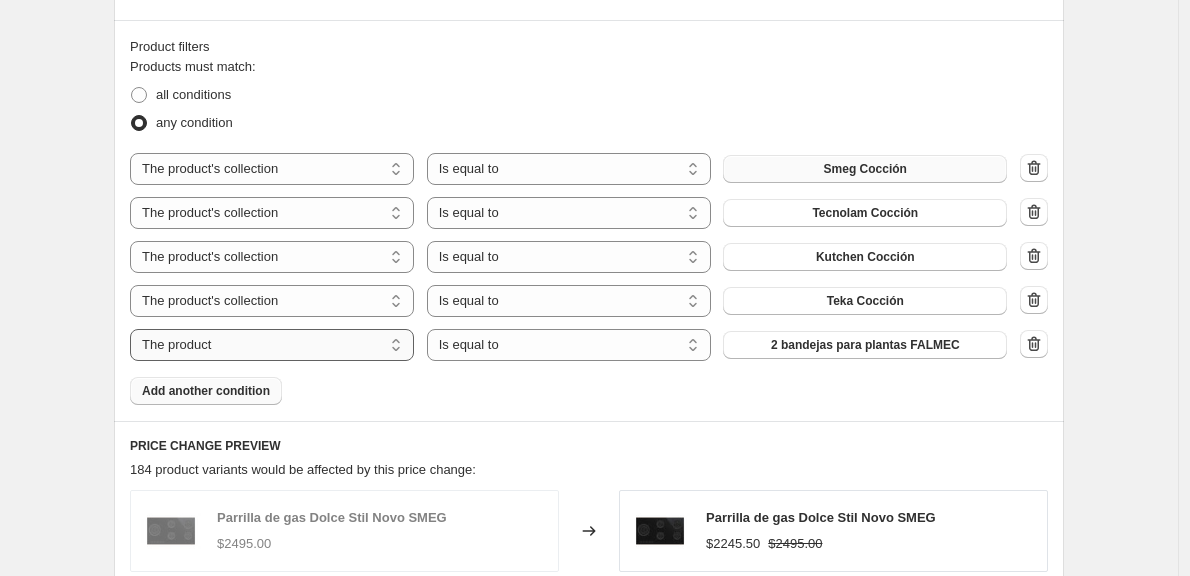 click on "The product The product's collection The product's tag The product's vendor The product's type The product's status The variant's title Inventory quantity" at bounding box center [272, 345] 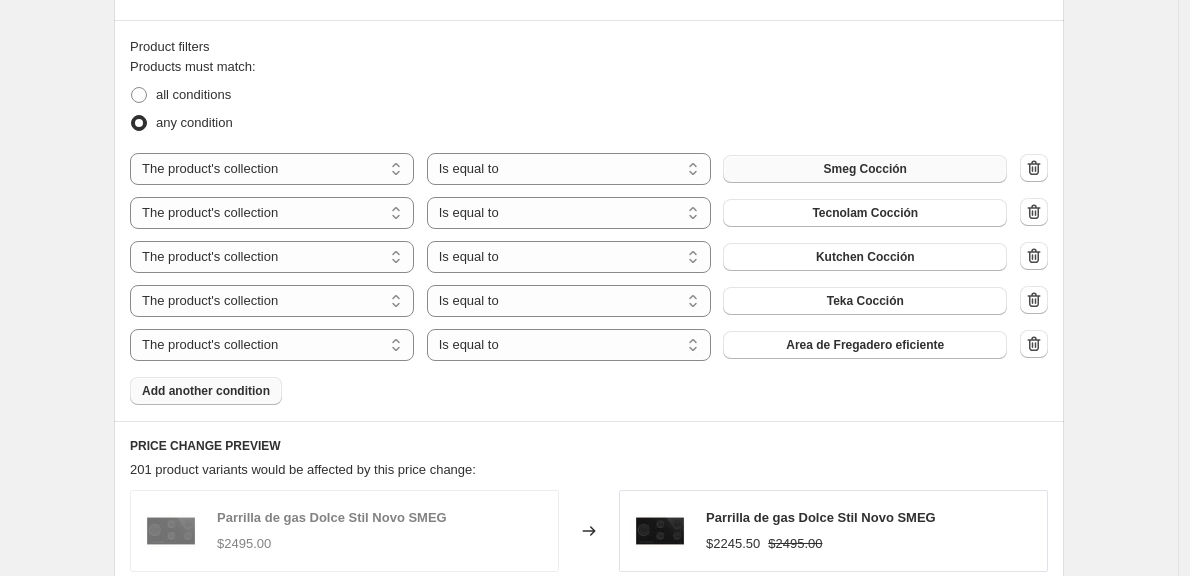 click on "Area de Fregadero eficiente" at bounding box center [865, 345] 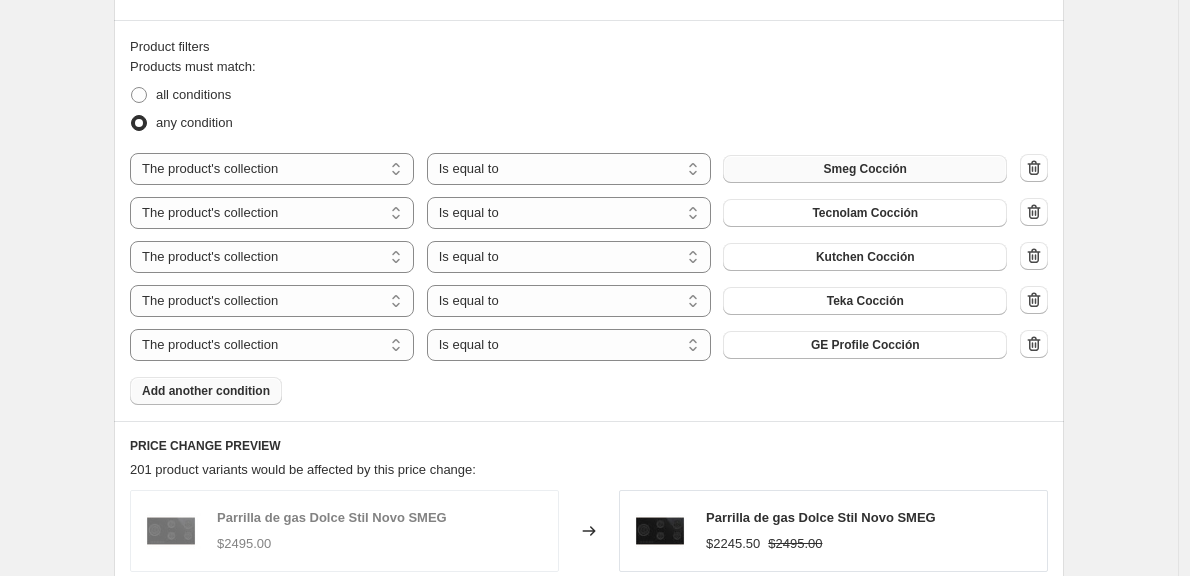 click on "Add another condition" at bounding box center (206, 391) 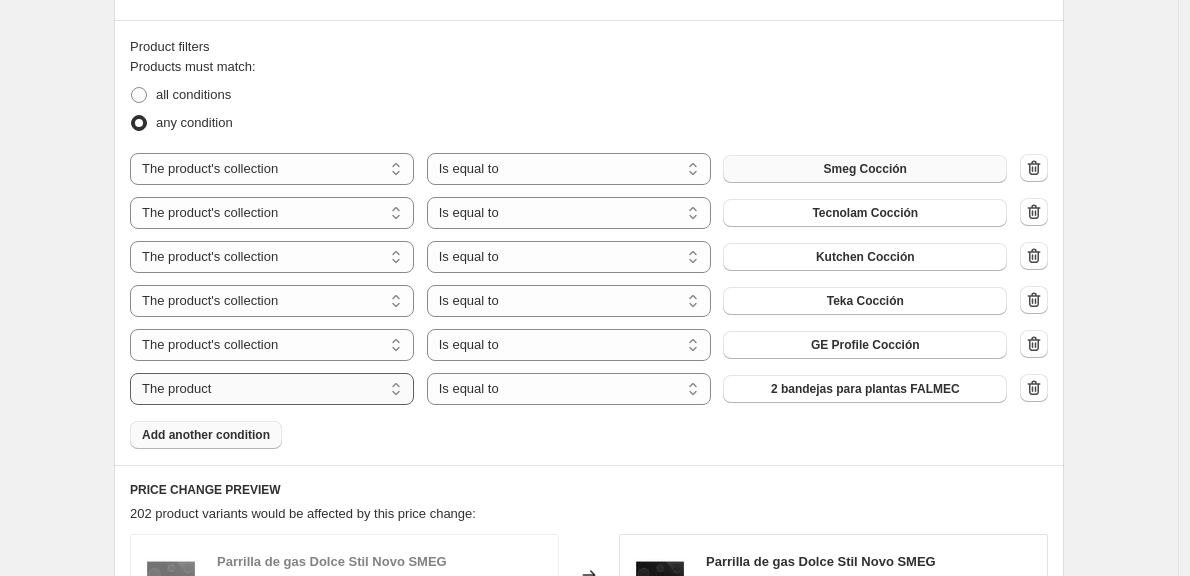 click on "The product The product's collection The product's tag The product's vendor The product's type The product's status The variant's title Inventory quantity" at bounding box center (272, 389) 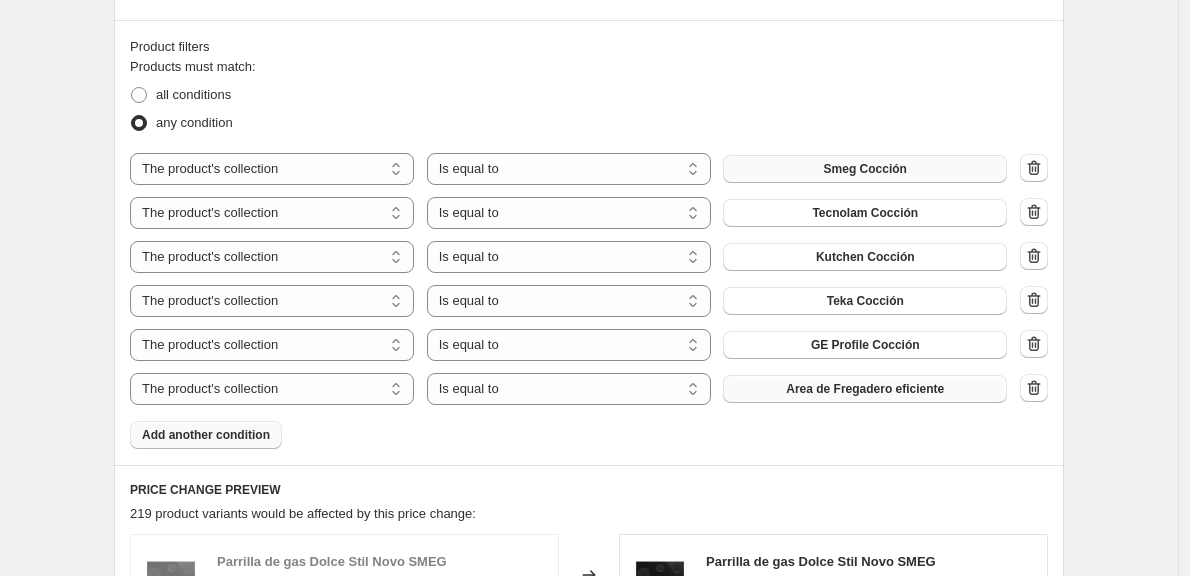 click on "Area de Fregadero eficiente" at bounding box center [865, 389] 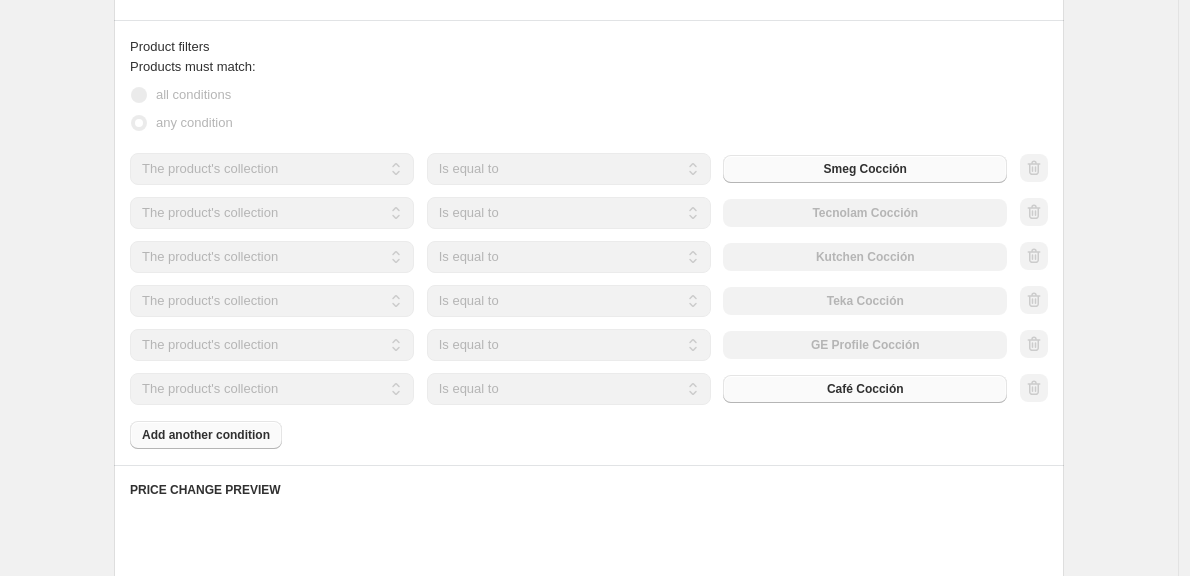 click on "Products must match: all conditions any condition The product The product's collection The product's tag The product's vendor The product's type The product's status The variant's title Inventory quantity The product's collection Is equal to Is not equal to Is equal to Smeg Cocción The product The product's collection The product's tag The product's vendor The product's type The product's status The variant's title Inventory quantity The product's collection Is equal to Is not equal to Is equal to Tecnolam Cocción The product The product's collection The product's tag The product's vendor The product's type The product's status The variant's title Inventory quantity The product's collection Is equal to Is not equal to Is equal to Kutchen Cocción The product The product's collection The product's tag The product's vendor The product's type The product's status The variant's title Inventory quantity The product's collection Is equal to Is not equal to Is equal to Teka Cocción The product The product's tag" at bounding box center (589, 253) 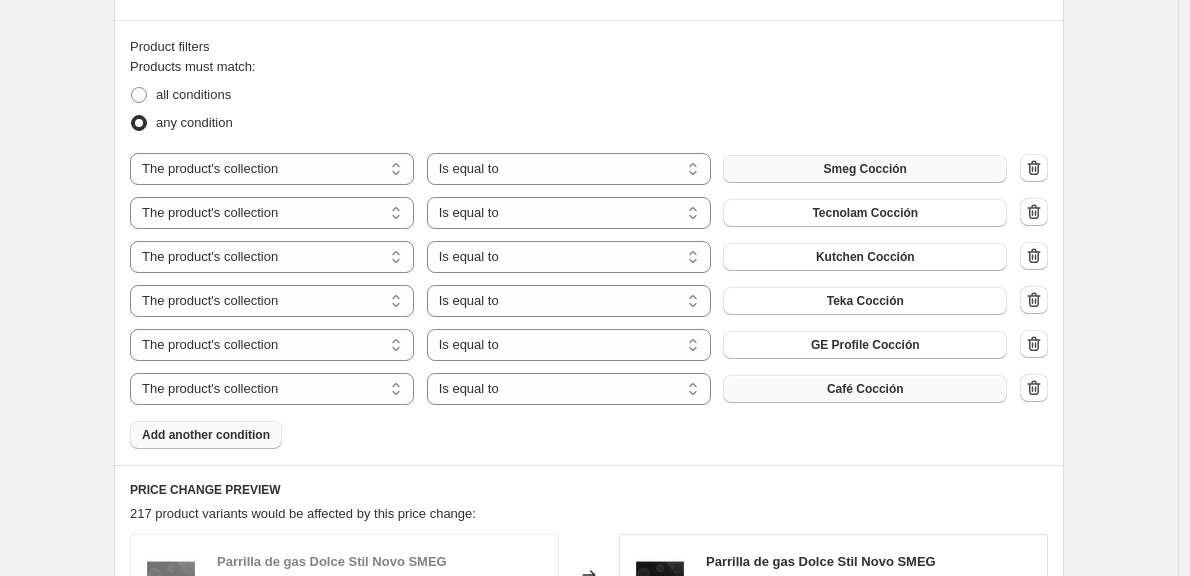 click on "Add another condition" at bounding box center [206, 435] 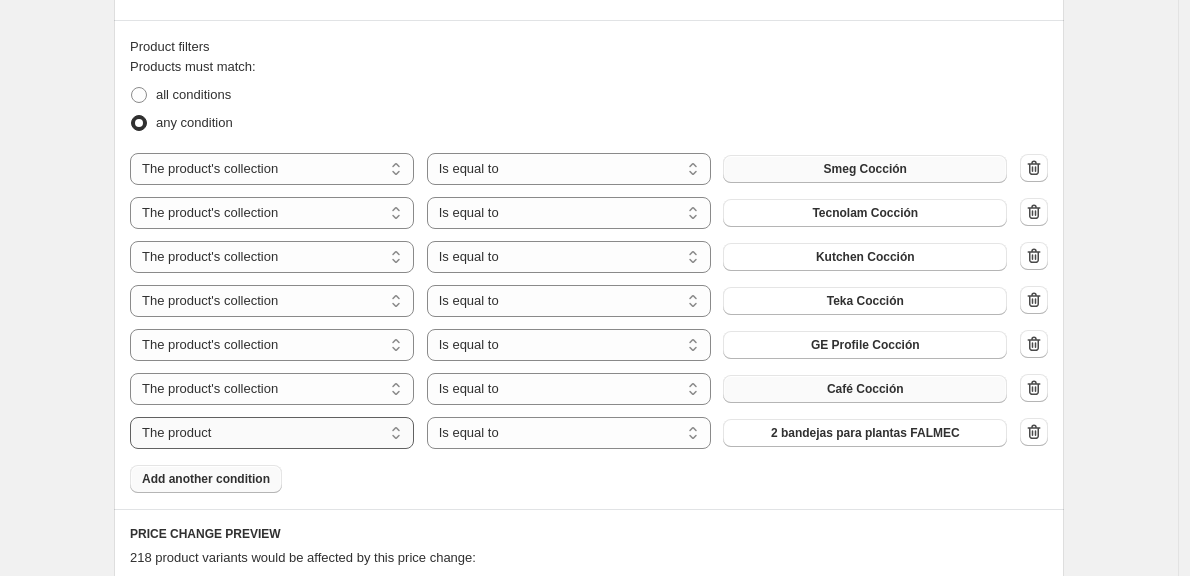 click on "The product The product's collection The product's tag The product's vendor The product's type The product's status The variant's title Inventory quantity" at bounding box center (272, 433) 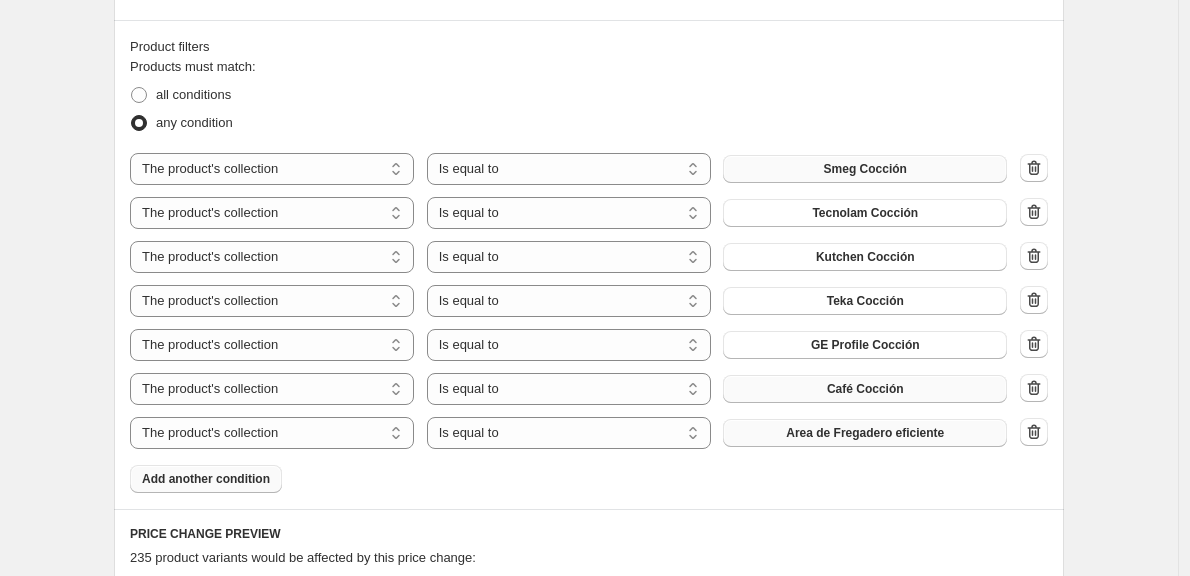 click on "Area de Fregadero eficiente" at bounding box center [865, 433] 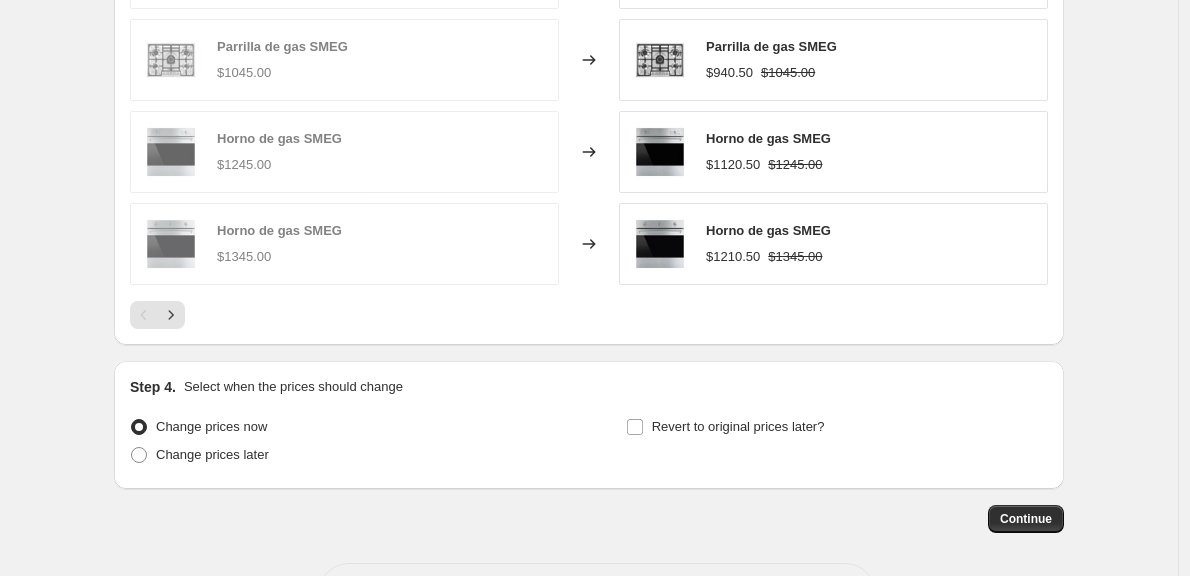 scroll, scrollTop: 1912, scrollLeft: 0, axis: vertical 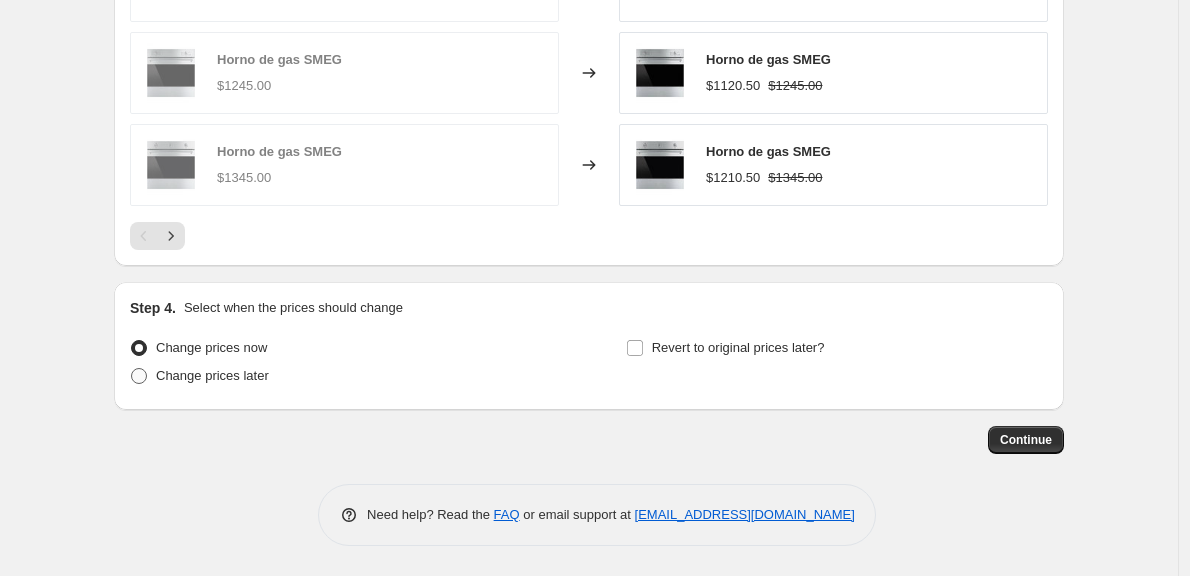 click at bounding box center [139, 376] 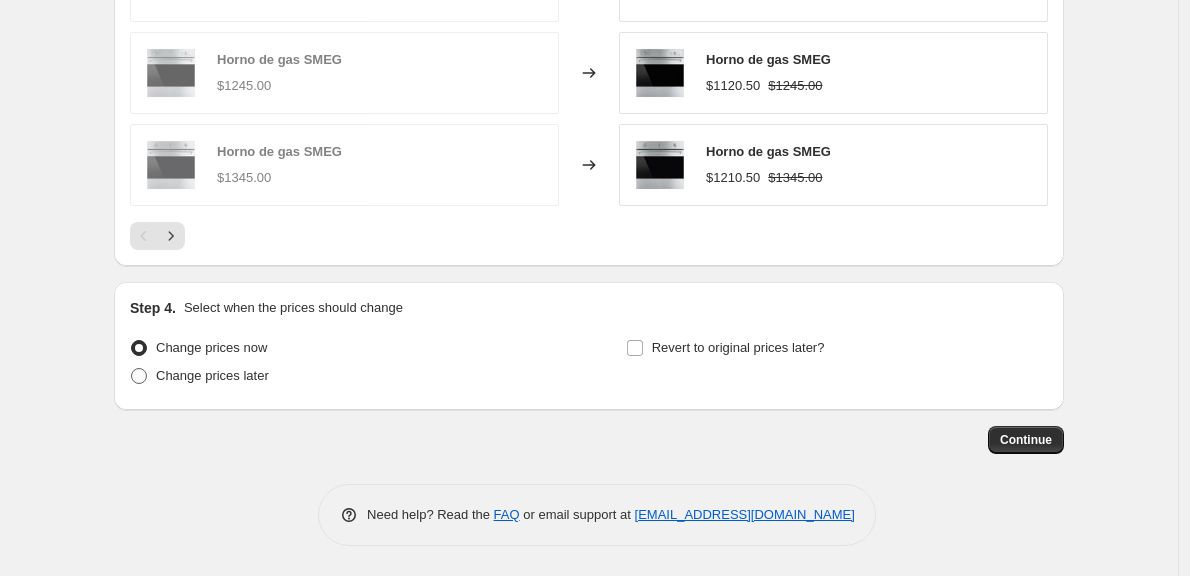 radio on "true" 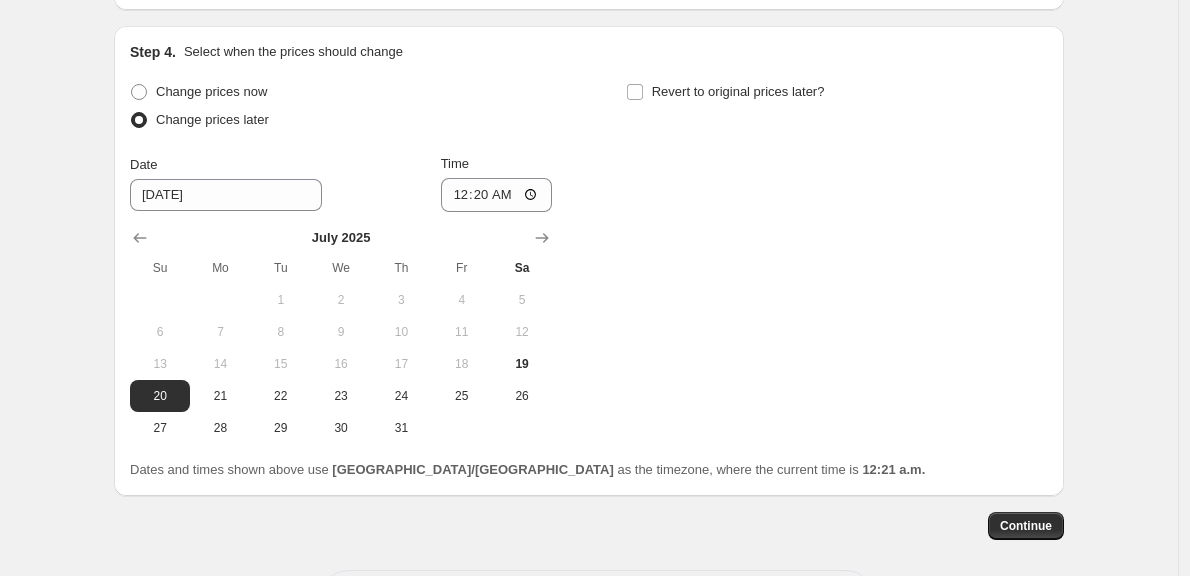 scroll, scrollTop: 2172, scrollLeft: 0, axis: vertical 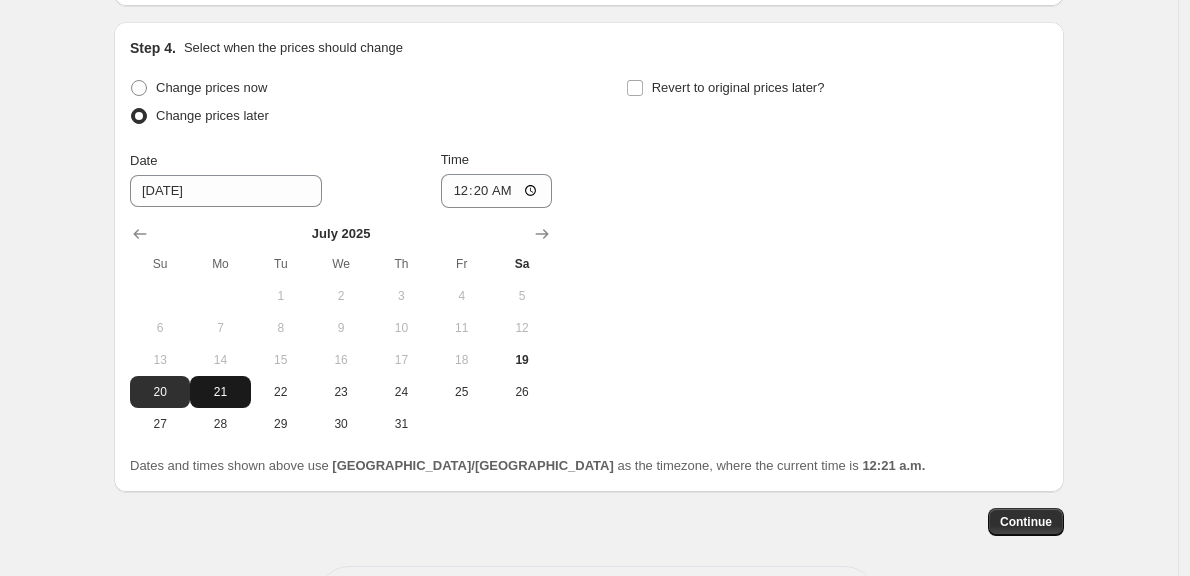 click on "21" at bounding box center [220, 392] 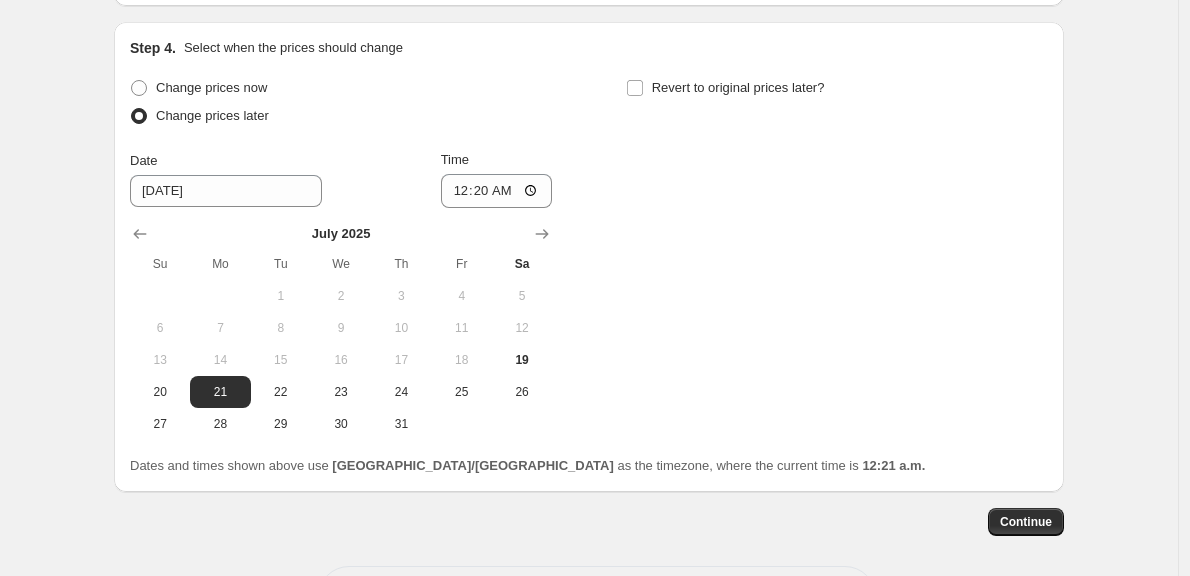 type 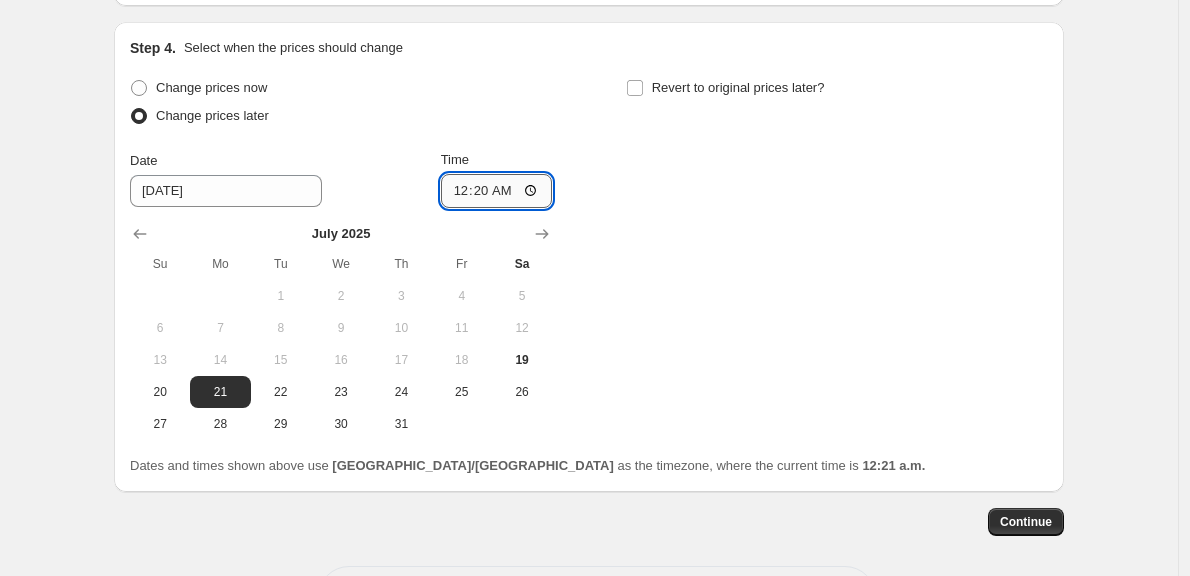click on "00:20" at bounding box center (497, 191) 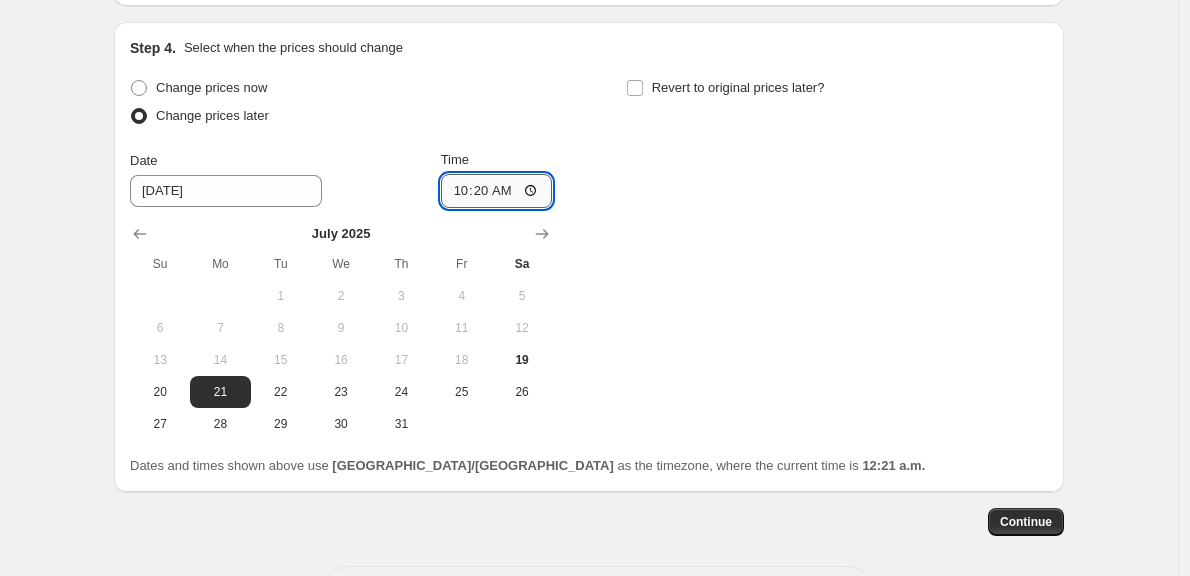 type on "10:00" 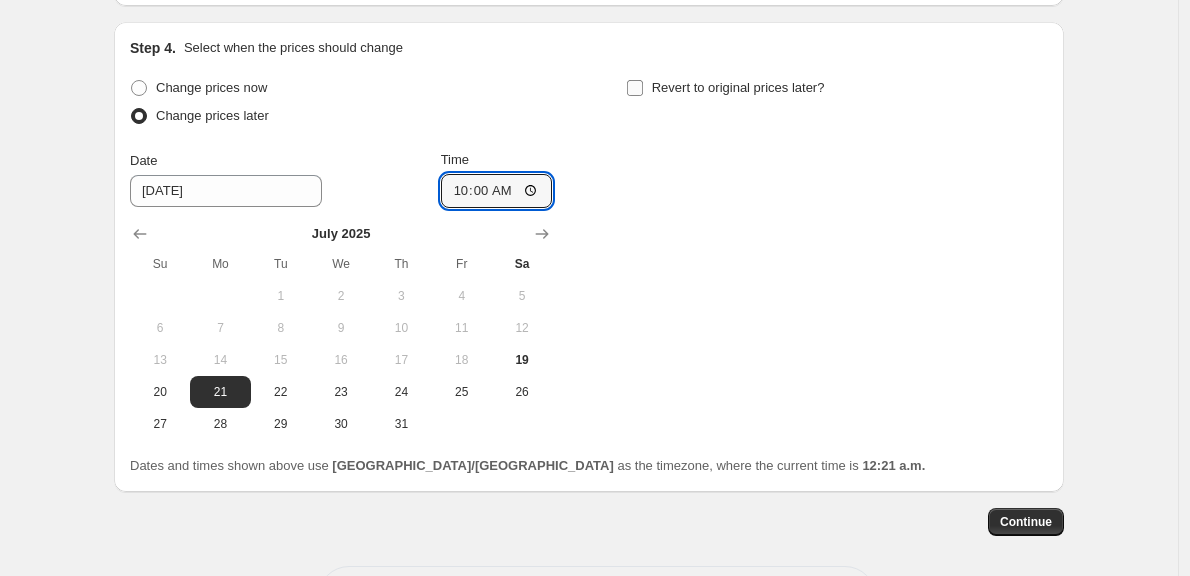 click on "Revert to original prices later?" at bounding box center [725, 88] 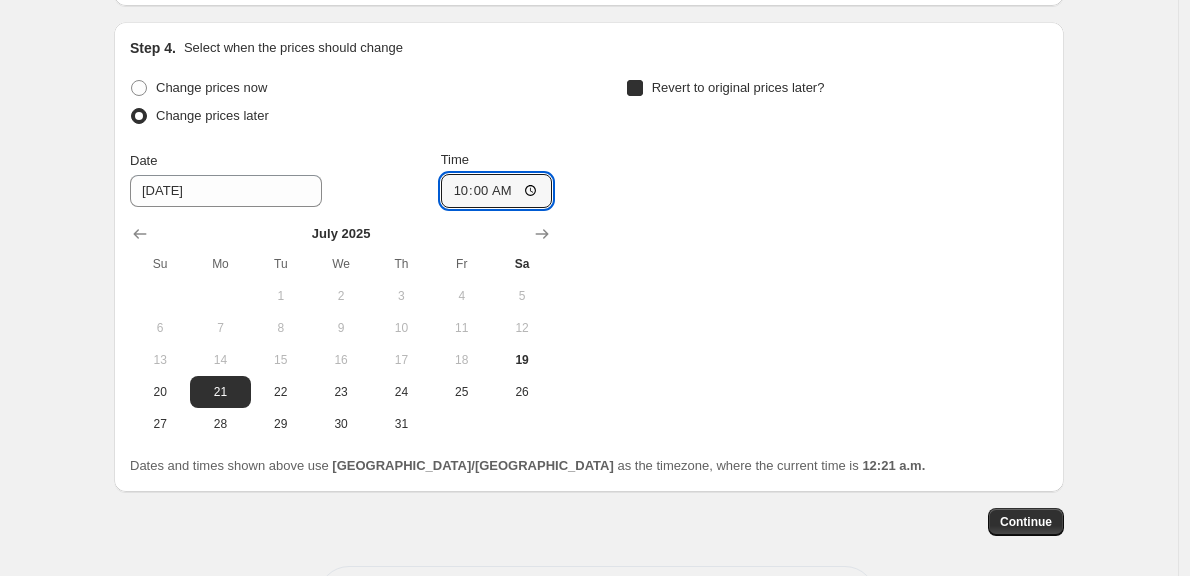 checkbox on "true" 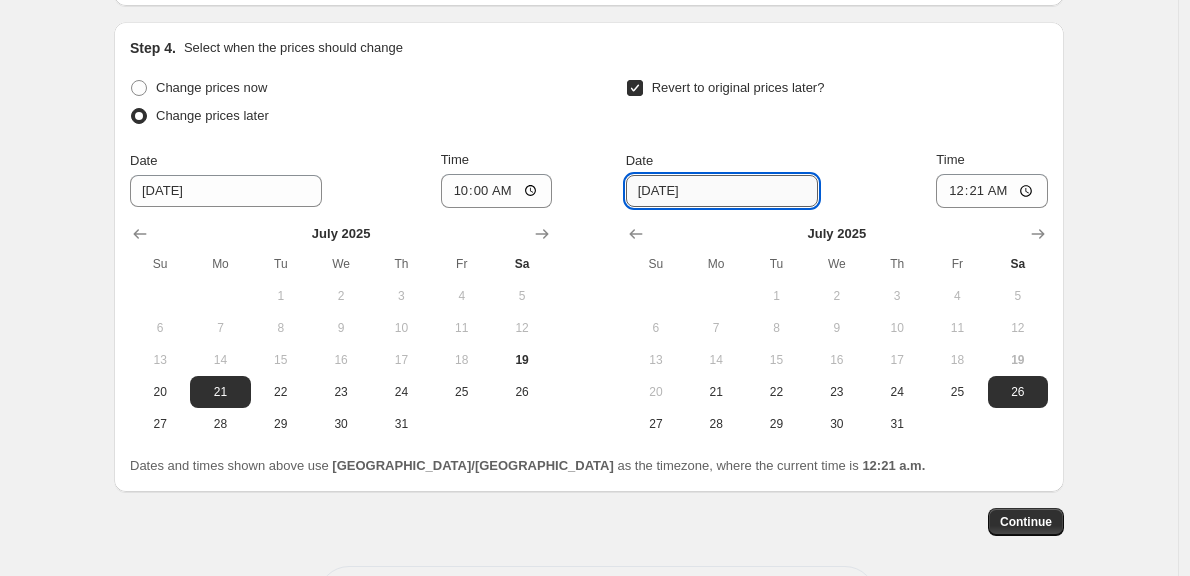 click on "[DATE]" at bounding box center (722, 191) 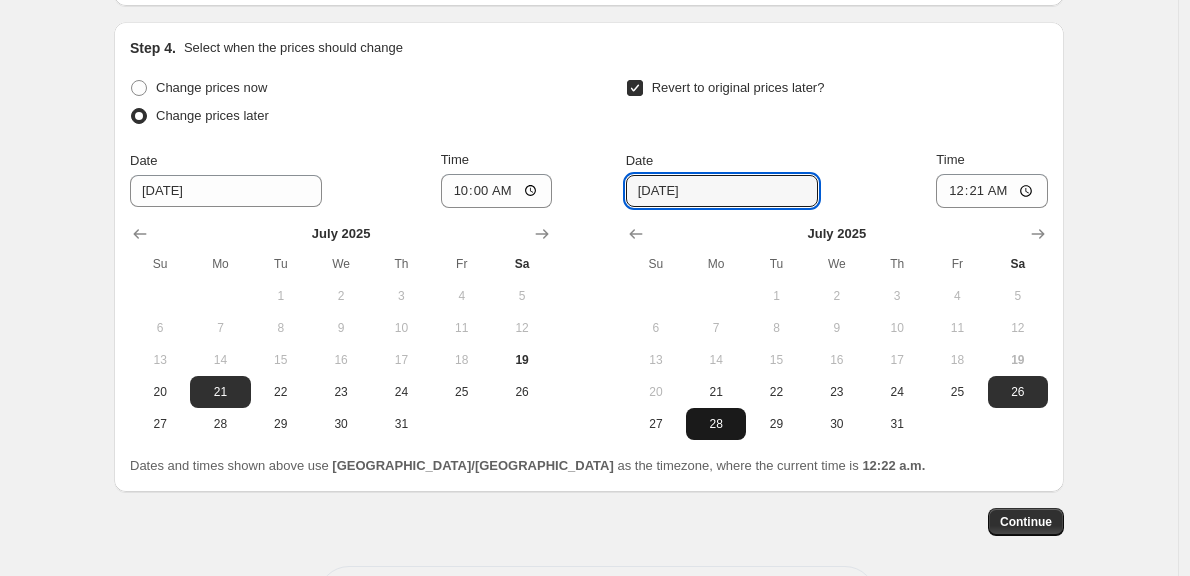 click on "28" at bounding box center (716, 424) 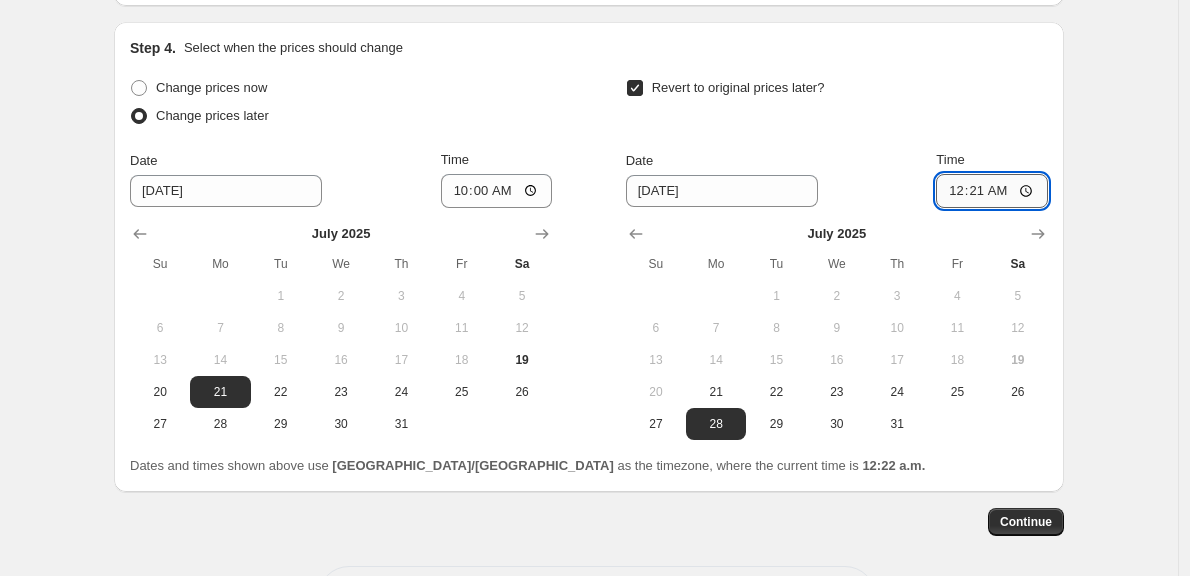 click on "00:21" at bounding box center [992, 191] 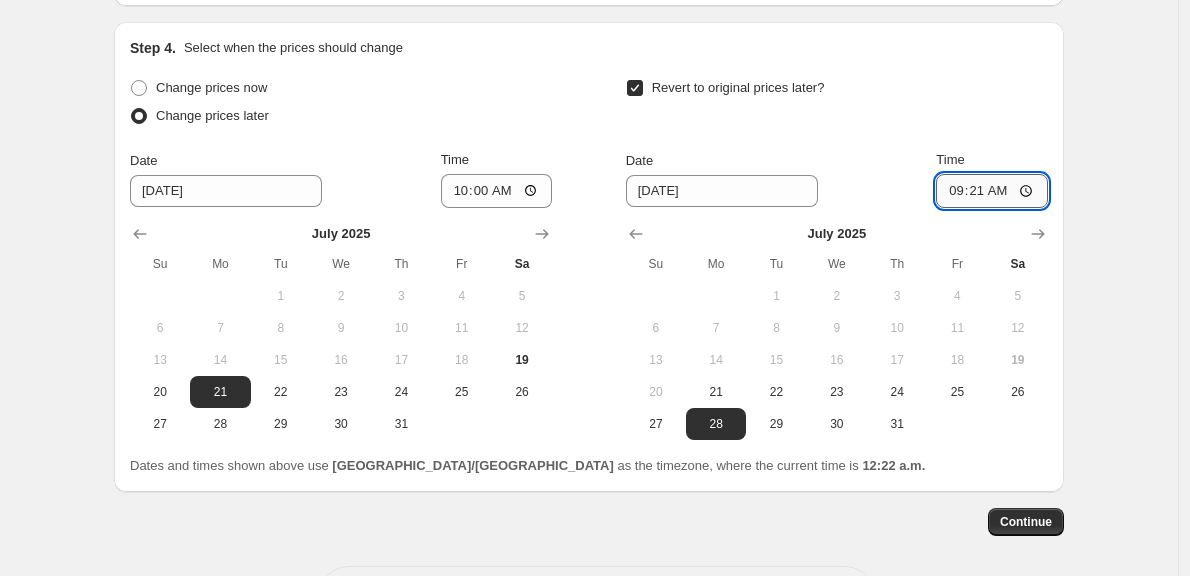 type on "09:00" 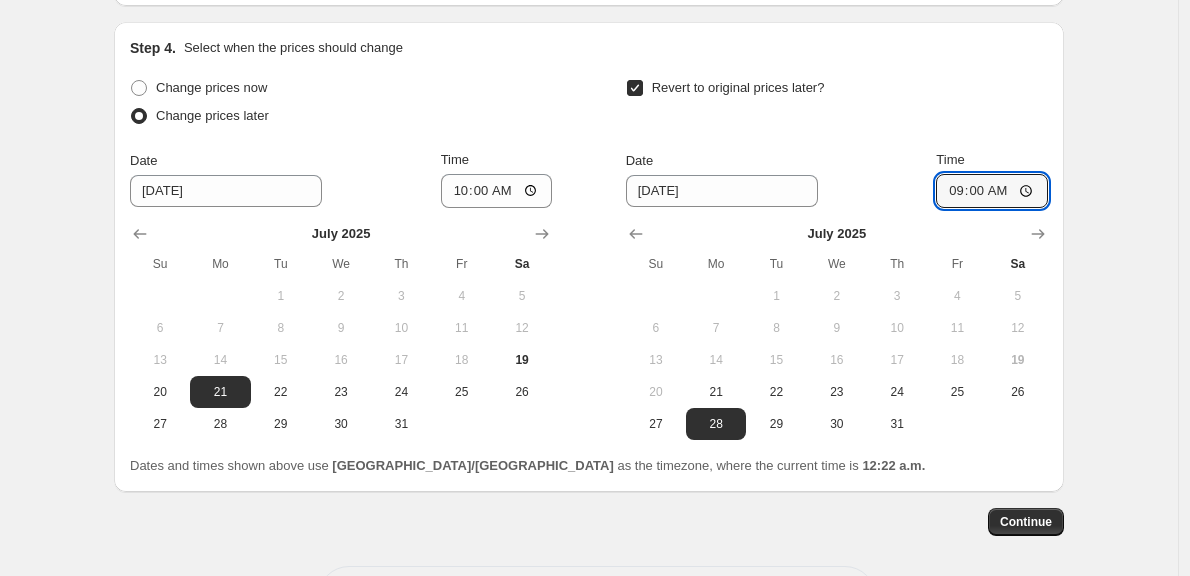 click on "Revert to original prices later?" at bounding box center (837, 104) 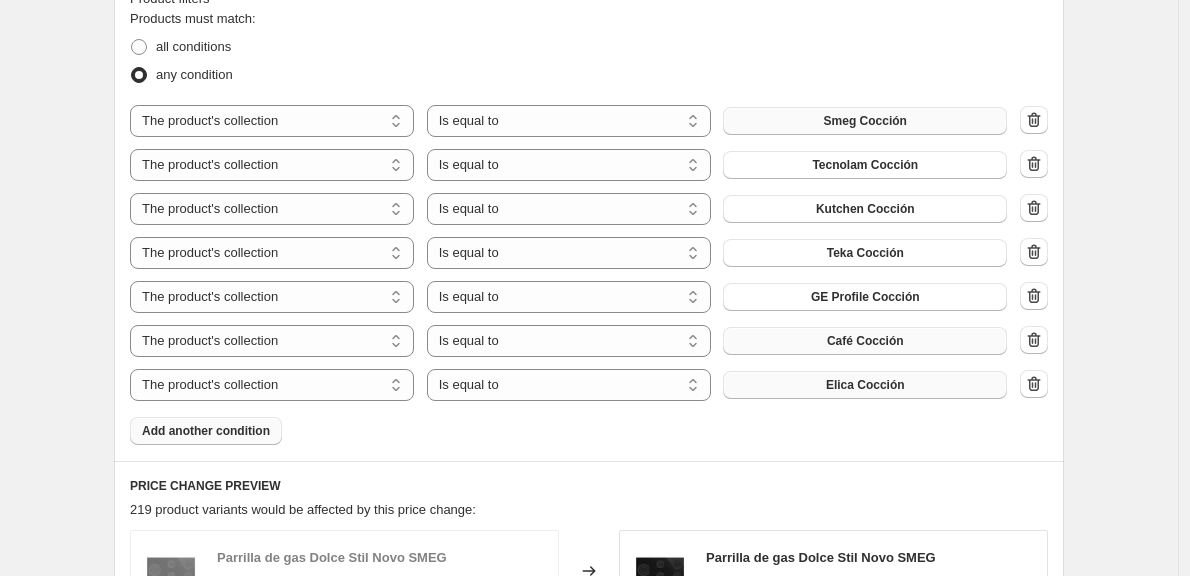 scroll, scrollTop: 1124, scrollLeft: 0, axis: vertical 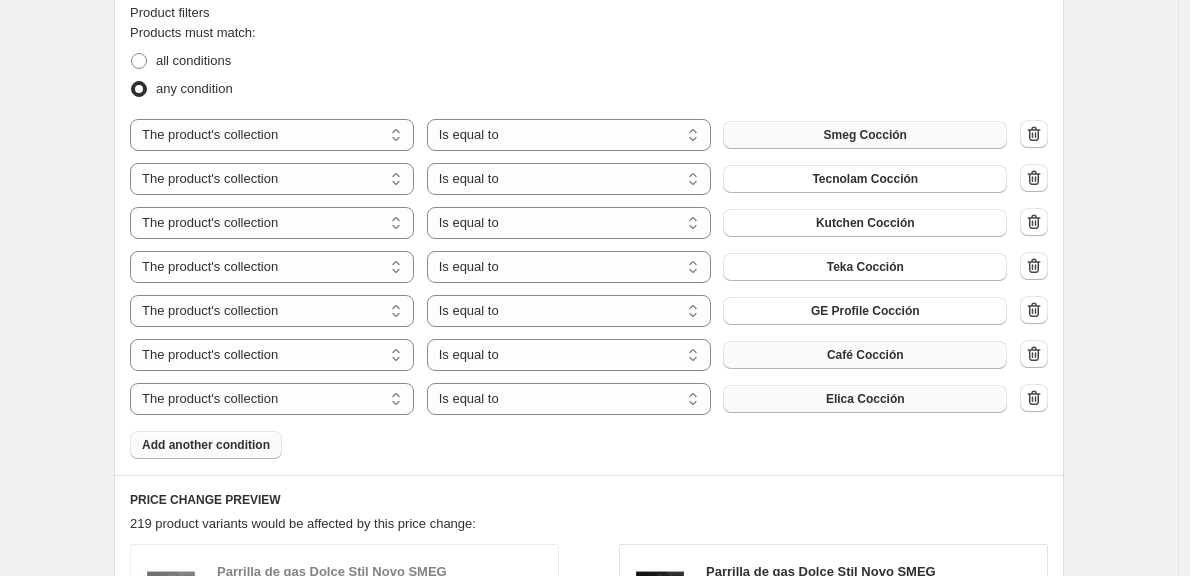 click on "Create new price [MEDICAL_DATA]. This page is ready Create new price [MEDICAL_DATA] Draft Step 1. Optionally give your price [MEDICAL_DATA] a title (eg "March 30% off sale on boots") Big Sale Cocción -10% (Smeg, Tecnolam, [PERSON_NAME], GE Profile, Café, Elica) This title is just for internal use, customers won't see it Step 2. Select how the prices should change Use bulk price change rules Set product prices individually Use CSV upload Price Change type Change the price to a certain amount Change the price by a certain amount Change the price by a certain percentage Change the price to the current compare at price (price before sale) Change the price by a certain amount relative to the compare at price Change the price by a certain percentage relative to the compare at price Don't change the price Change the price by a certain percentage relative to the cost per item Change price to certain cost margin Change the price by a certain percentage Price change amount -10 % (Price drop) Rounding Round to nearest .01 Step 3." at bounding box center (589, 291) 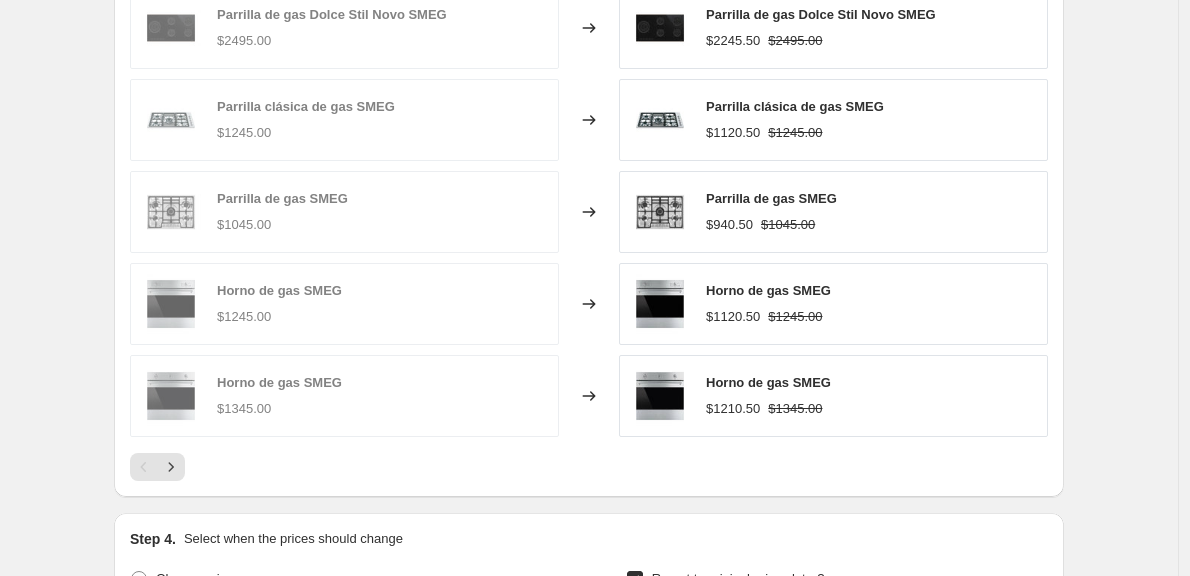 scroll, scrollTop: 2254, scrollLeft: 0, axis: vertical 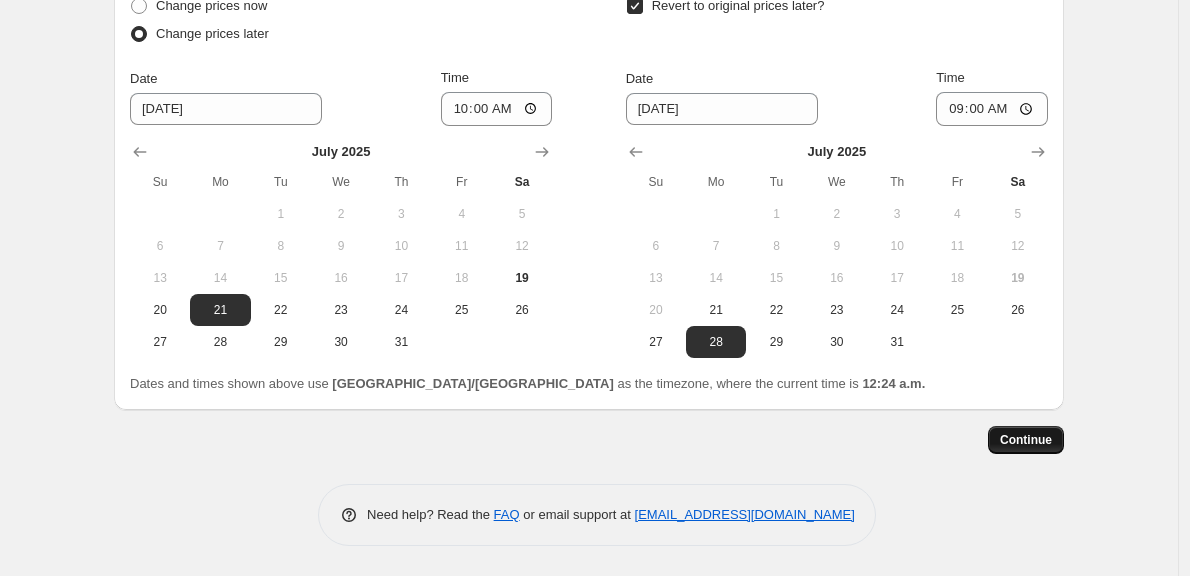click on "Continue" at bounding box center (1026, 440) 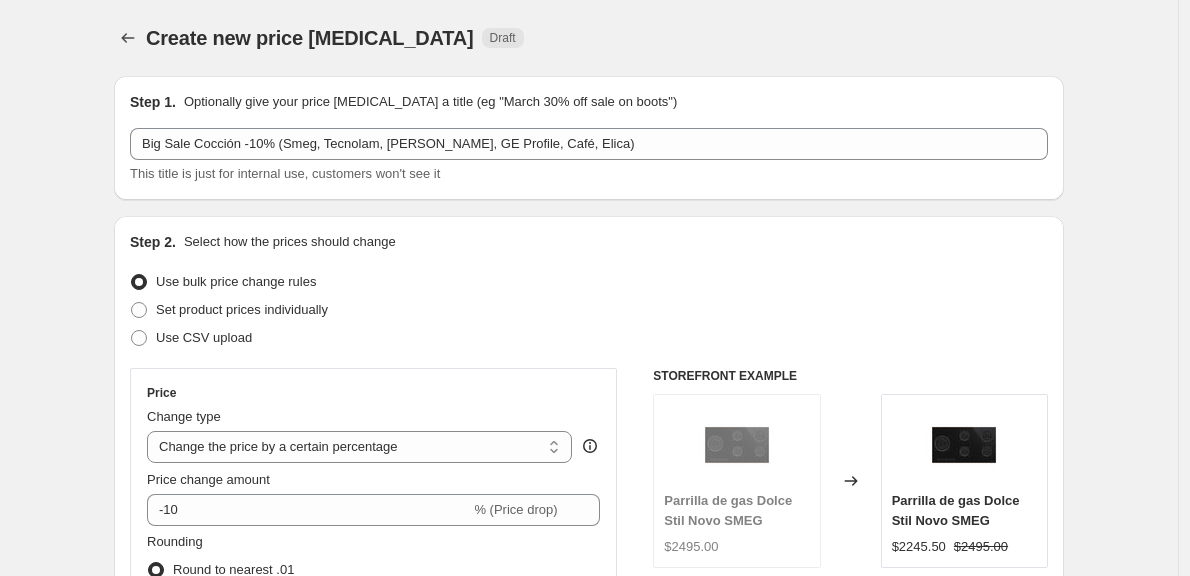 scroll, scrollTop: 2254, scrollLeft: 0, axis: vertical 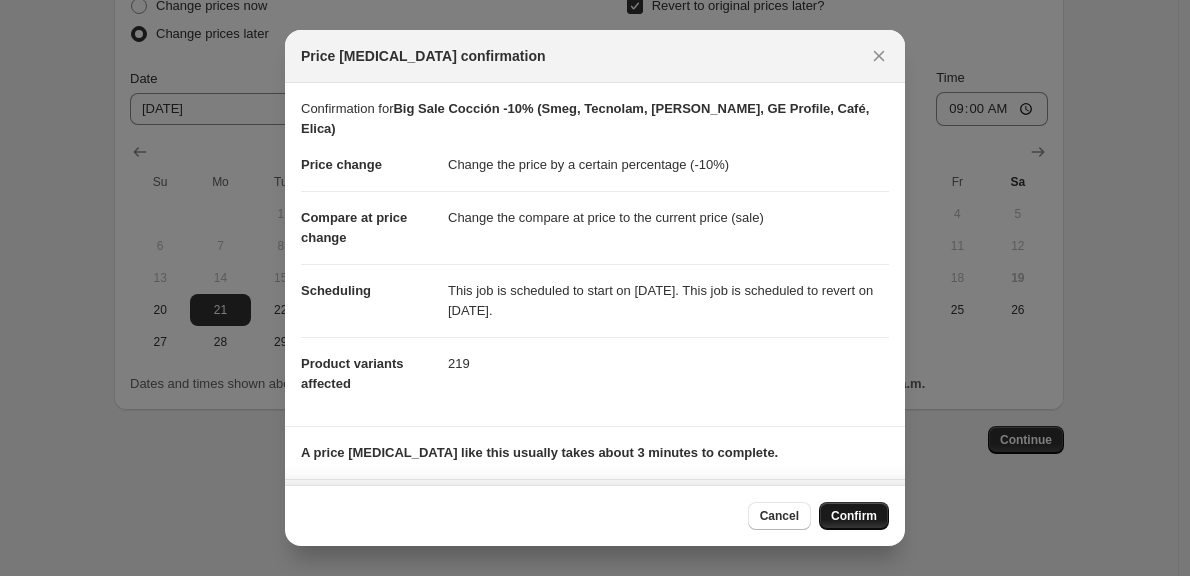 click on "Confirm" at bounding box center (854, 516) 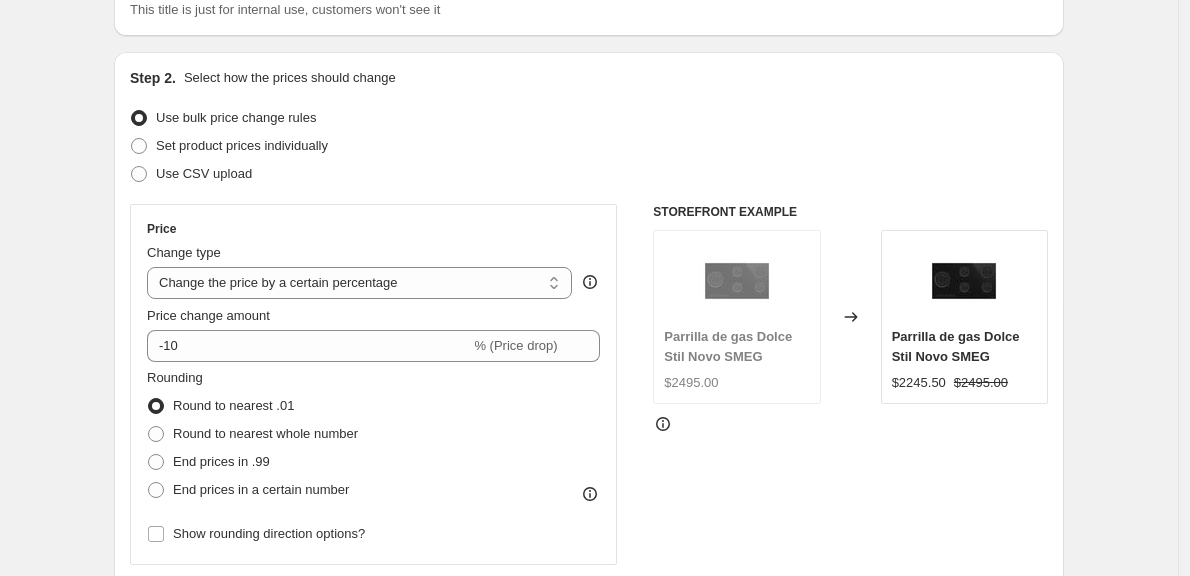 scroll, scrollTop: 0, scrollLeft: 0, axis: both 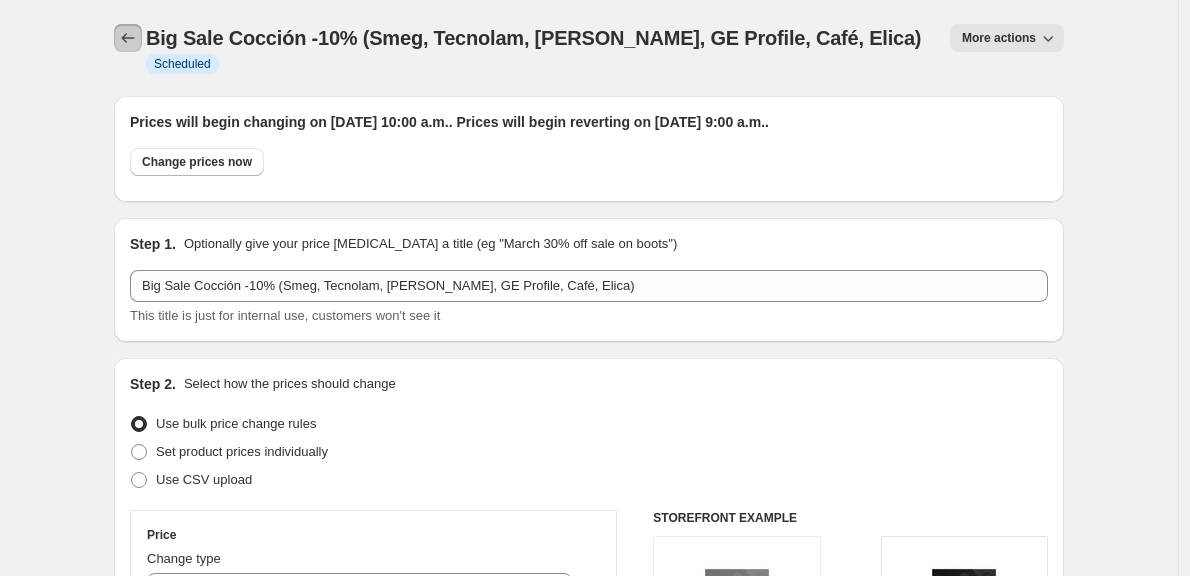 click 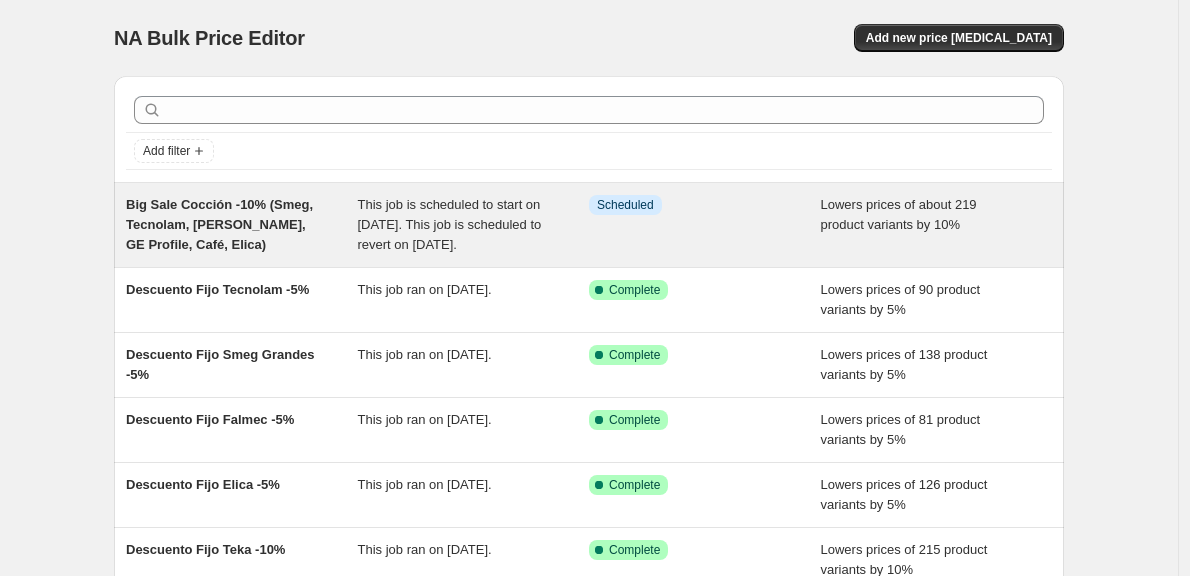 click on "This job is scheduled to start on [DATE]. This job is scheduled to revert on [DATE]." at bounding box center [474, 225] 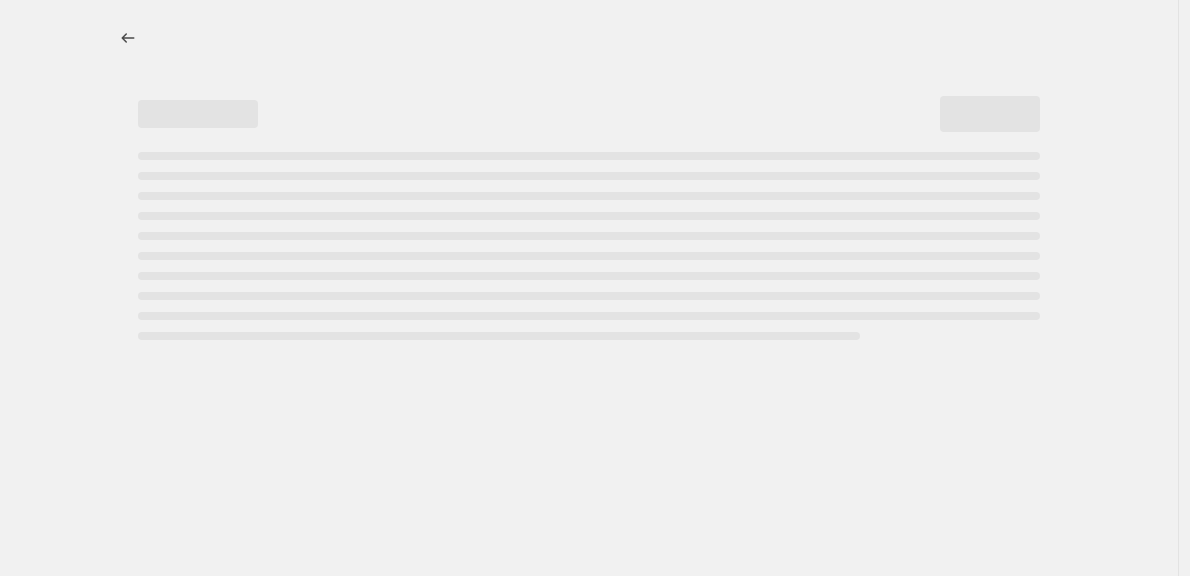 select on "percentage" 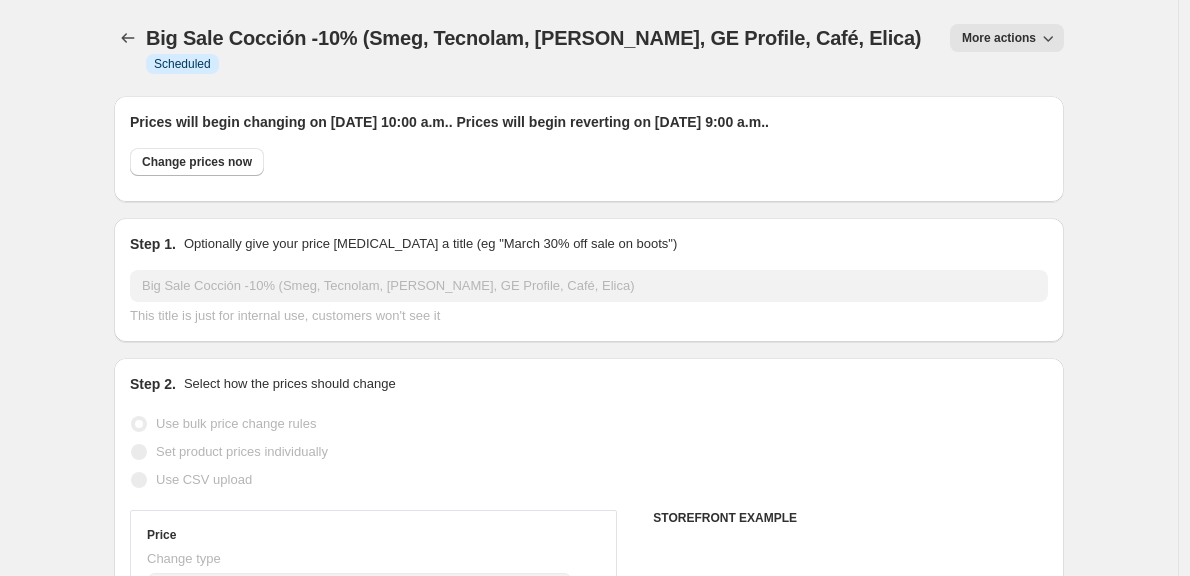 click on "More actions" at bounding box center [999, 38] 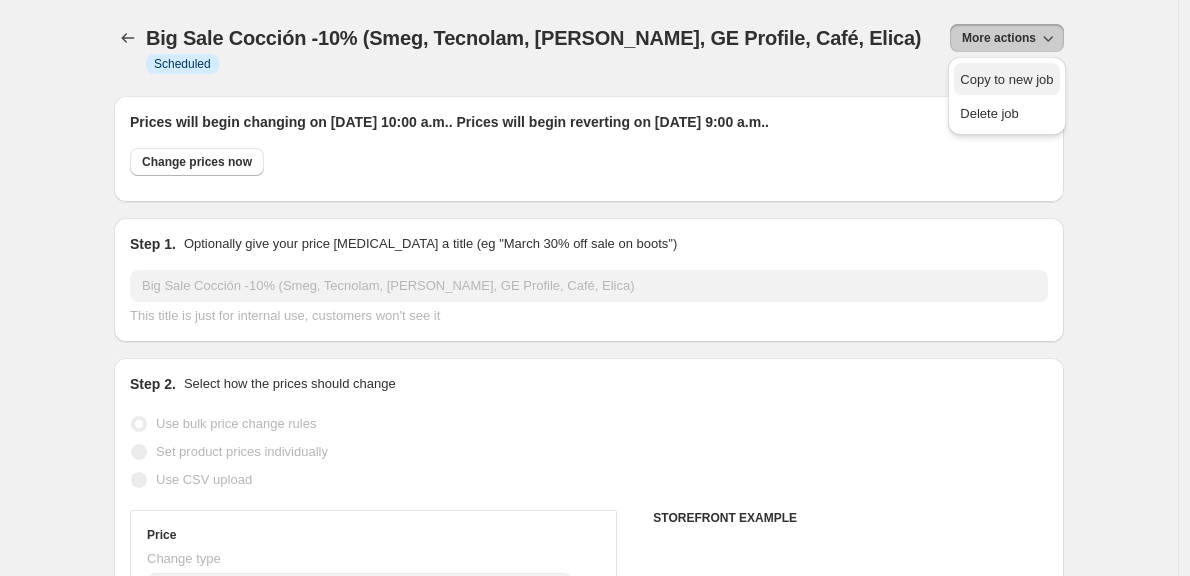 click on "Copy to new job" at bounding box center [1006, 79] 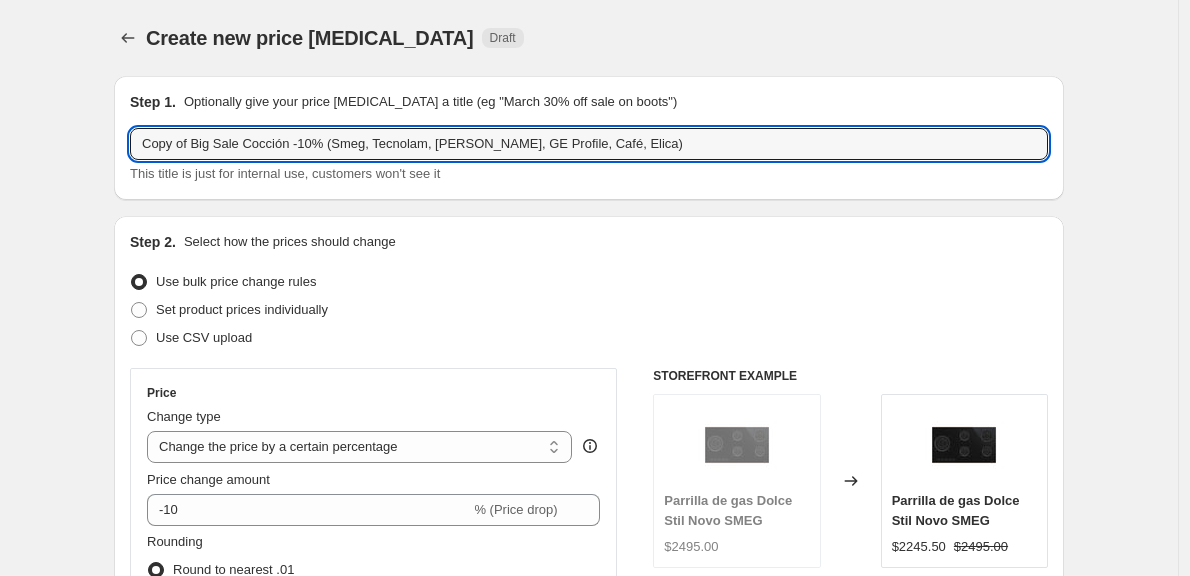 drag, startPoint x: 192, startPoint y: 144, endPoint x: -106, endPoint y: 135, distance: 298.13586 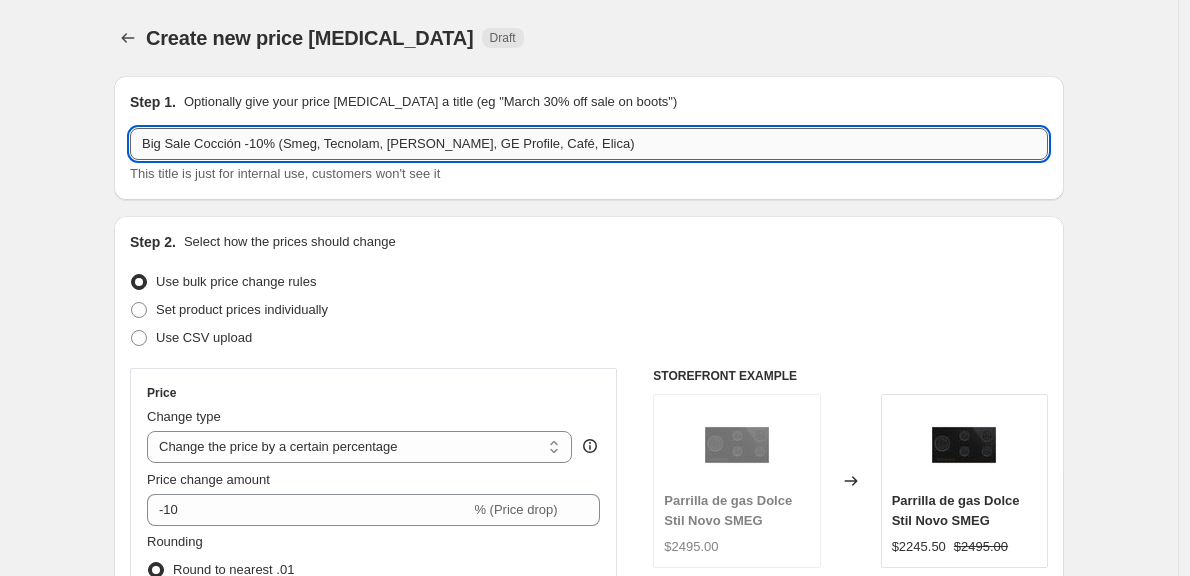 click on "Big Sale Cocción -10% (Smeg, Tecnolam, [PERSON_NAME], GE Profile, Café, Elica)" at bounding box center [589, 144] 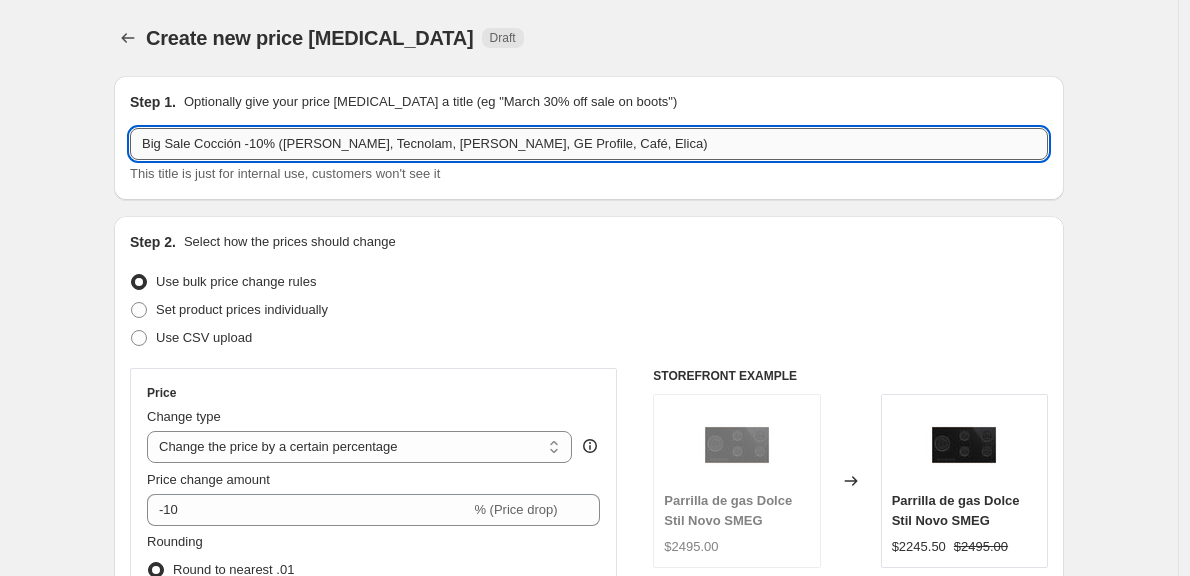 click on "Big Sale Cocción -10% ([PERSON_NAME], Tecnolam, [PERSON_NAME], GE Profile, Café, Elica)" at bounding box center [589, 144] 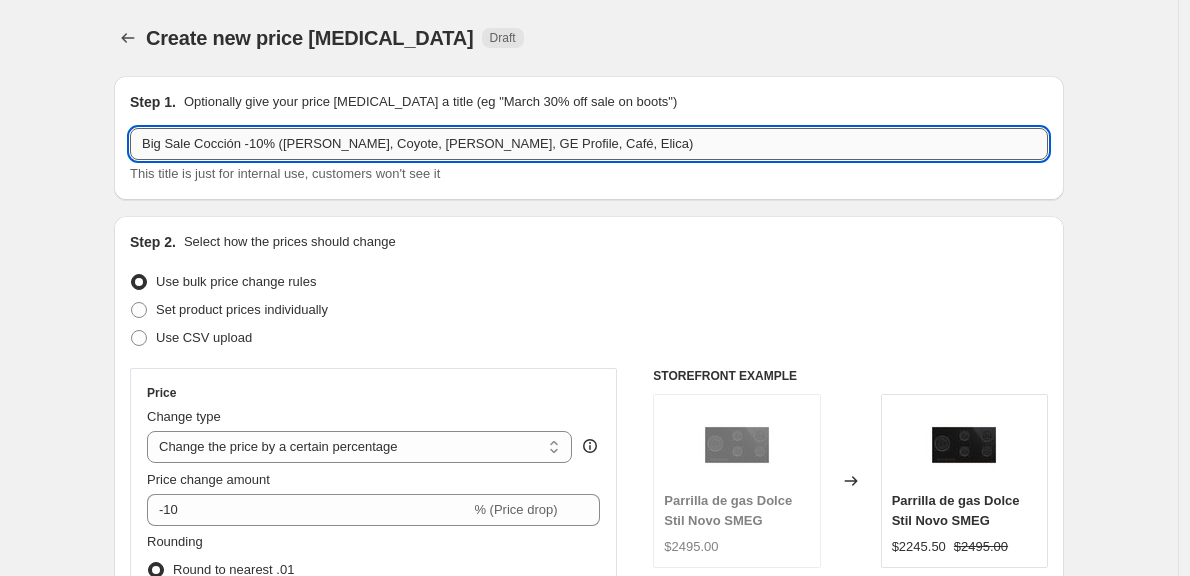 click on "Big Sale Cocción -10% ([PERSON_NAME], Coyote, [PERSON_NAME], GE Profile, Café, Elica)" at bounding box center [589, 144] 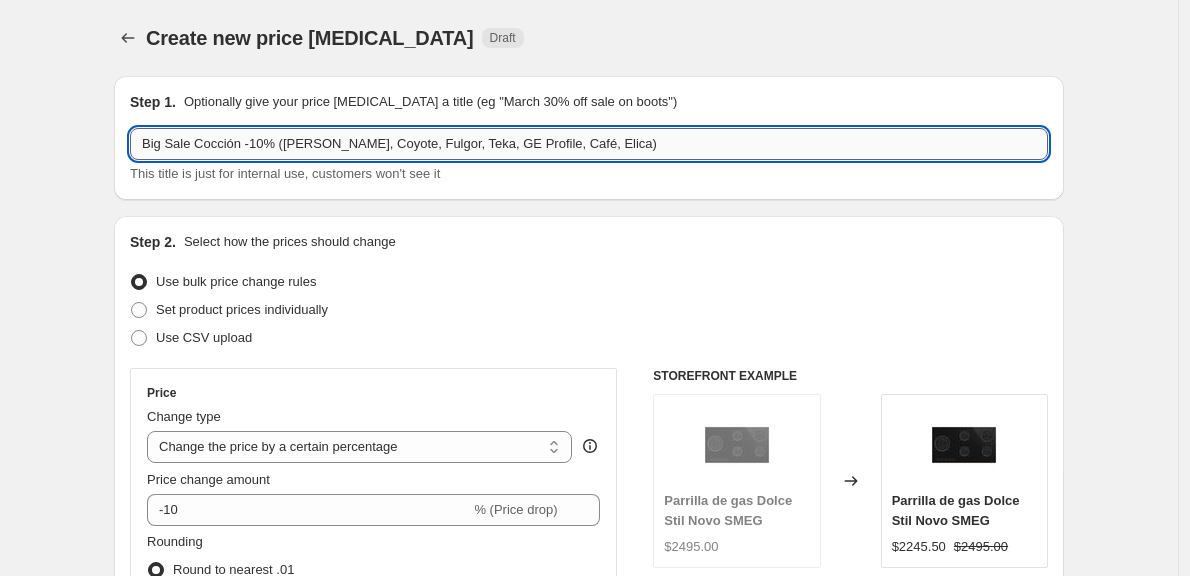 click on "Big Sale Cocción -10% ([PERSON_NAME], Coyote, Fulgor, Teka, GE Profile, Café, Elica)" at bounding box center [589, 144] 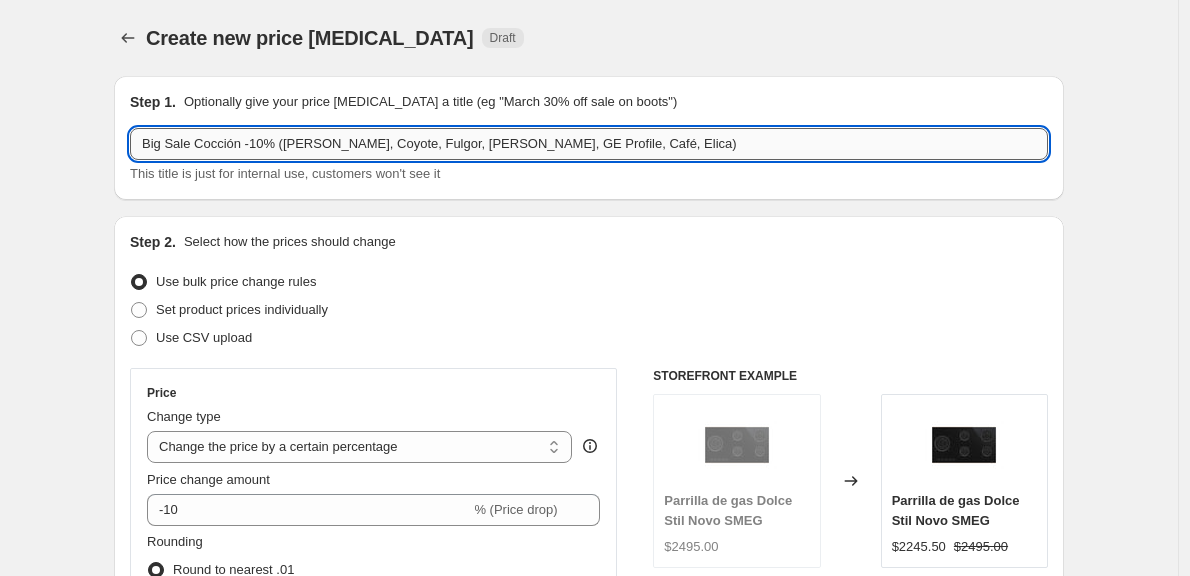 click on "Big Sale Cocción -10% ([PERSON_NAME], Coyote, Fulgor, [PERSON_NAME], GE Profile, Café, Elica)" at bounding box center [589, 144] 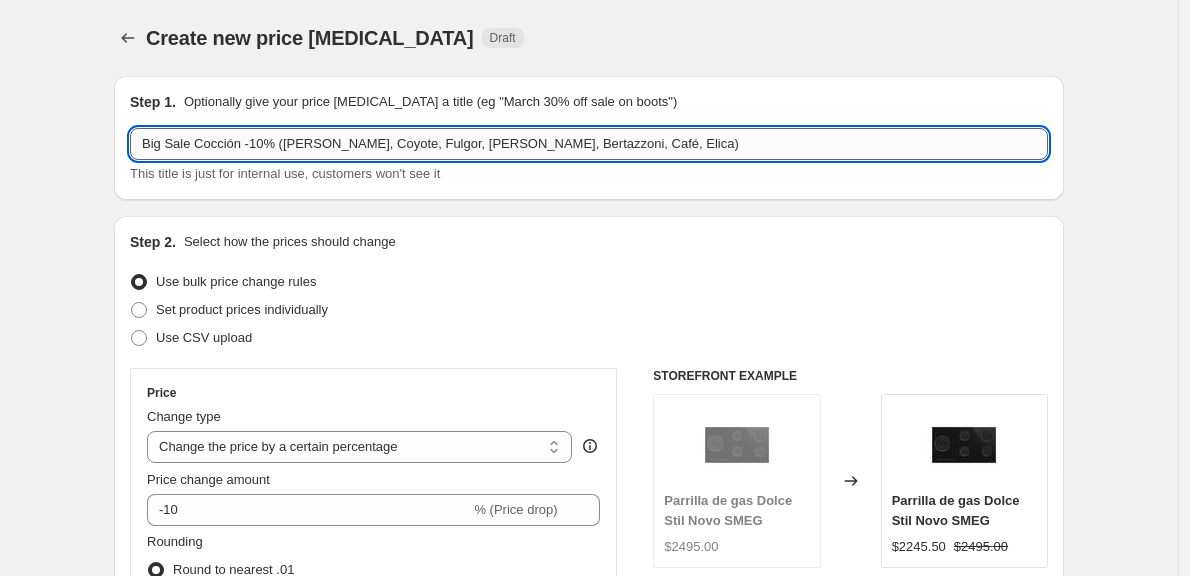 click on "Big Sale Cocción -10% ([PERSON_NAME], Coyote, Fulgor, [PERSON_NAME], Bertazzoni, Café, Elica)" at bounding box center (589, 144) 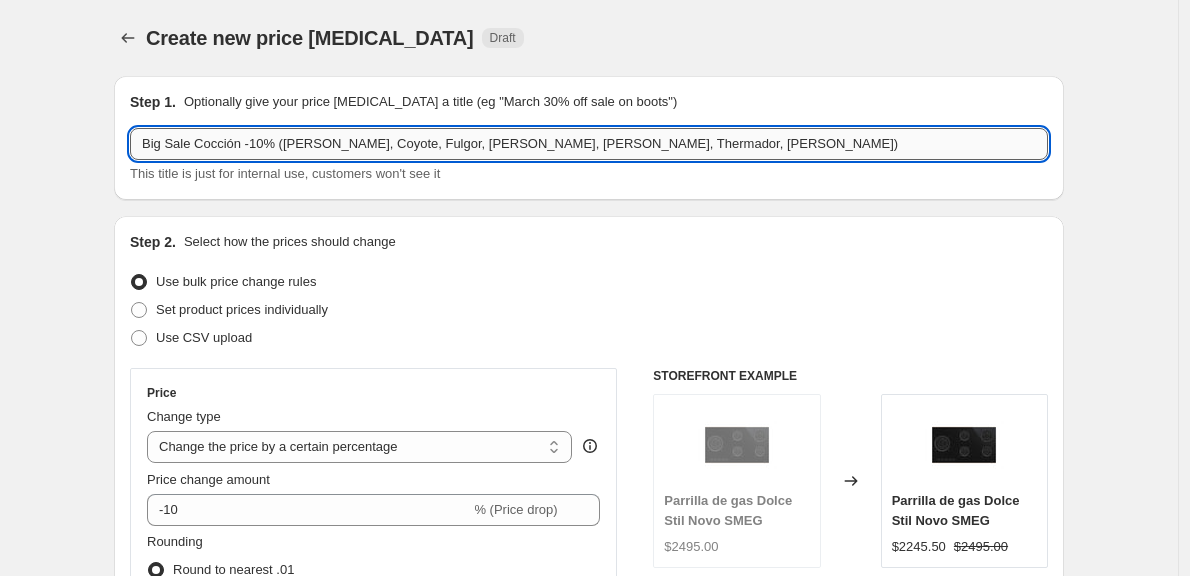 click on "Big Sale Cocción -10% ([PERSON_NAME], Coyote, Fulgor, [PERSON_NAME], [PERSON_NAME], Thermador, [PERSON_NAME])" at bounding box center [589, 144] 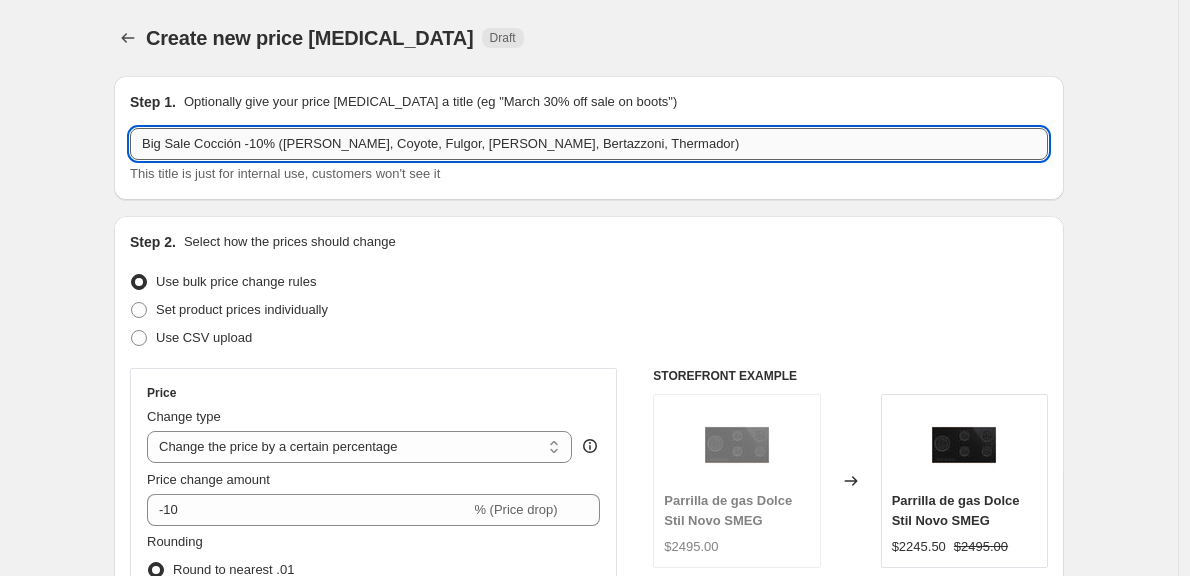 click on "Big Sale Cocción -10% ([PERSON_NAME], Coyote, Fulgor, [PERSON_NAME], Bertazzoni, Thermador)" at bounding box center [589, 144] 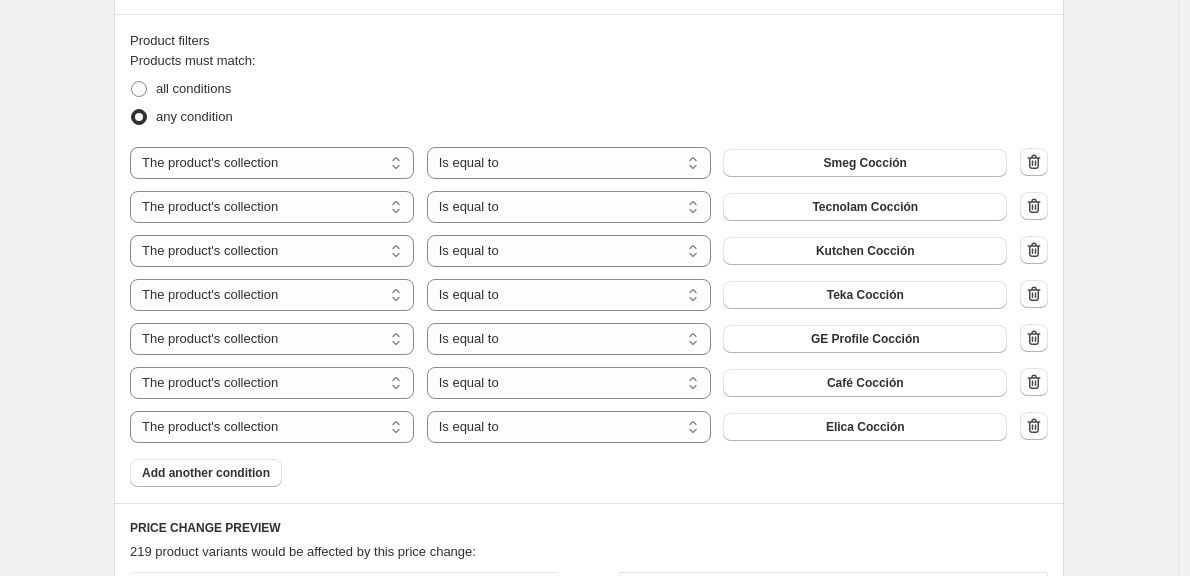 scroll, scrollTop: 1097, scrollLeft: 0, axis: vertical 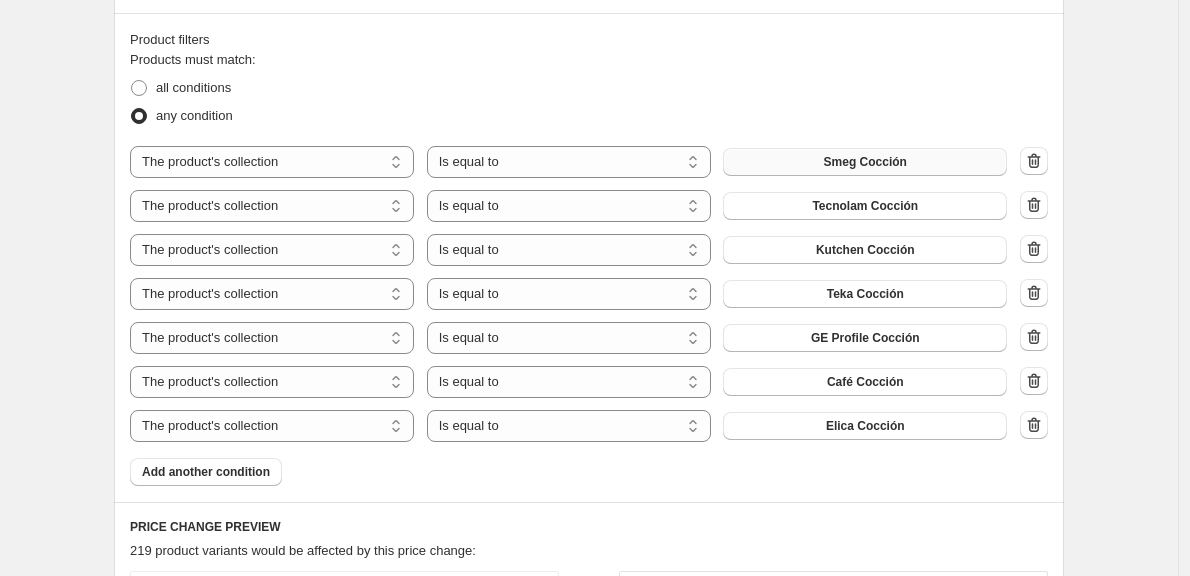click on "Smeg Cocción" at bounding box center (865, 162) 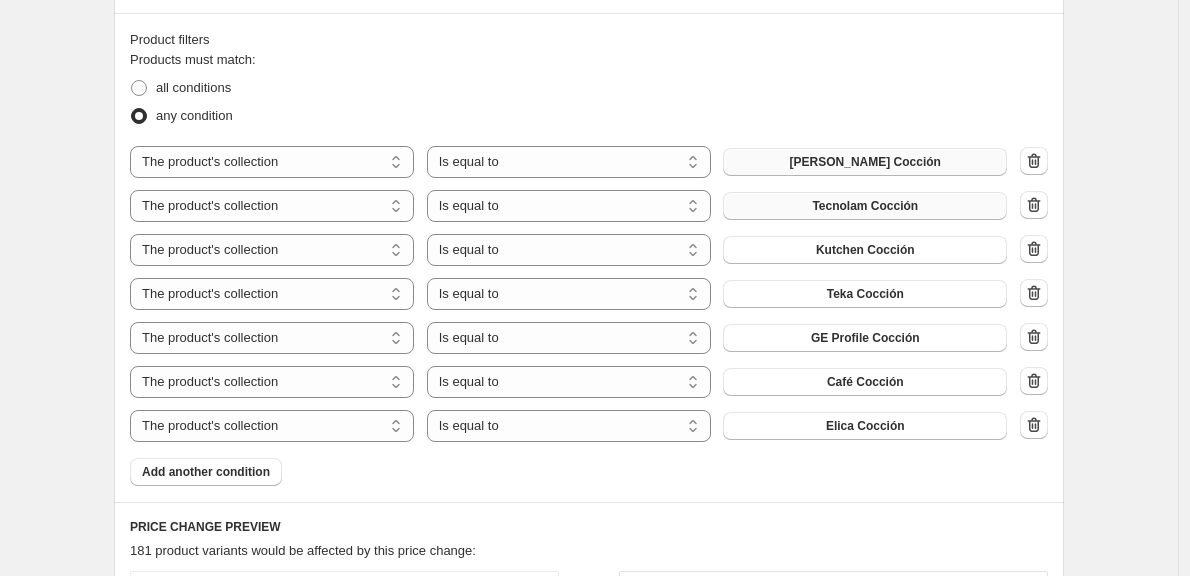 click on "Tecnolam Cocción" at bounding box center (865, 206) 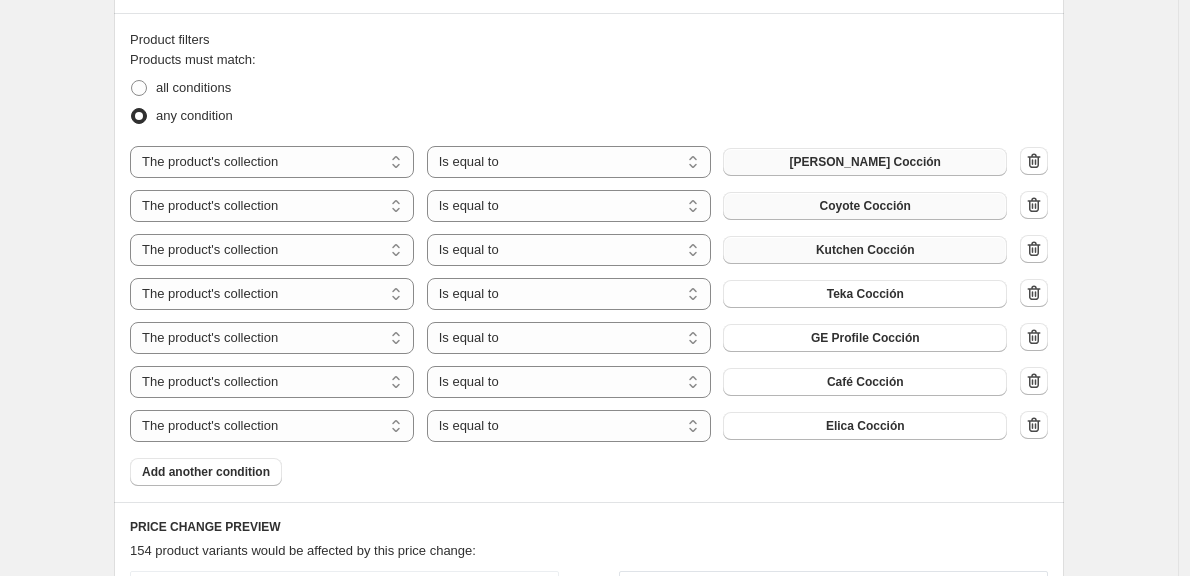 click on "Kutchen Cocción" at bounding box center (865, 250) 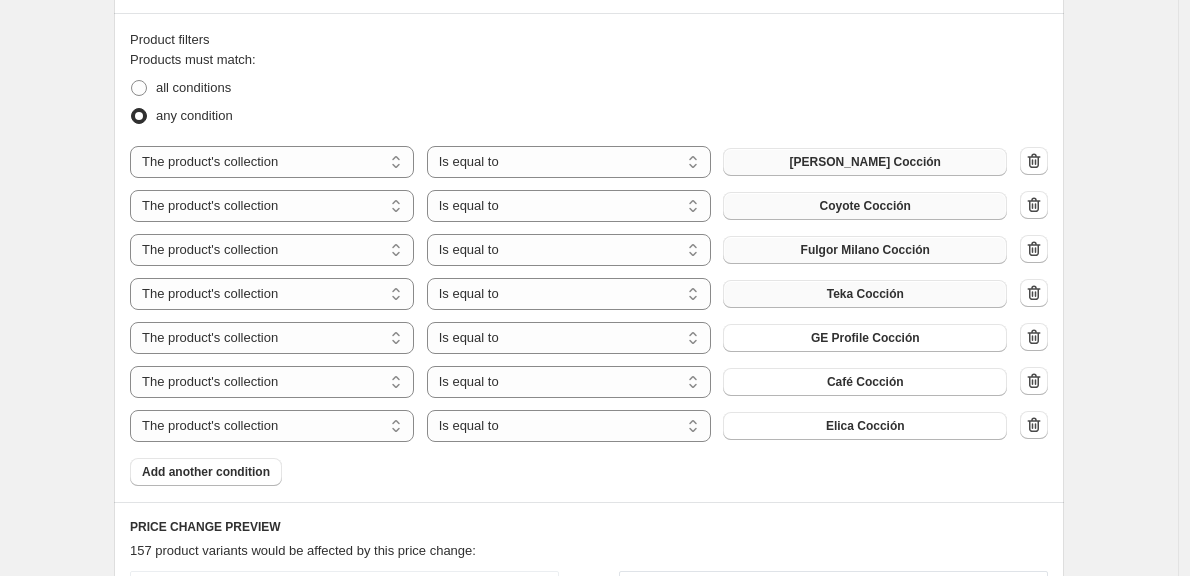 click on "Teka Cocción" at bounding box center [865, 294] 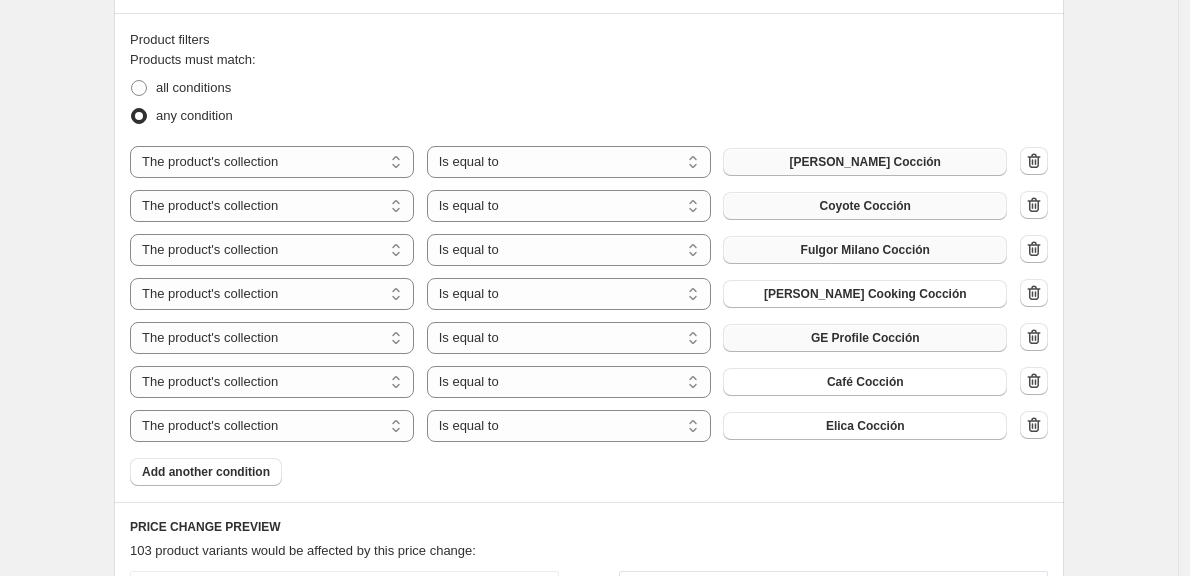 click on "GE Profile Cocción" at bounding box center (865, 338) 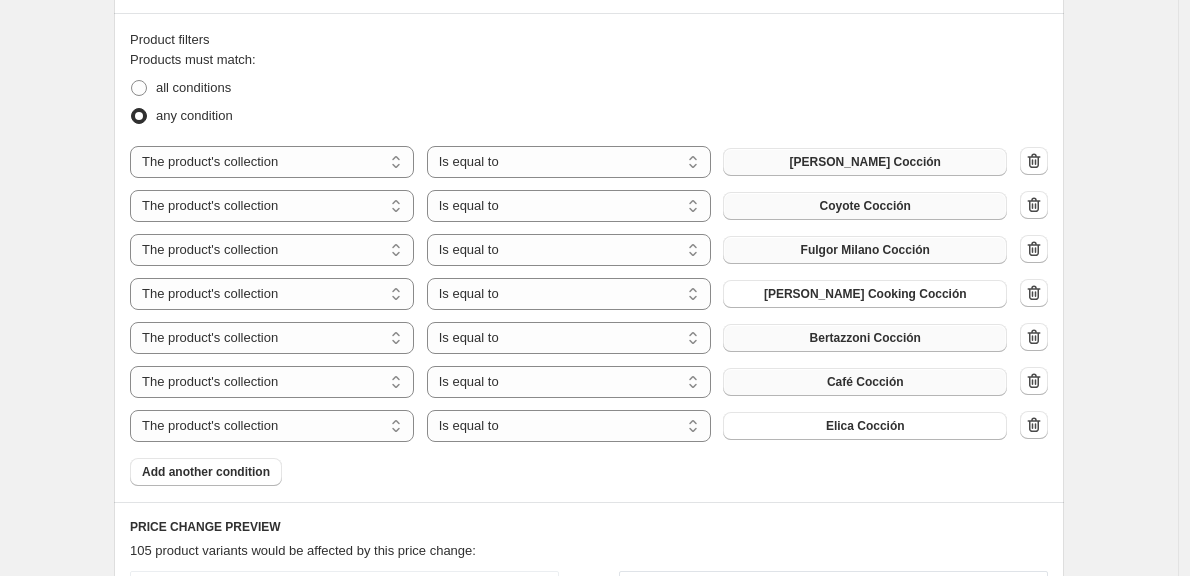 click on "Café Cocción" at bounding box center [865, 382] 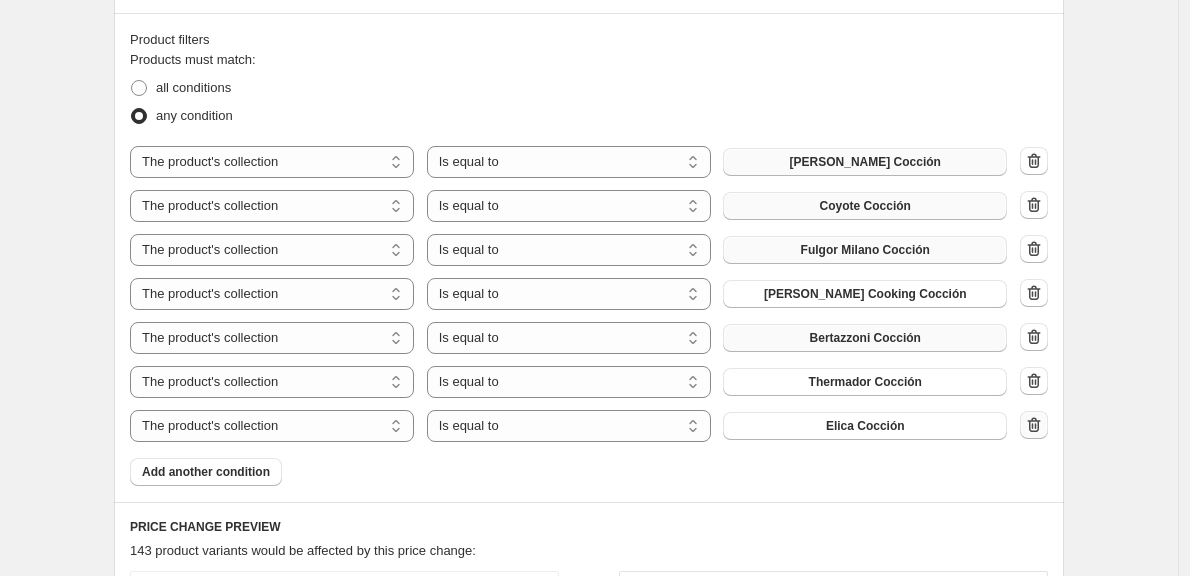 click 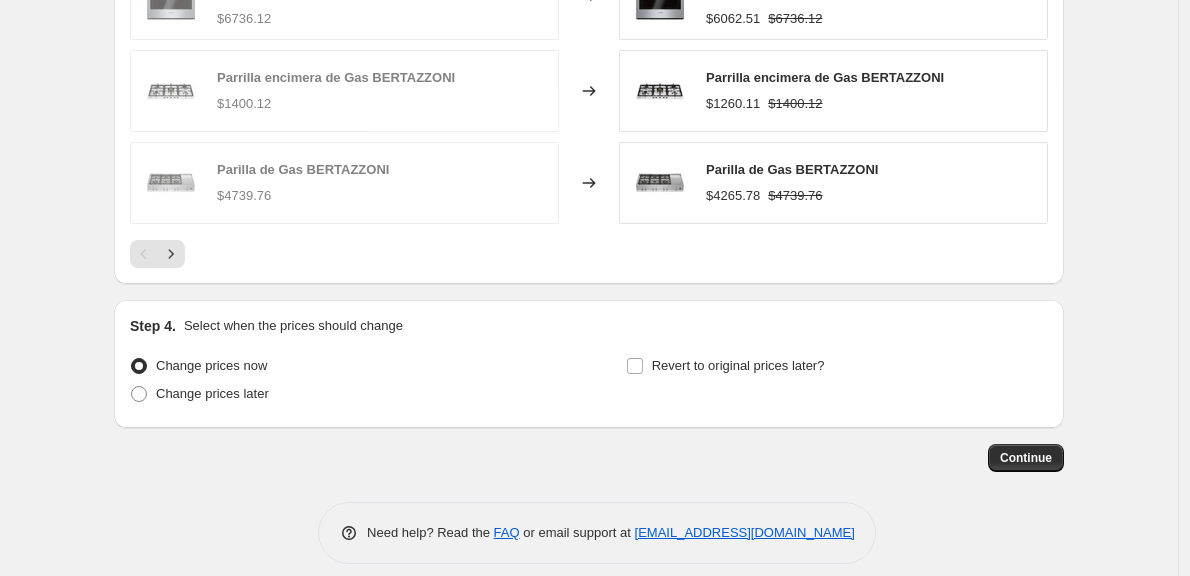 scroll, scrollTop: 1881, scrollLeft: 0, axis: vertical 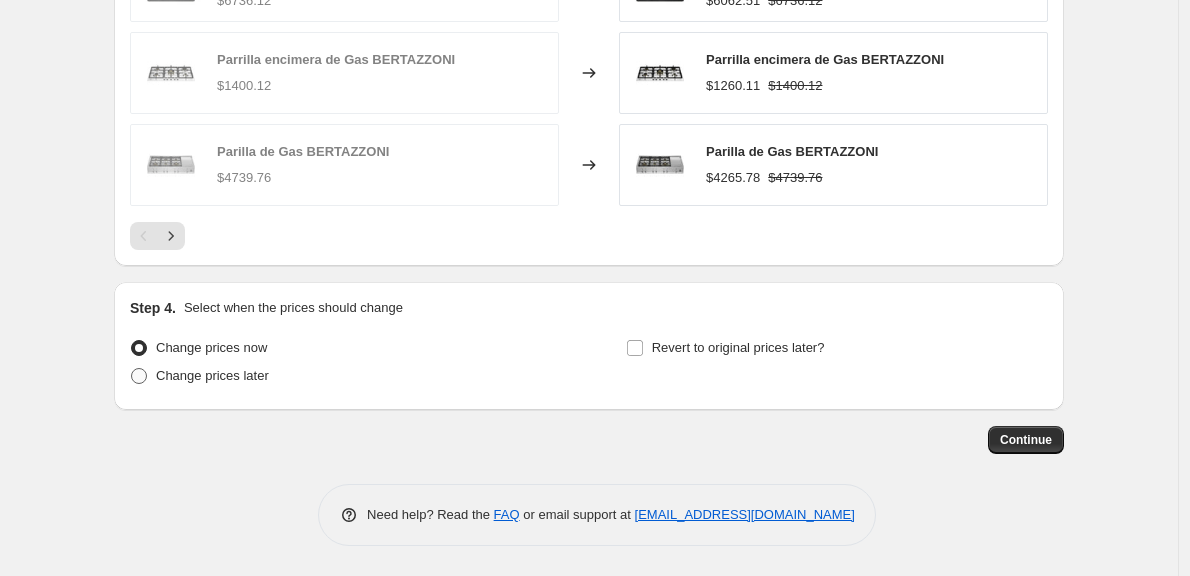 click at bounding box center [139, 376] 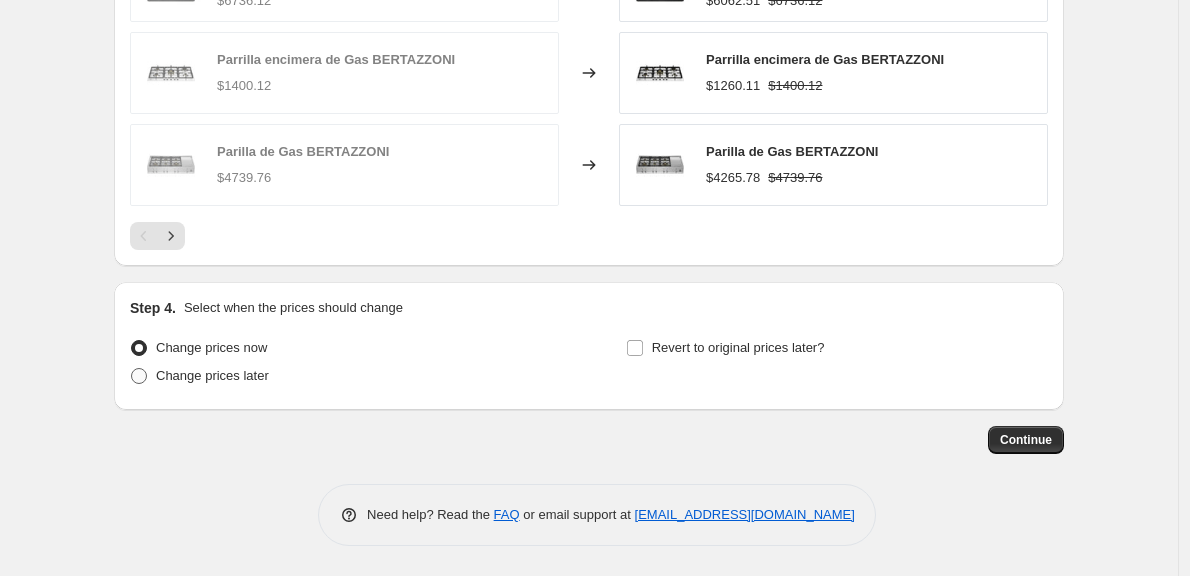 radio on "true" 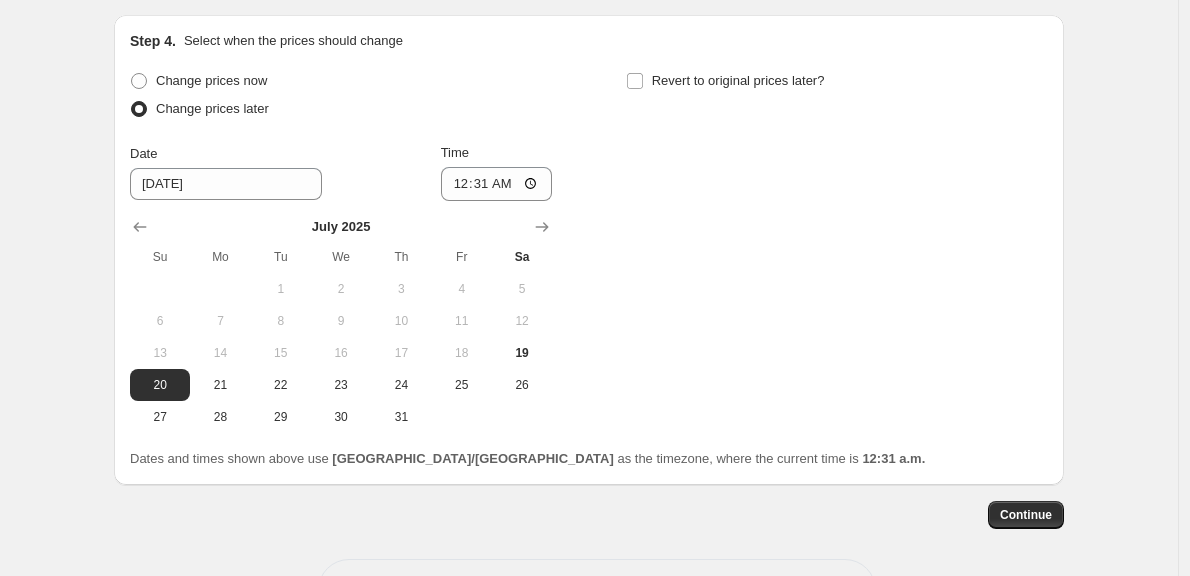 scroll, scrollTop: 2161, scrollLeft: 0, axis: vertical 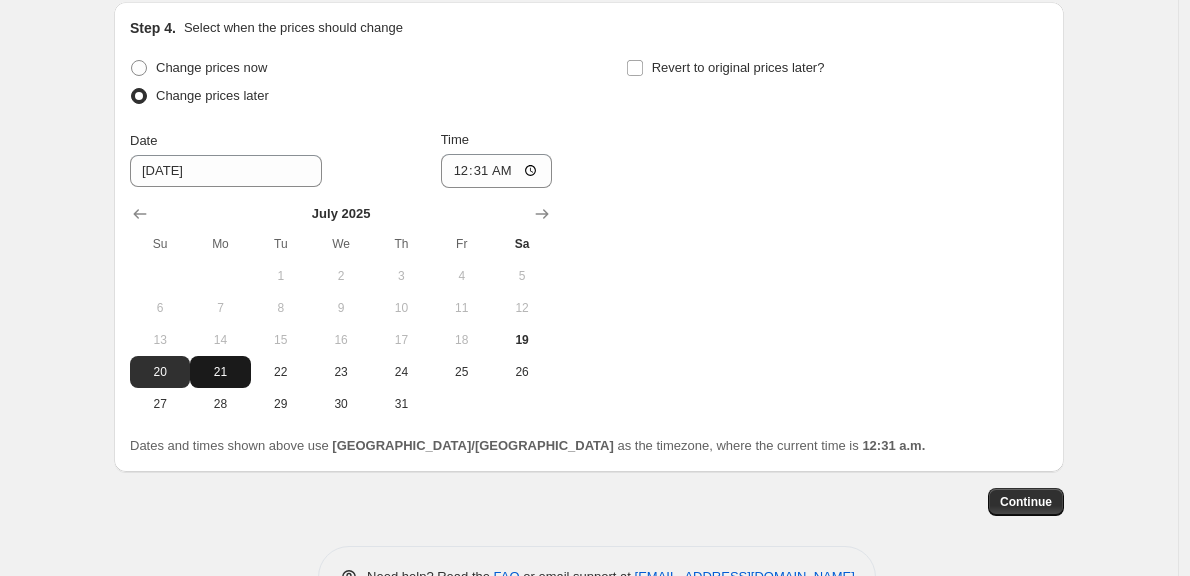 click on "21" at bounding box center [220, 372] 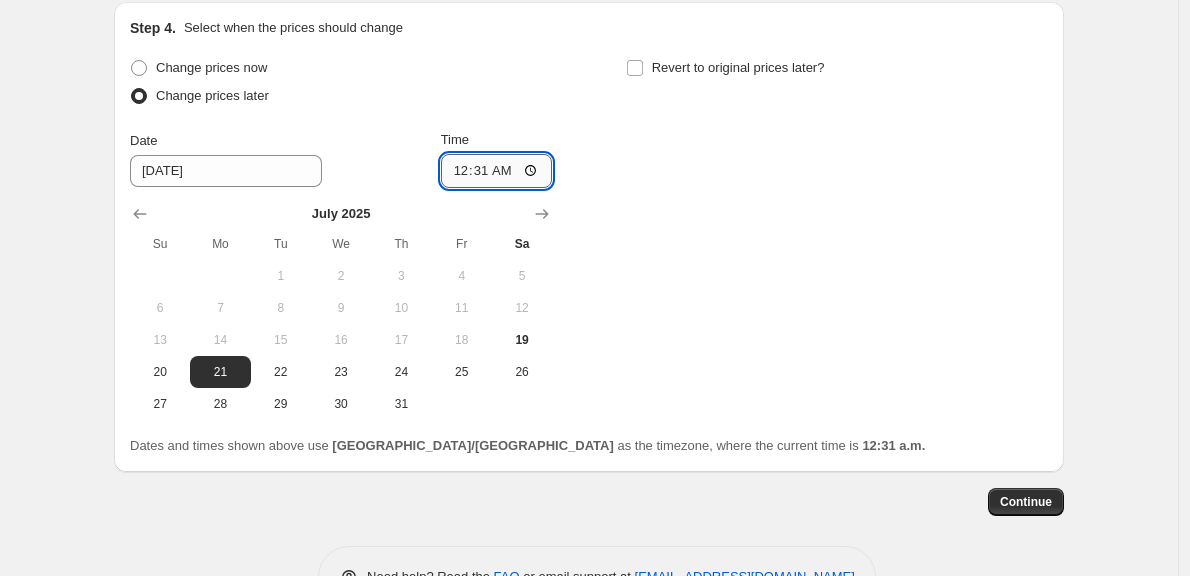 click on "00:31" at bounding box center (497, 171) 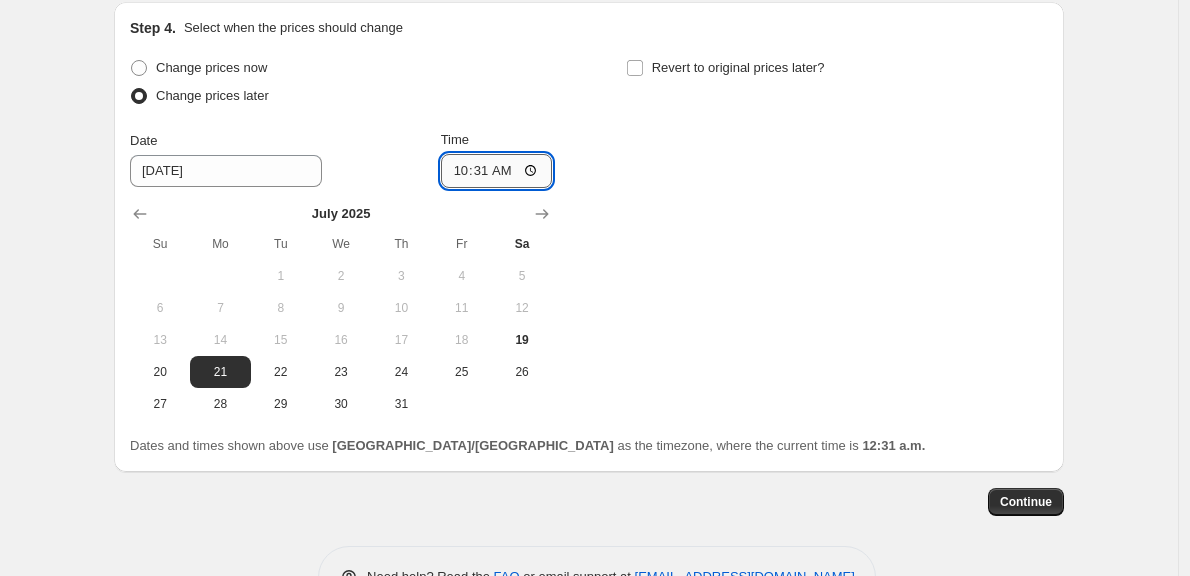 type on "10:00" 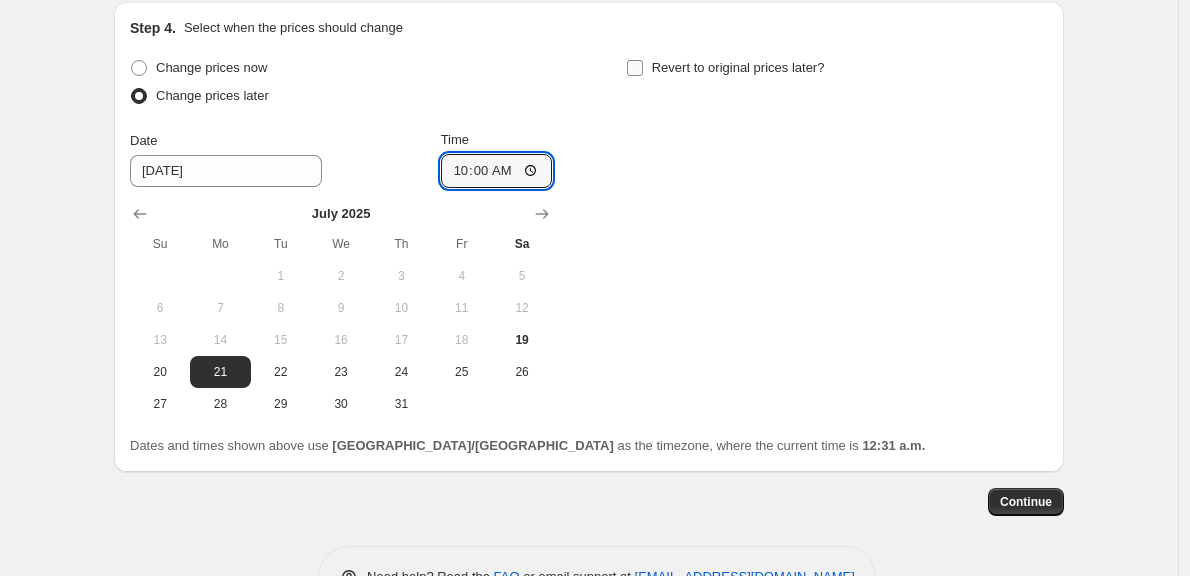 click on "Revert to original prices later?" at bounding box center (635, 68) 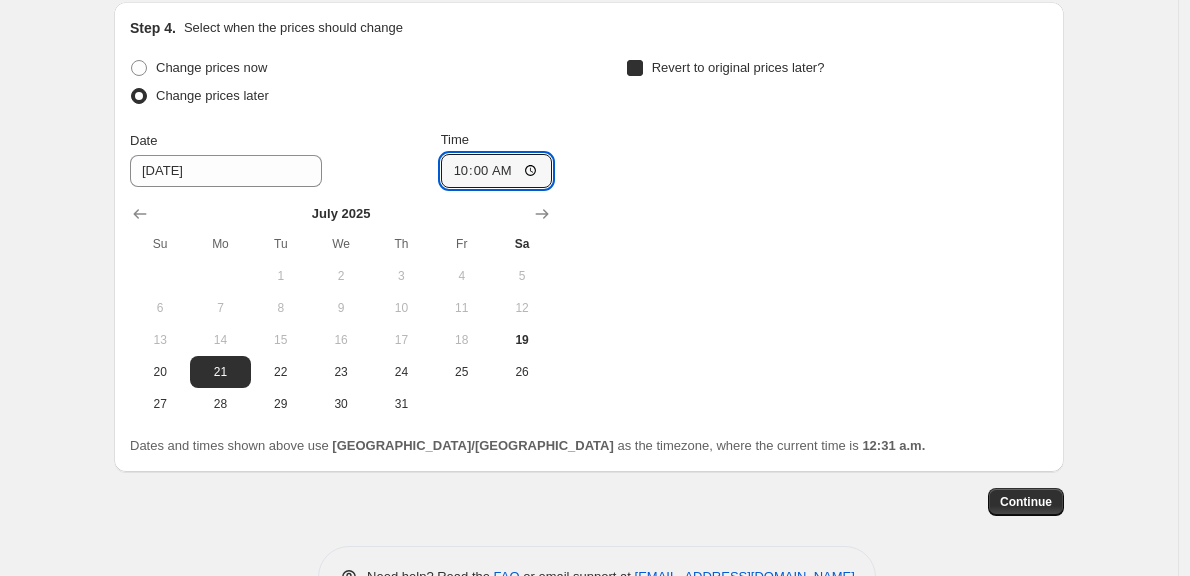 checkbox on "true" 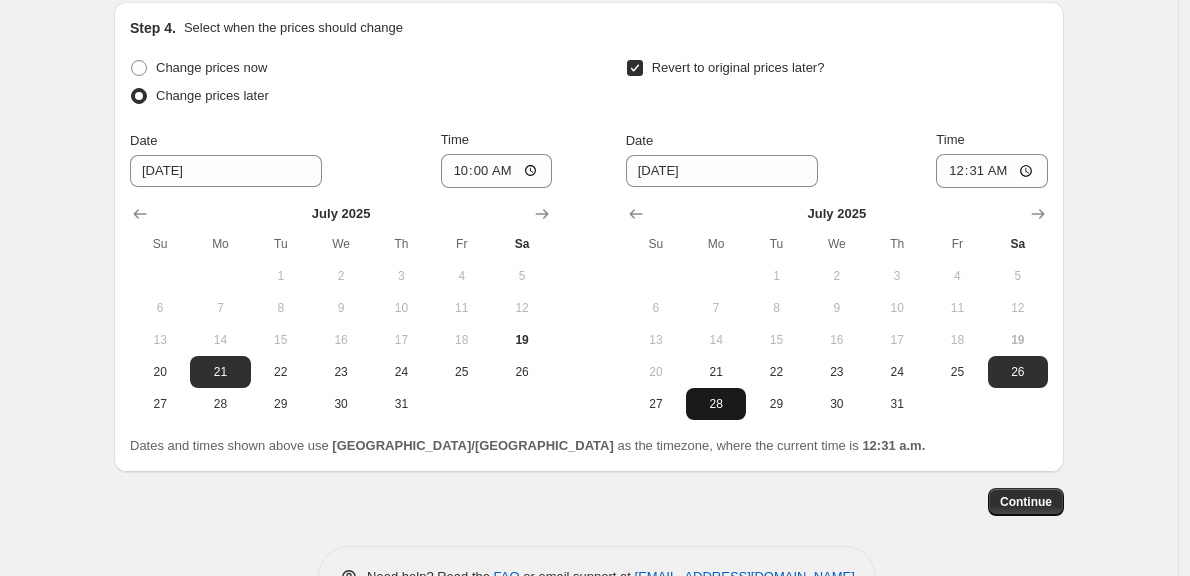 click on "28" at bounding box center [716, 404] 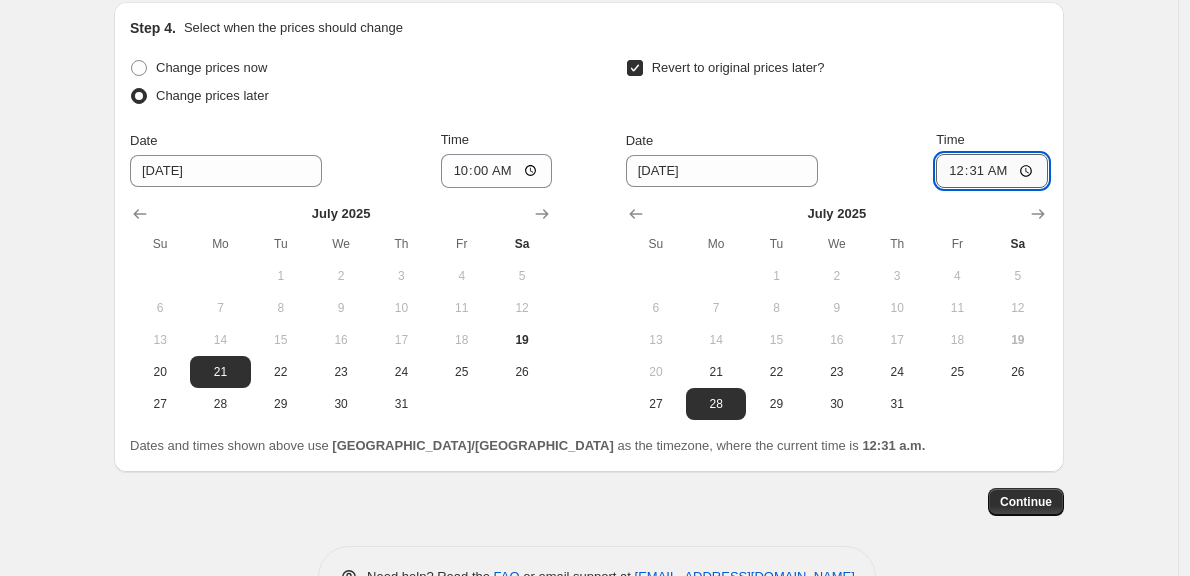 click on "00:31" at bounding box center [992, 171] 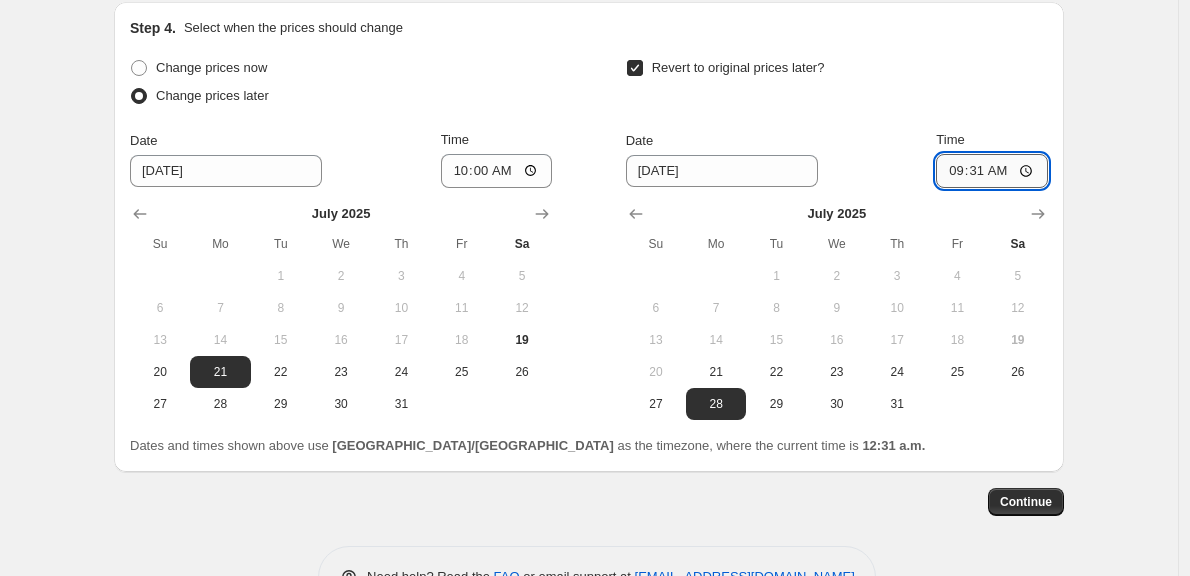 type on "09:00" 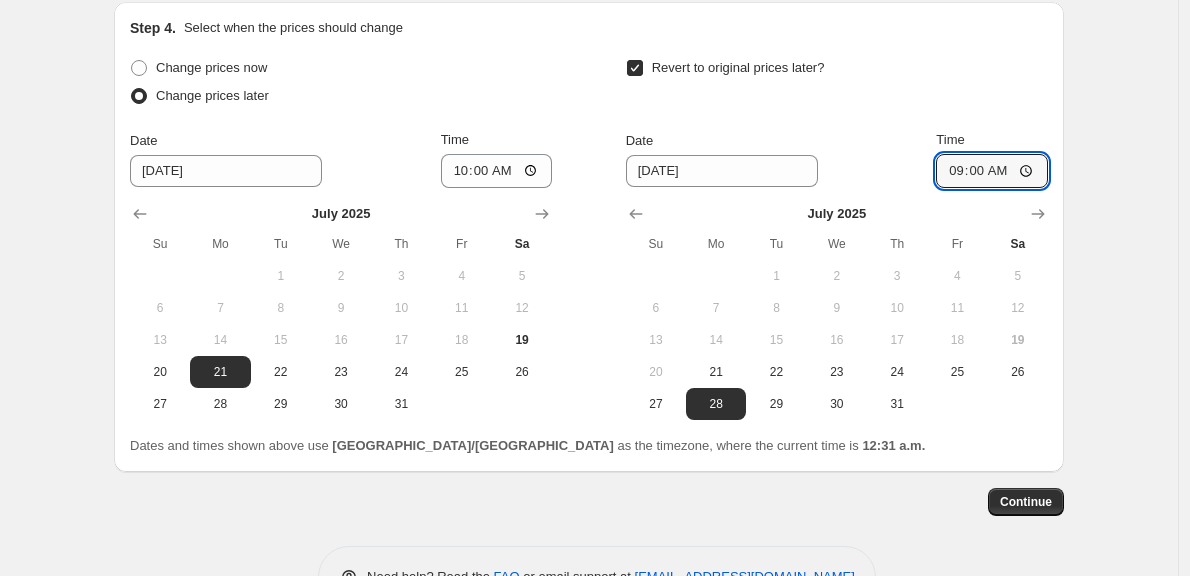click on "Revert to original prices later?" at bounding box center (837, 84) 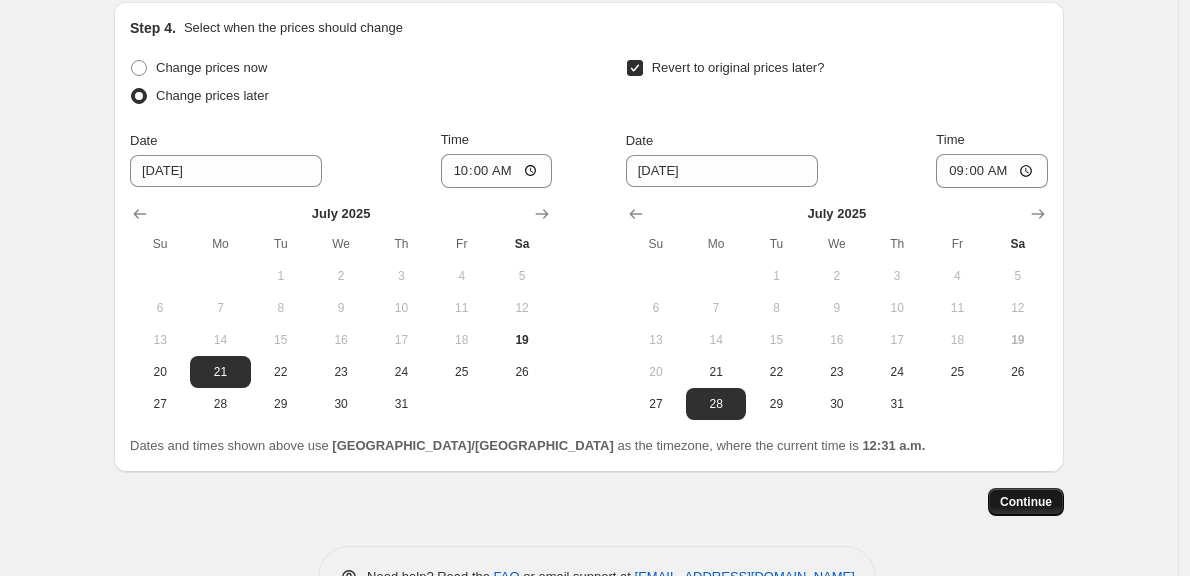 click on "Continue" at bounding box center [1026, 502] 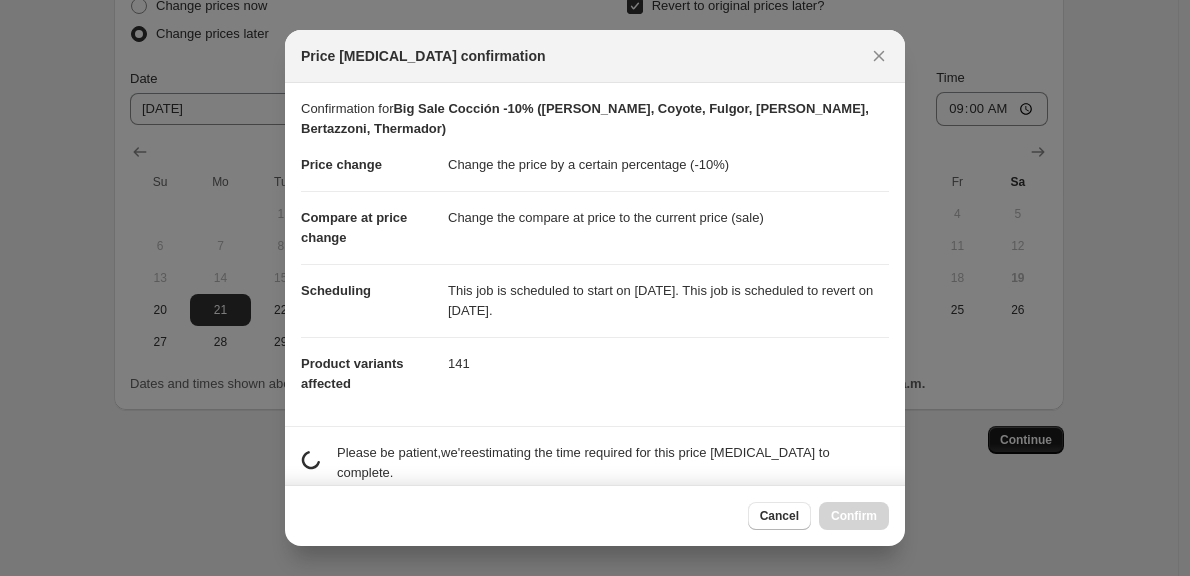 scroll, scrollTop: 0, scrollLeft: 0, axis: both 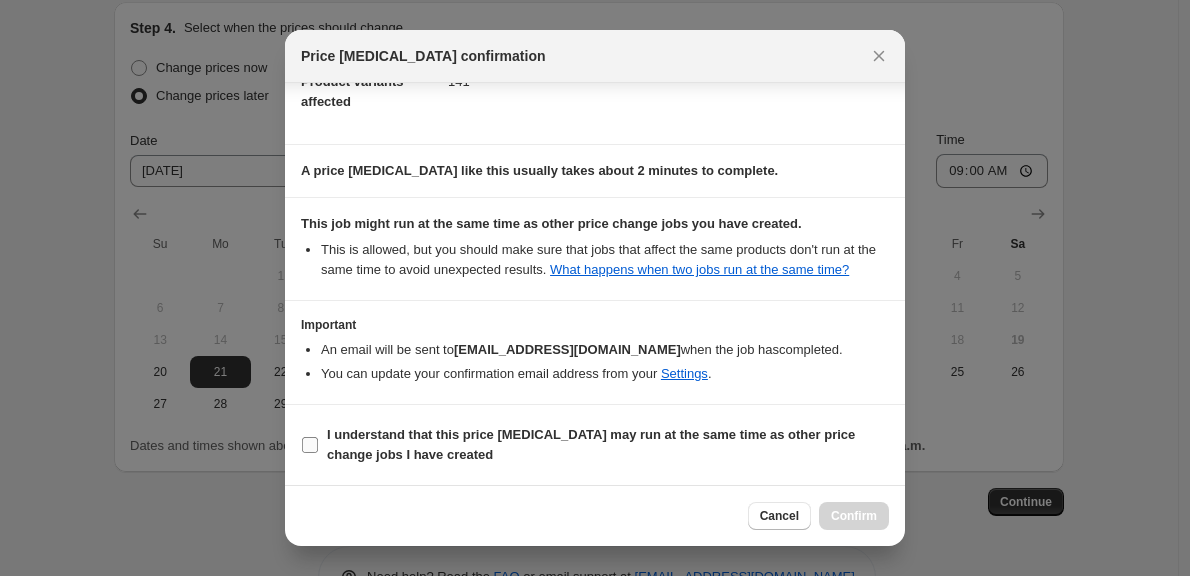 click on "I understand that this price [MEDICAL_DATA] may run at the same time as other price change jobs I have created" at bounding box center (310, 445) 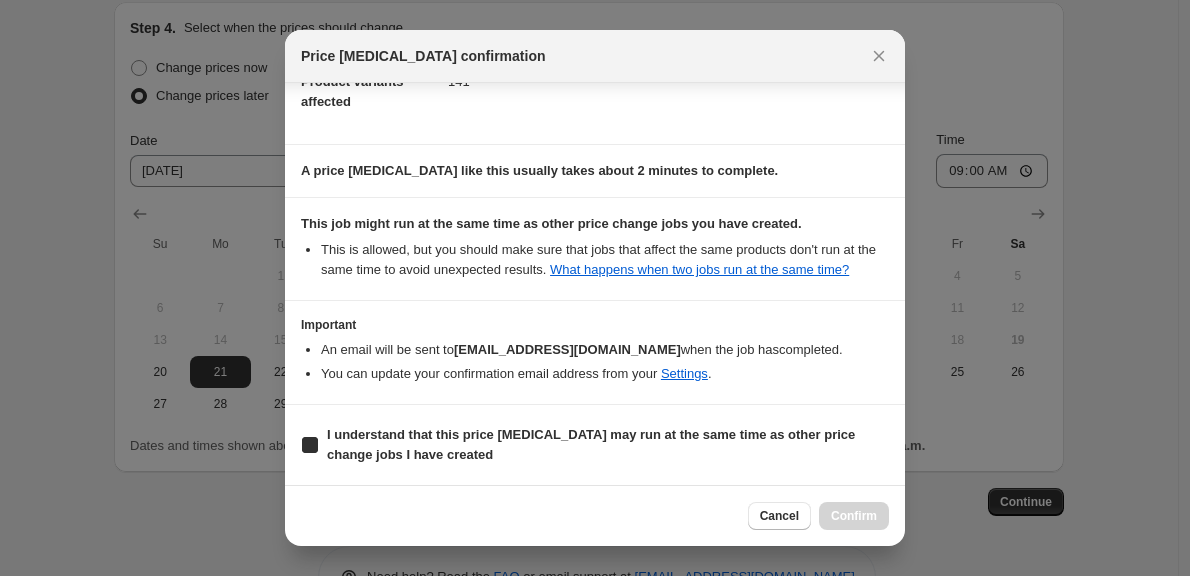 checkbox on "true" 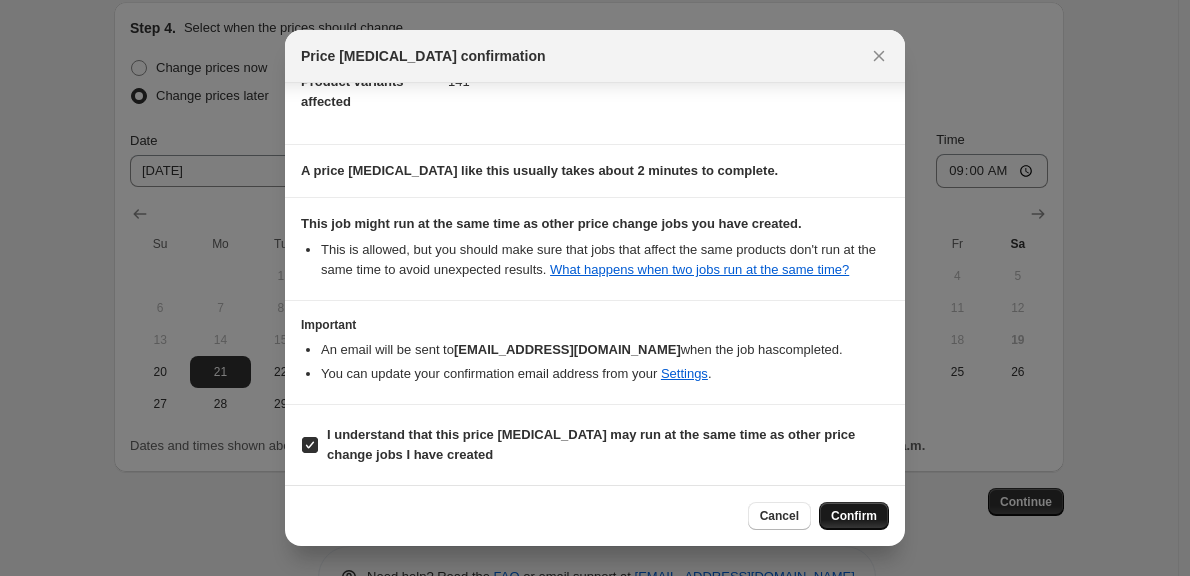 click on "Confirm" at bounding box center [854, 516] 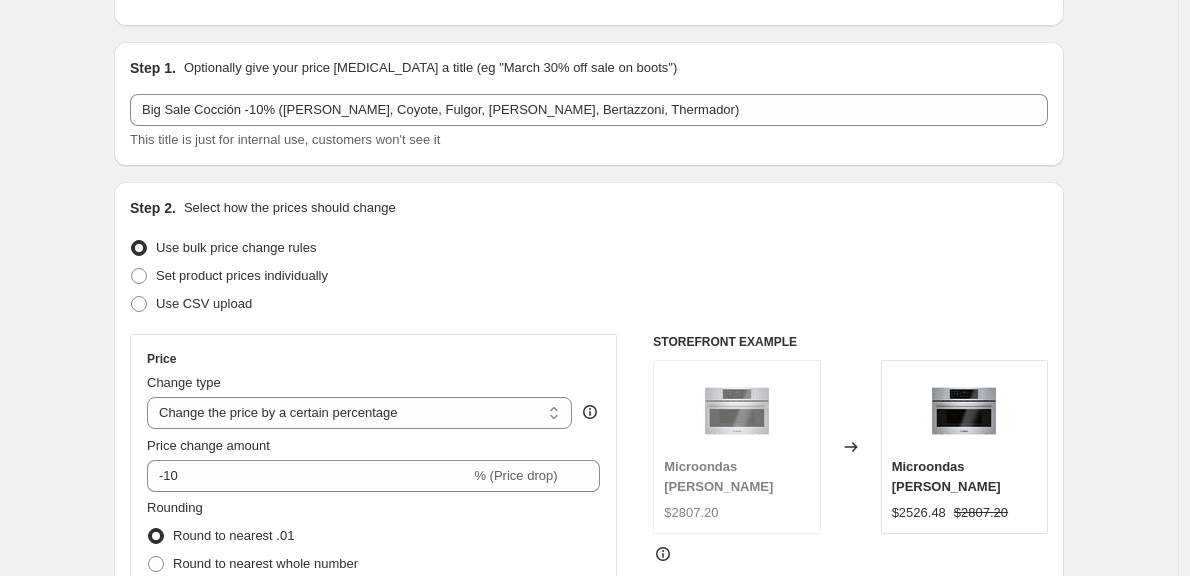 scroll, scrollTop: 0, scrollLeft: 0, axis: both 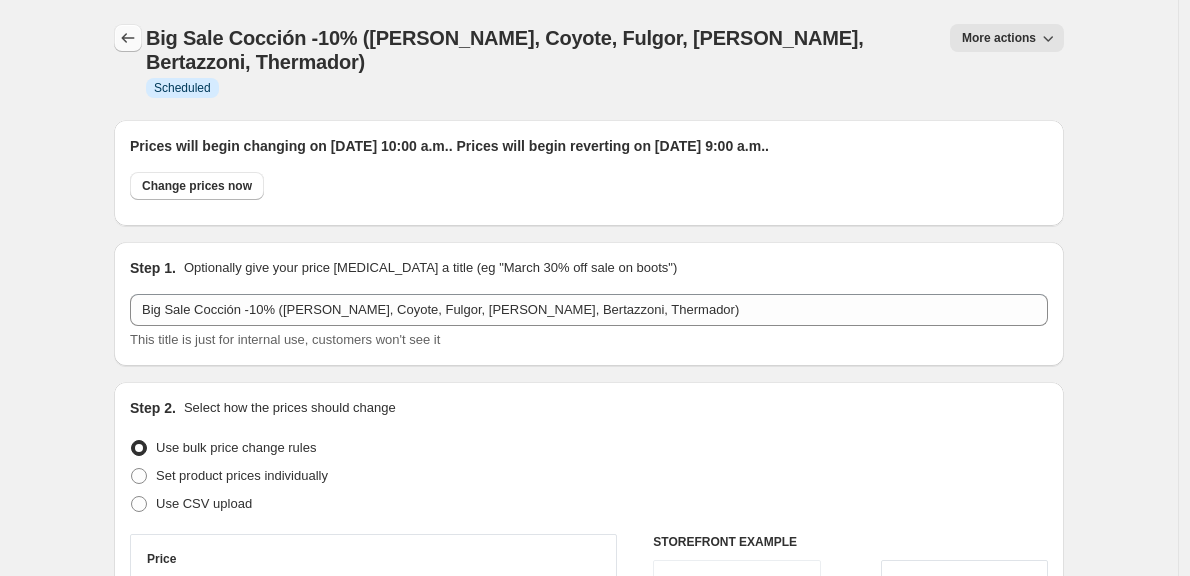 click 